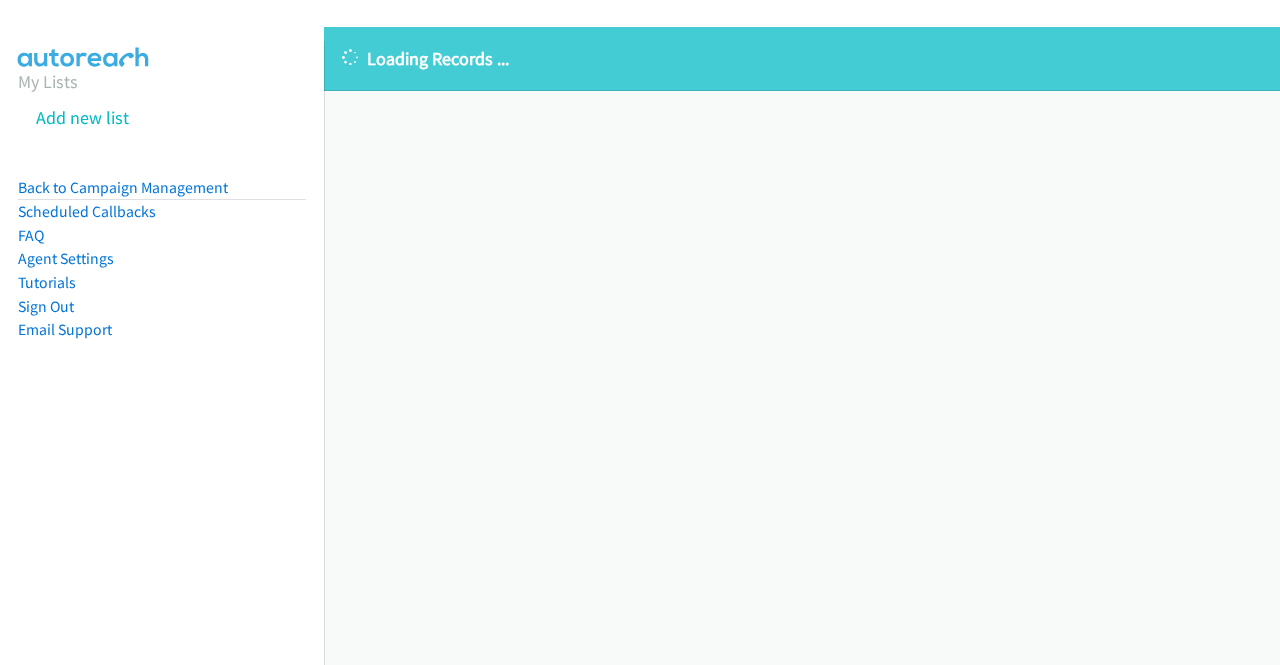 scroll, scrollTop: 0, scrollLeft: 0, axis: both 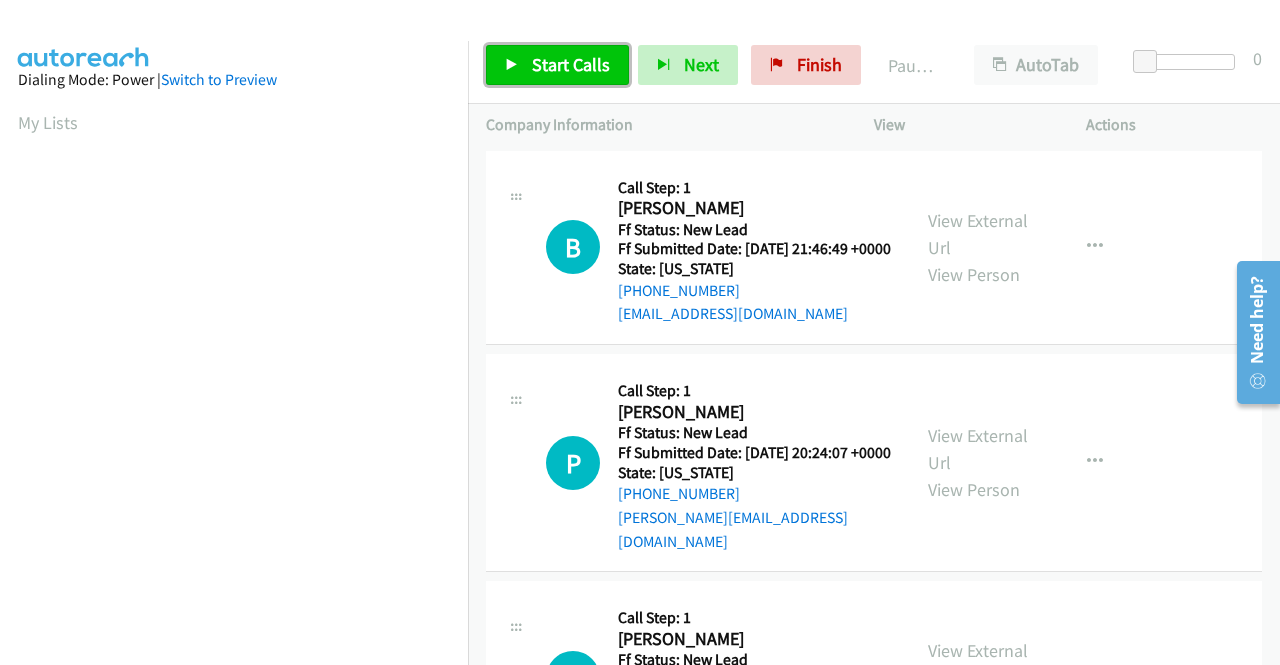 click on "Start Calls" at bounding box center [571, 64] 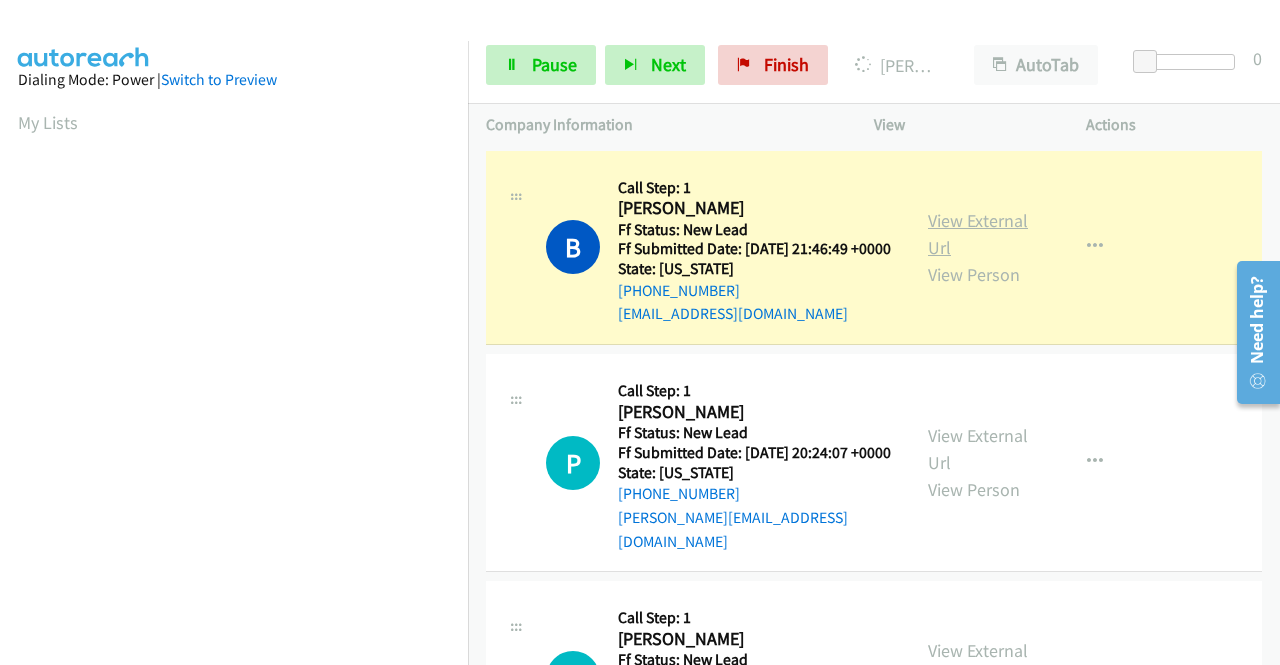 click on "View External Url" at bounding box center [978, 234] 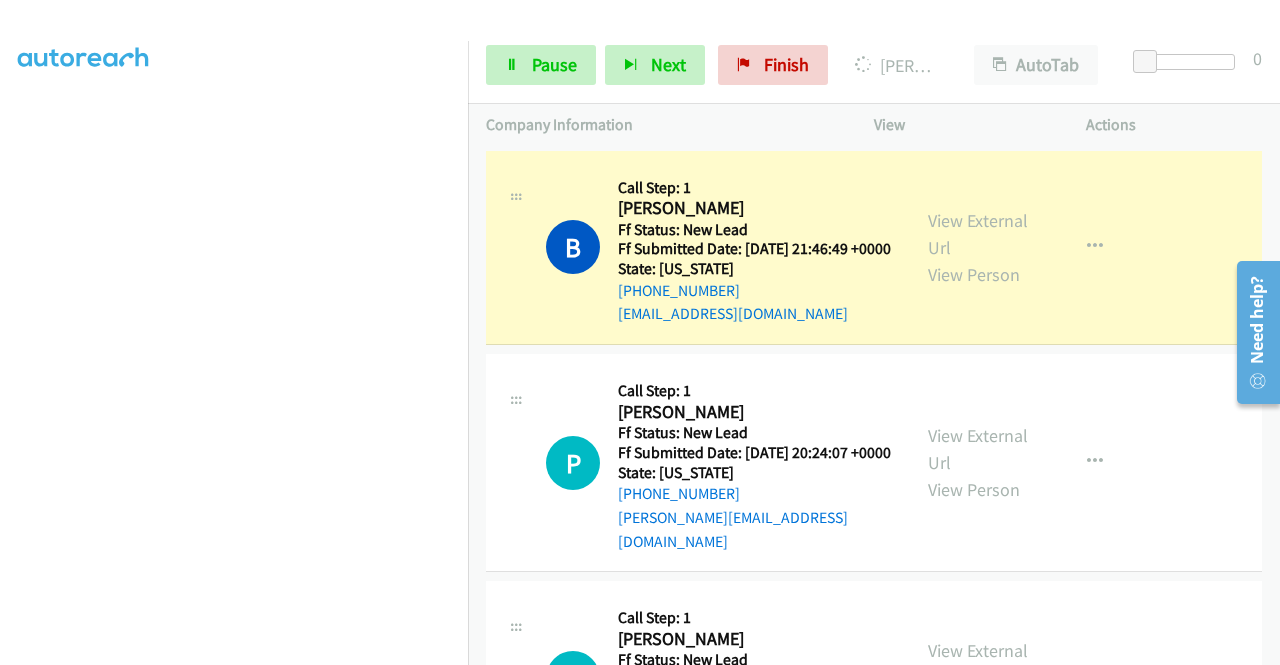 scroll, scrollTop: 413, scrollLeft: 0, axis: vertical 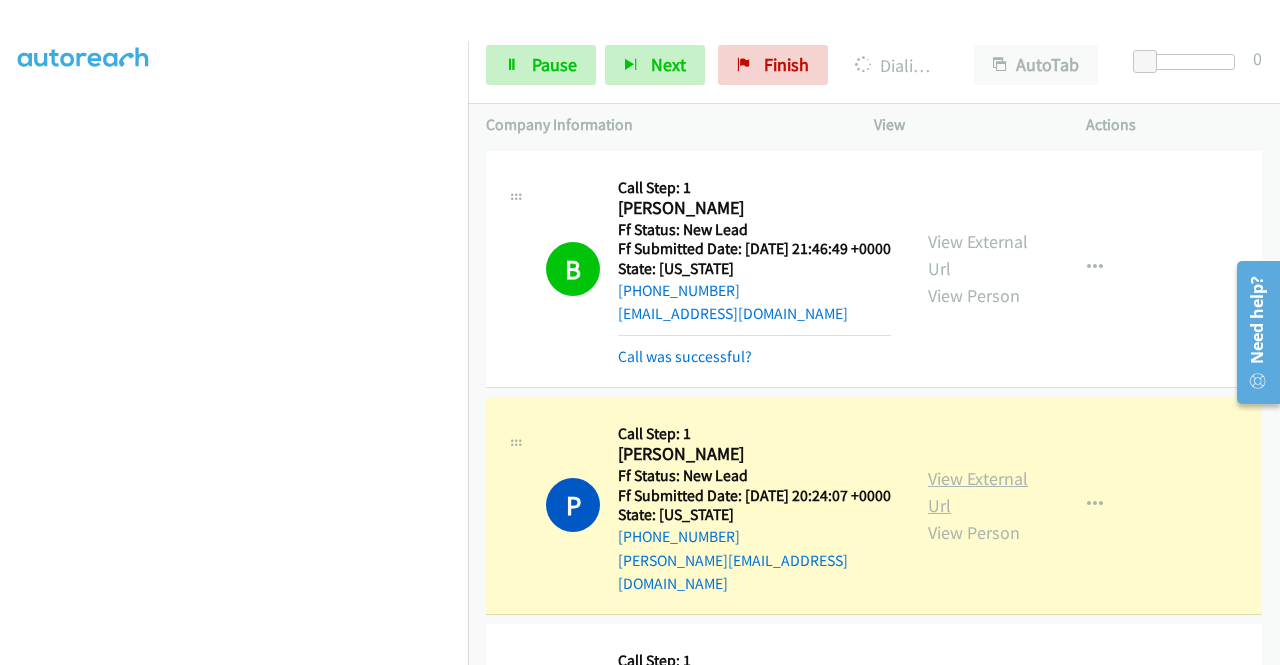 click on "View External Url" at bounding box center [978, 492] 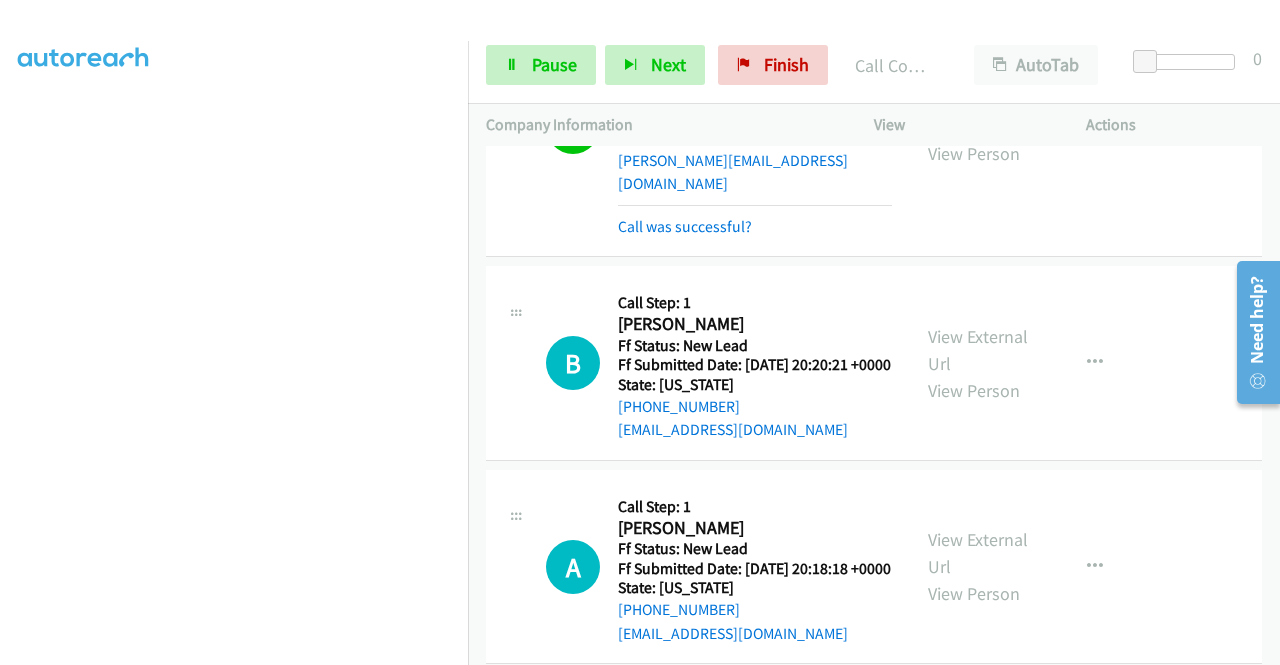 scroll, scrollTop: 413, scrollLeft: 0, axis: vertical 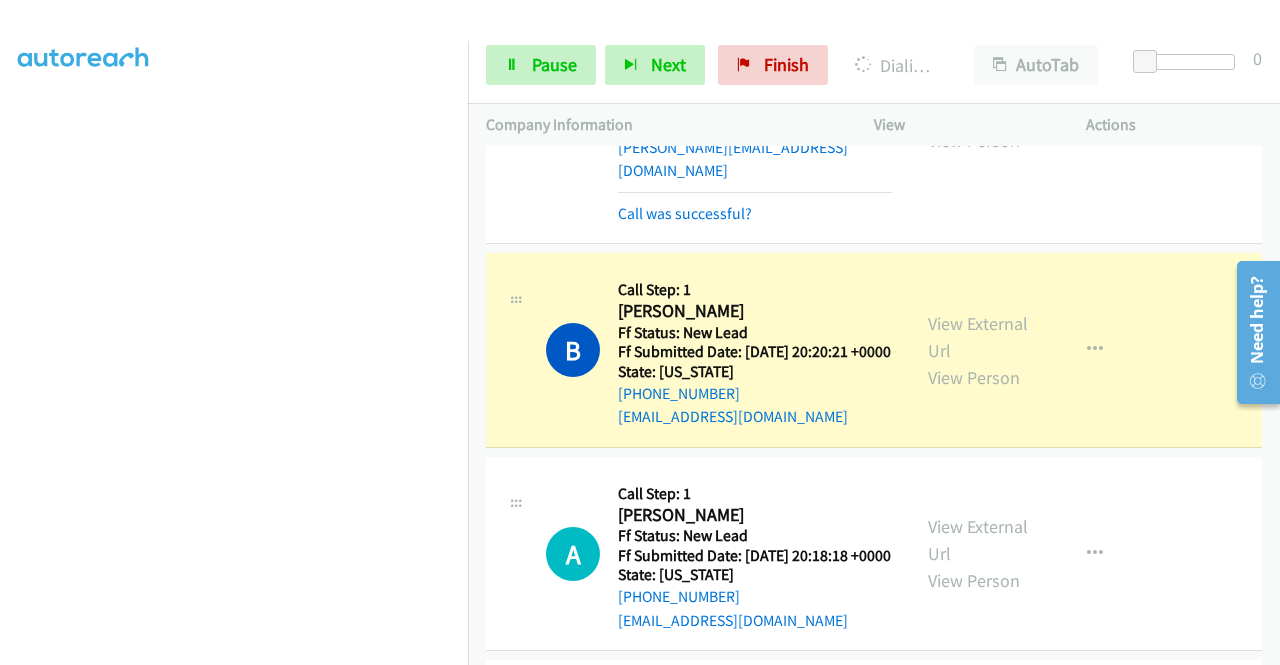 click on "View External Url
View Person
View External Url
Email
Schedule/Manage Callback
Skip Call
Add to do not call list" at bounding box center (1025, 350) 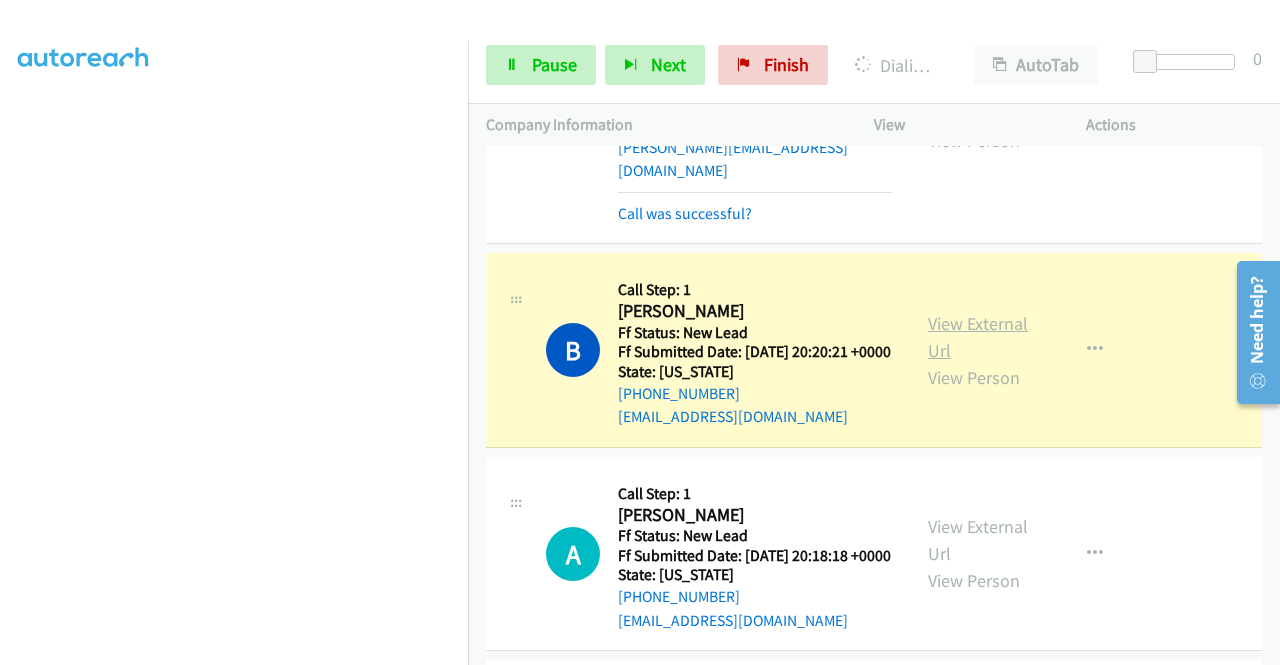 click on "View External Url" at bounding box center (978, 337) 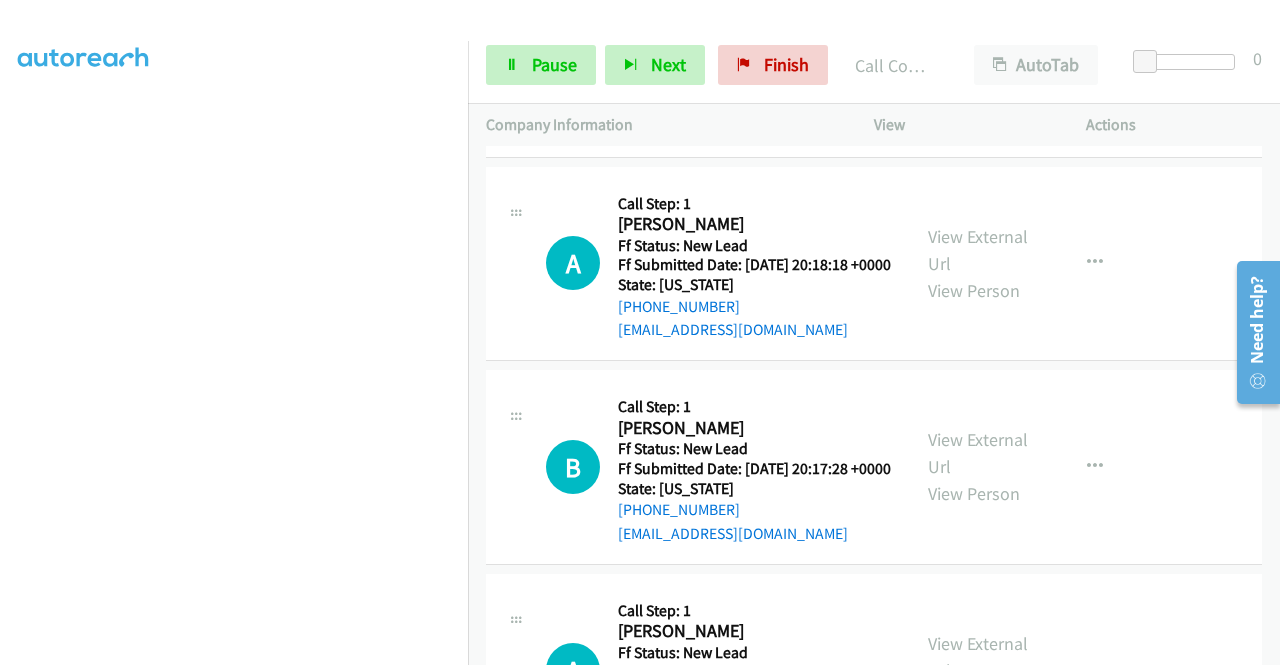 scroll, scrollTop: 747, scrollLeft: 0, axis: vertical 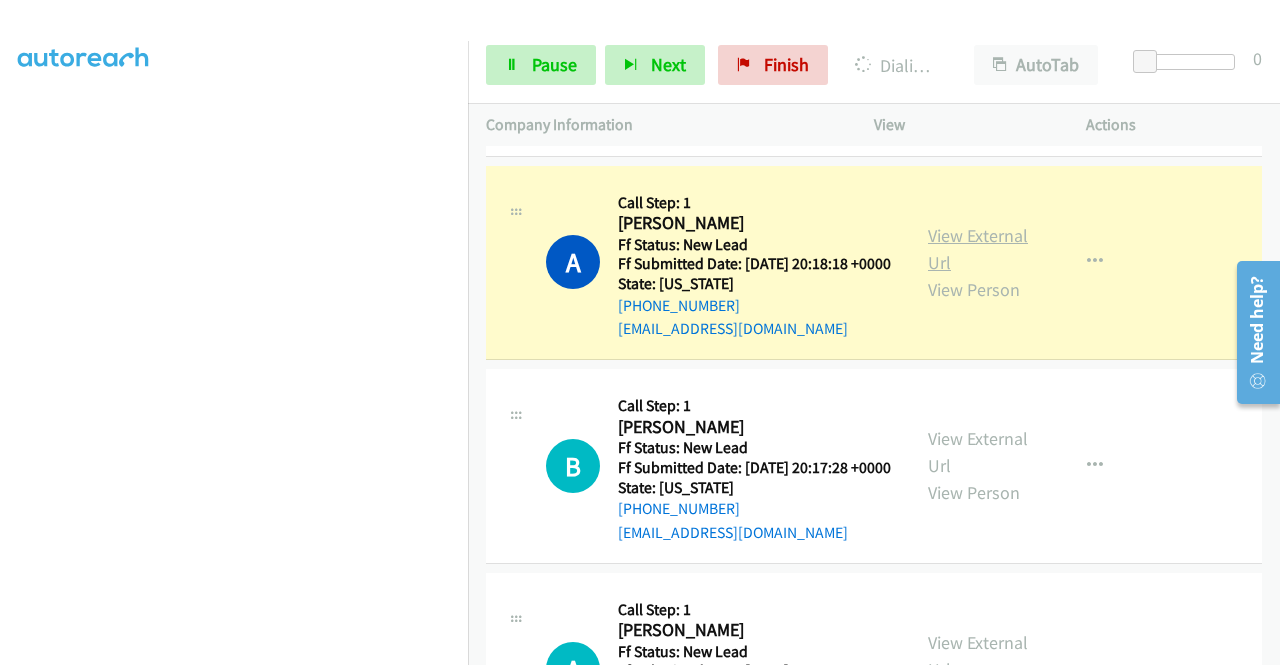 click on "View External Url" at bounding box center [978, 249] 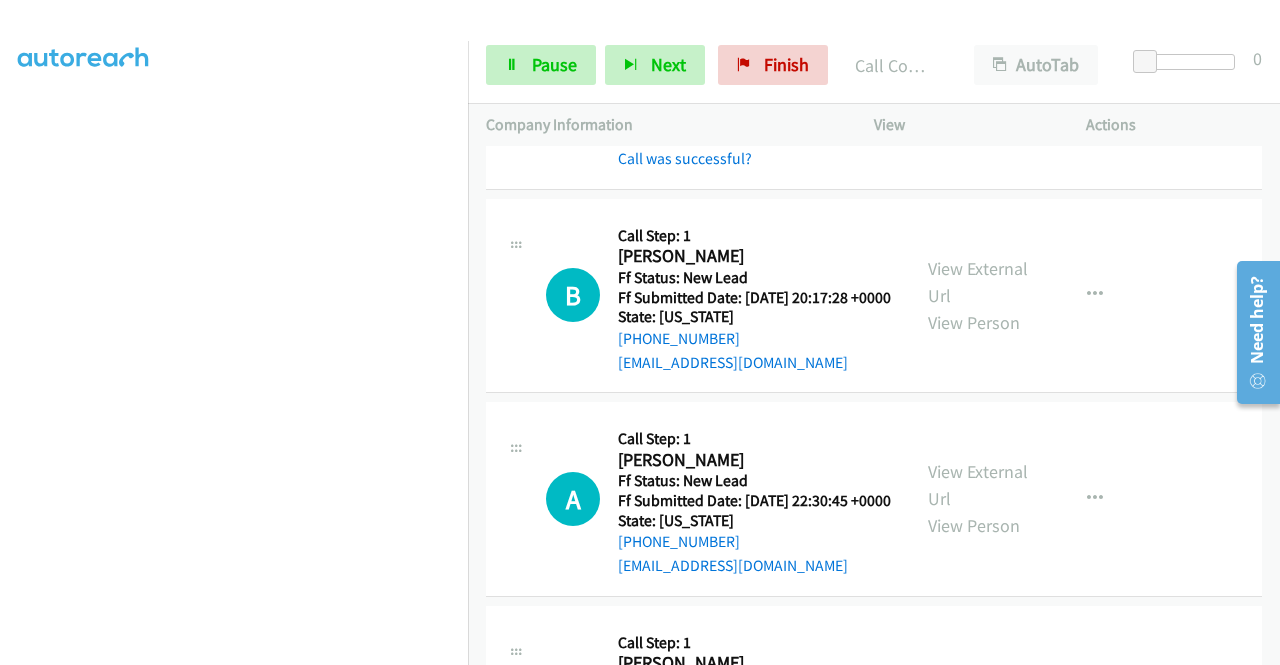 scroll, scrollTop: 1040, scrollLeft: 0, axis: vertical 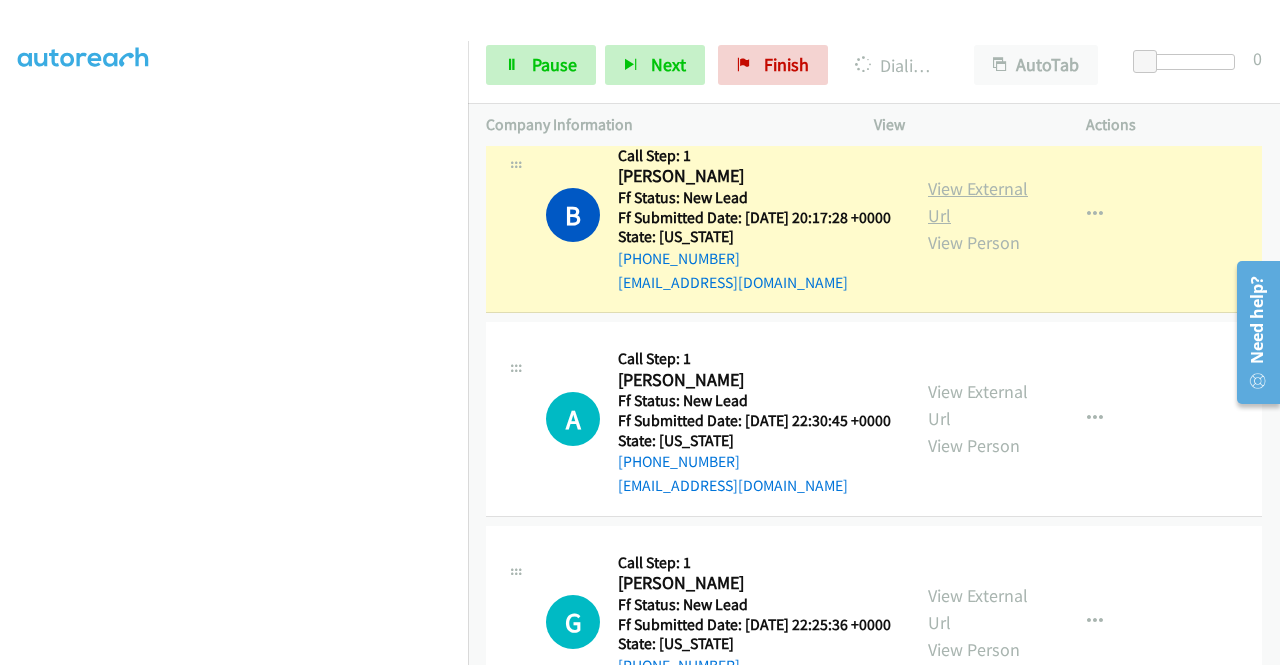 click on "View External Url" at bounding box center [978, 202] 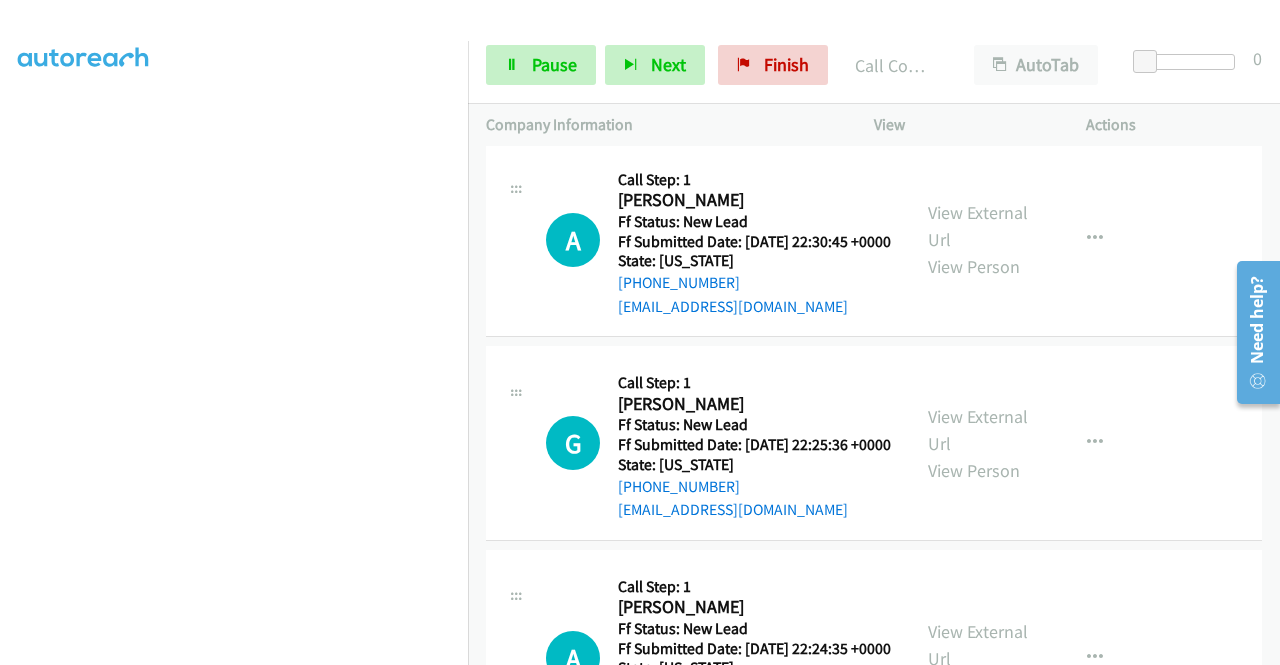 scroll, scrollTop: 1280, scrollLeft: 0, axis: vertical 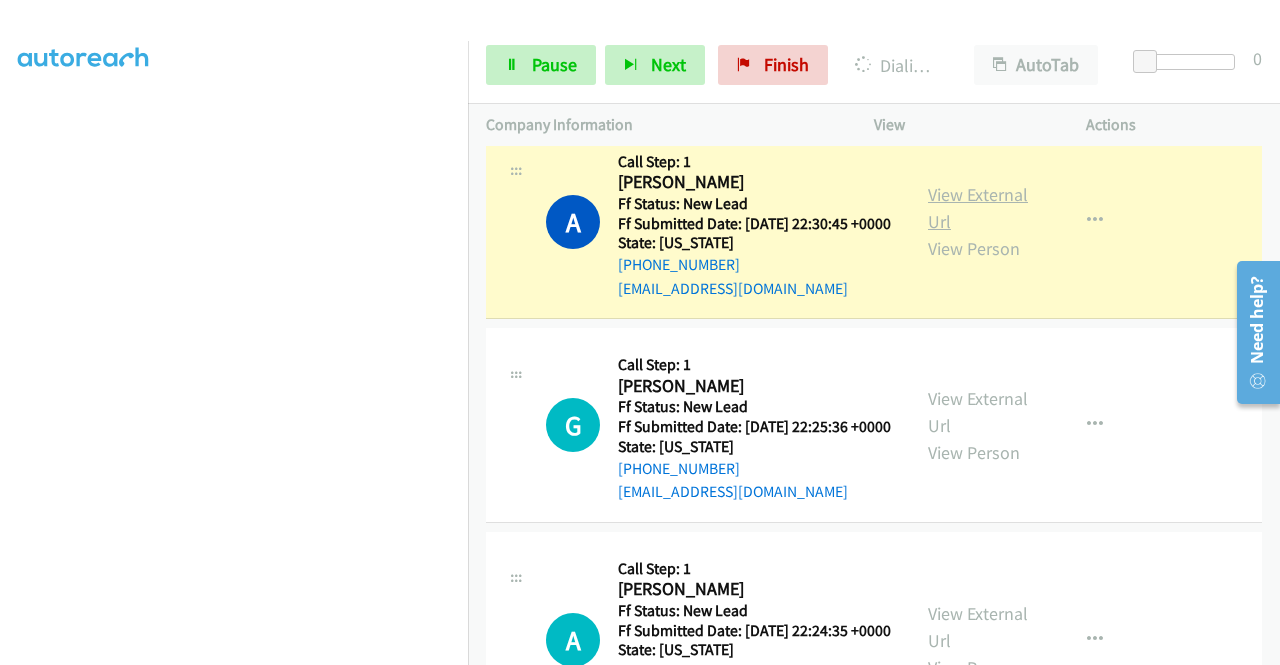 click on "View External Url" at bounding box center (978, 208) 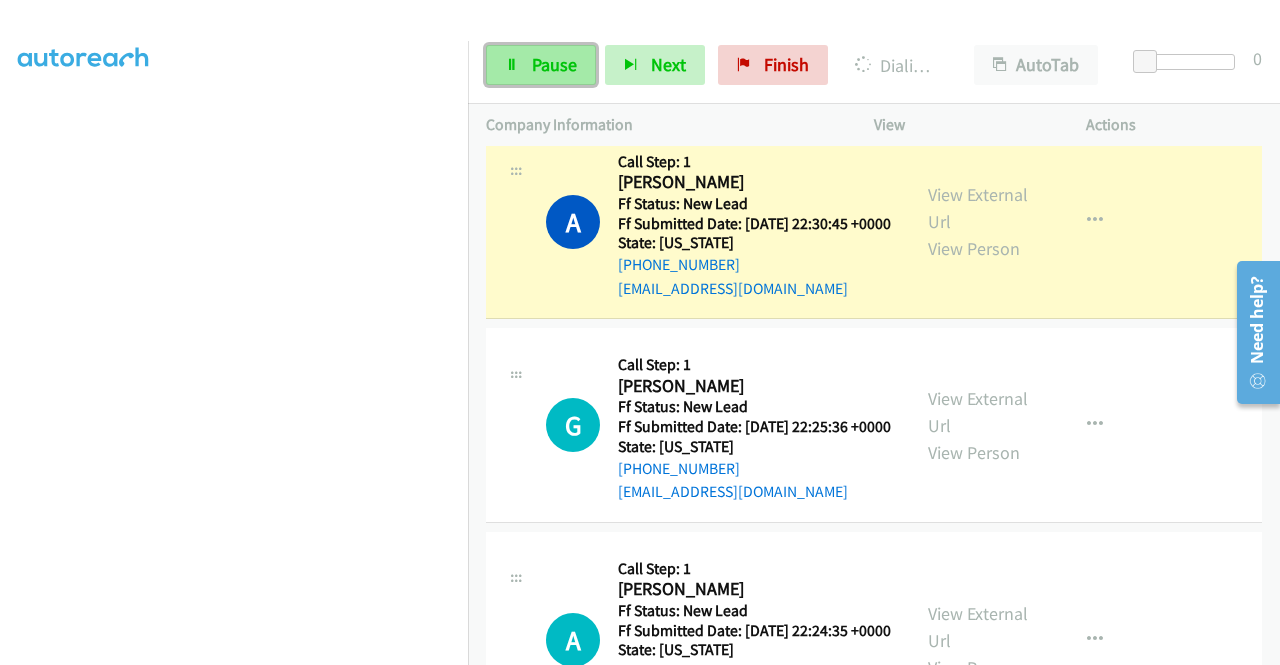 click on "Pause" at bounding box center (541, 65) 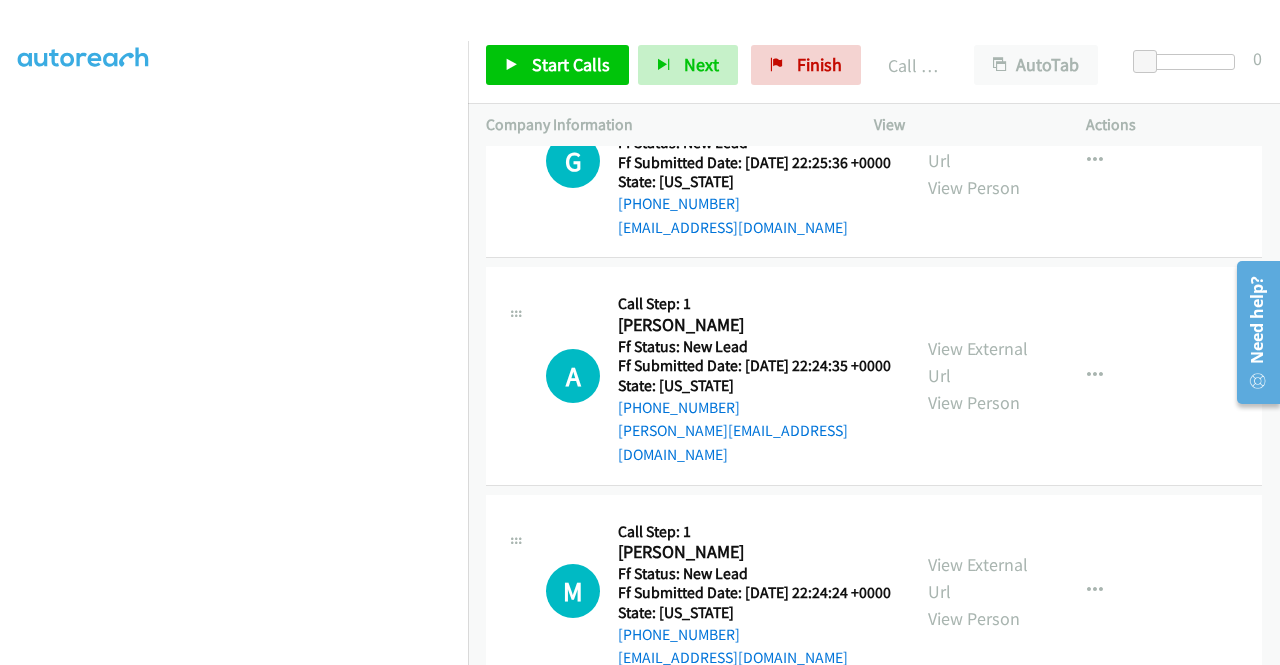 scroll, scrollTop: 1640, scrollLeft: 0, axis: vertical 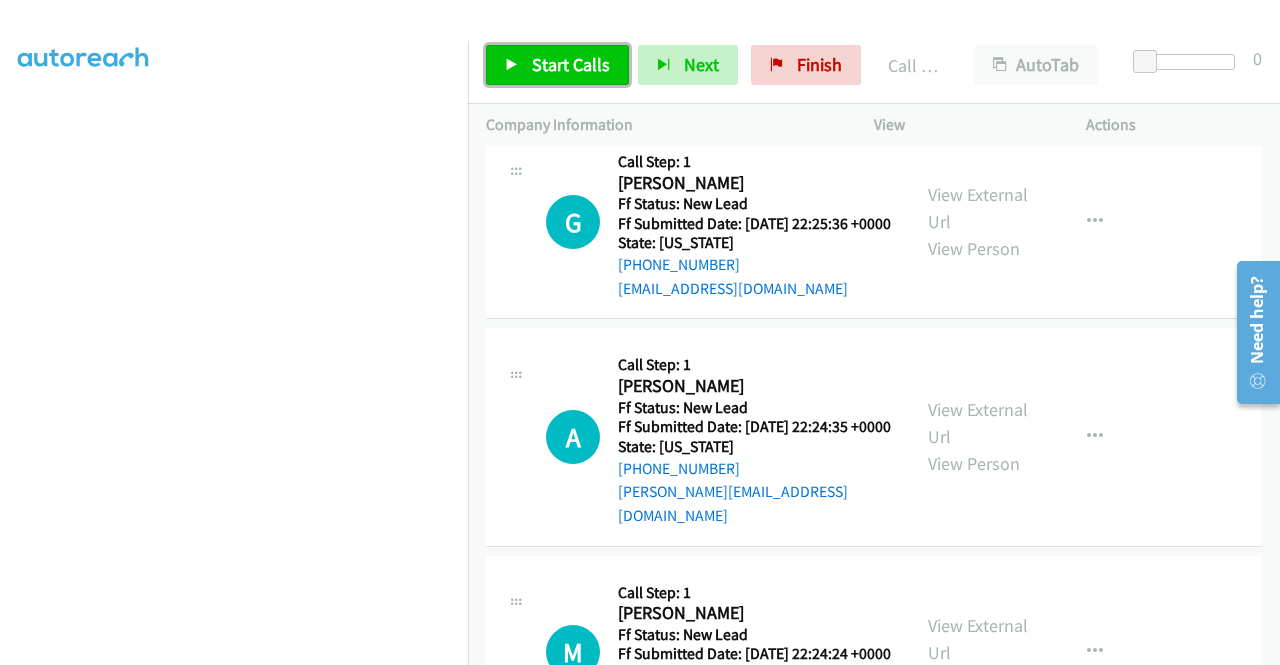 click on "Start Calls" at bounding box center (571, 64) 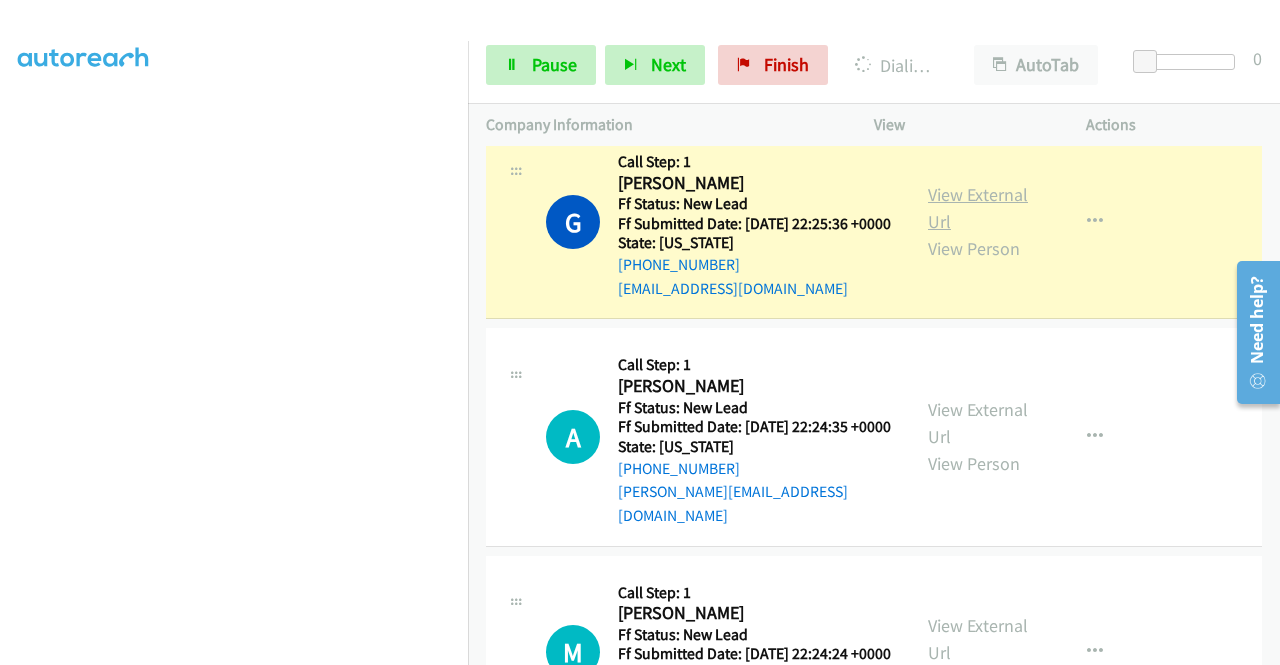 click on "View External Url" at bounding box center [978, 208] 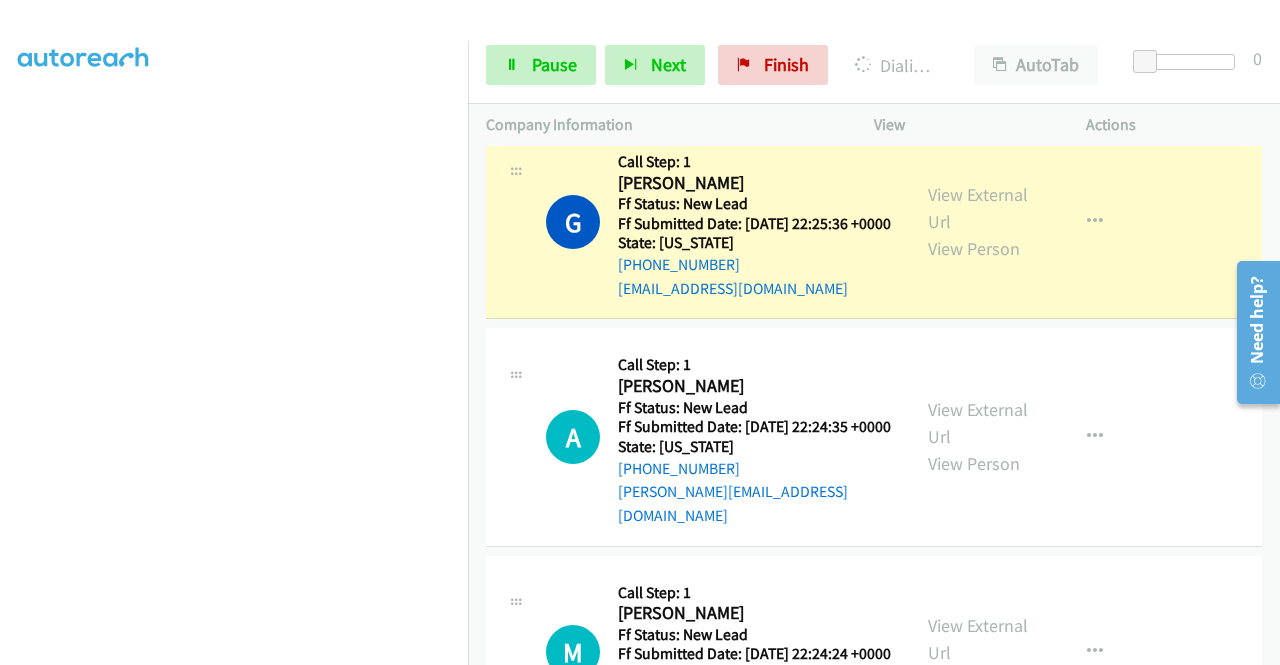 click on "Start Calls
Pause
Next
Finish
Dialing Gabriel Dusharme
AutoTab
AutoTab
0" at bounding box center [874, 65] 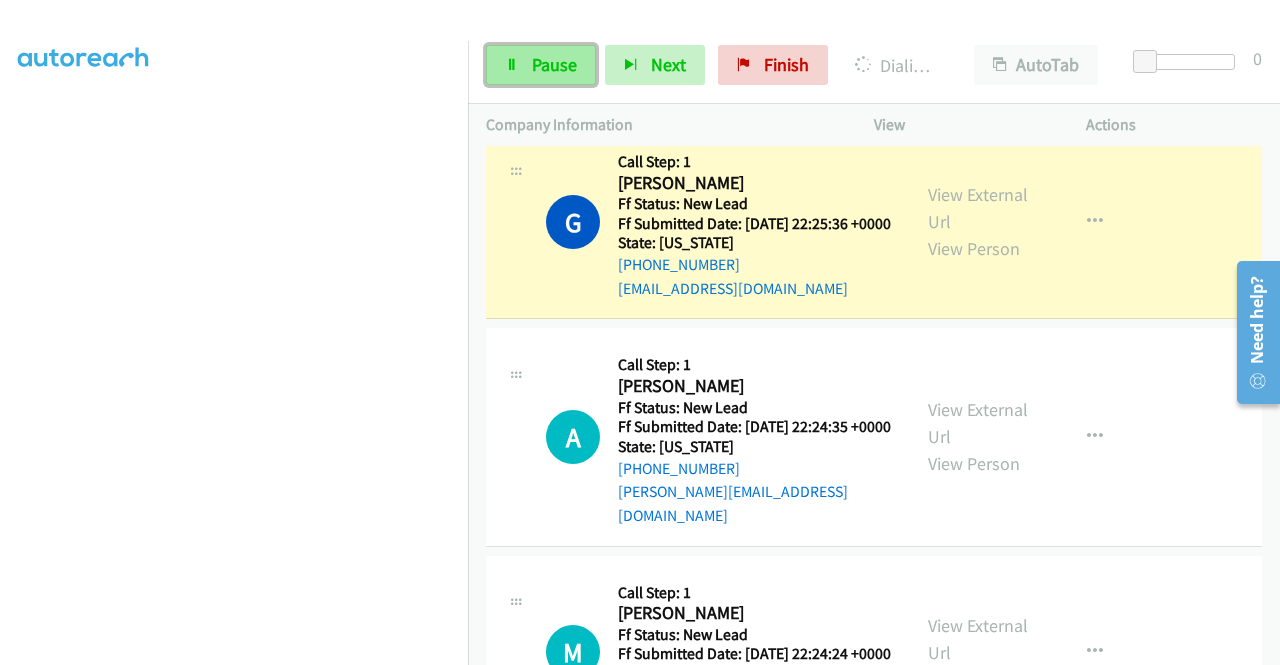 click on "Pause" at bounding box center [541, 65] 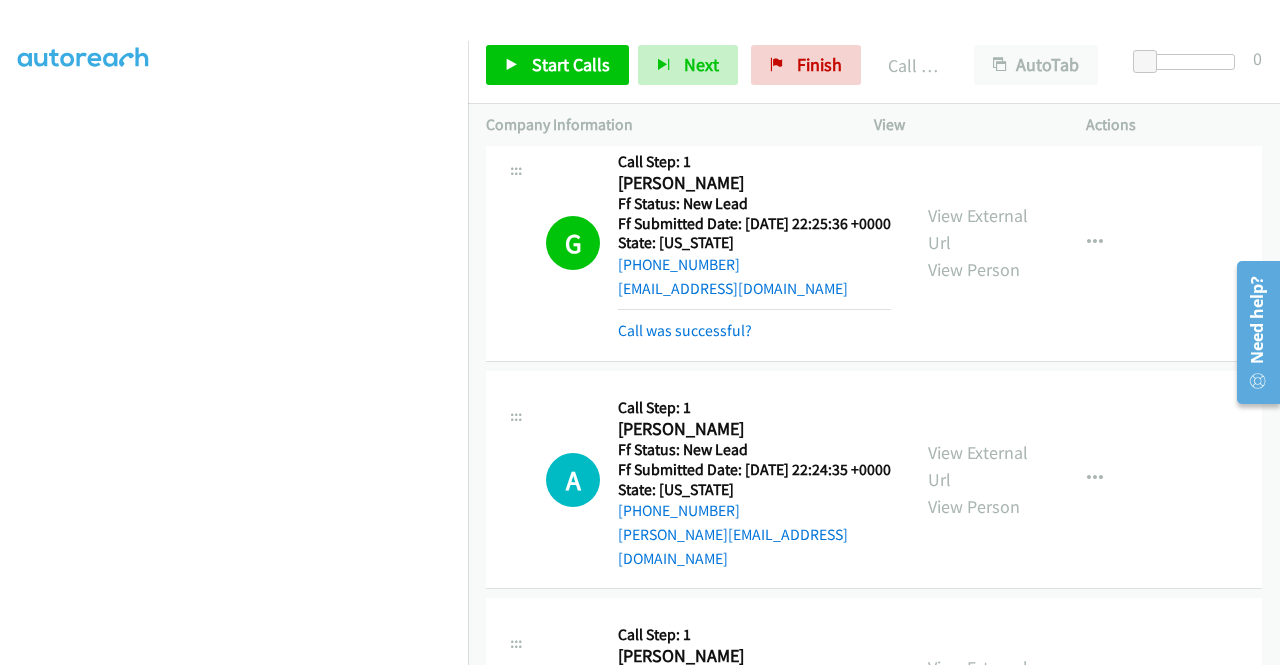 click on "Start Calls
Pause
Next
Finish
Call Completed
AutoTab
AutoTab
0" at bounding box center [874, 65] 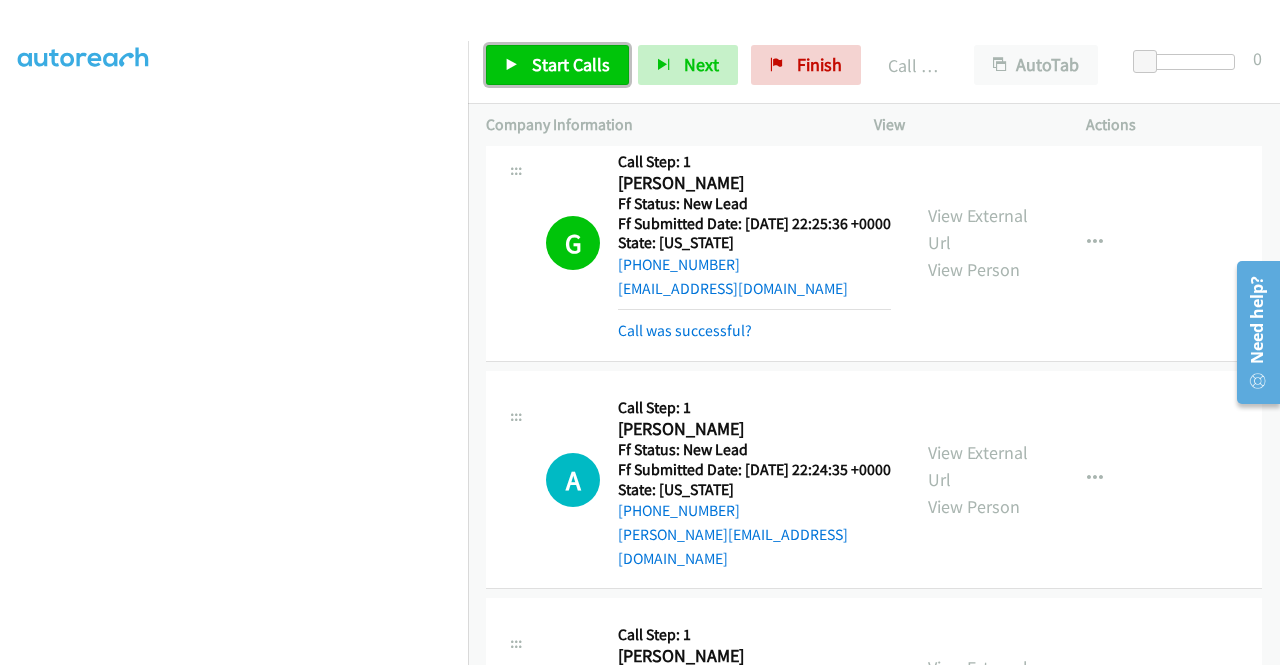 click on "Start Calls" at bounding box center (571, 64) 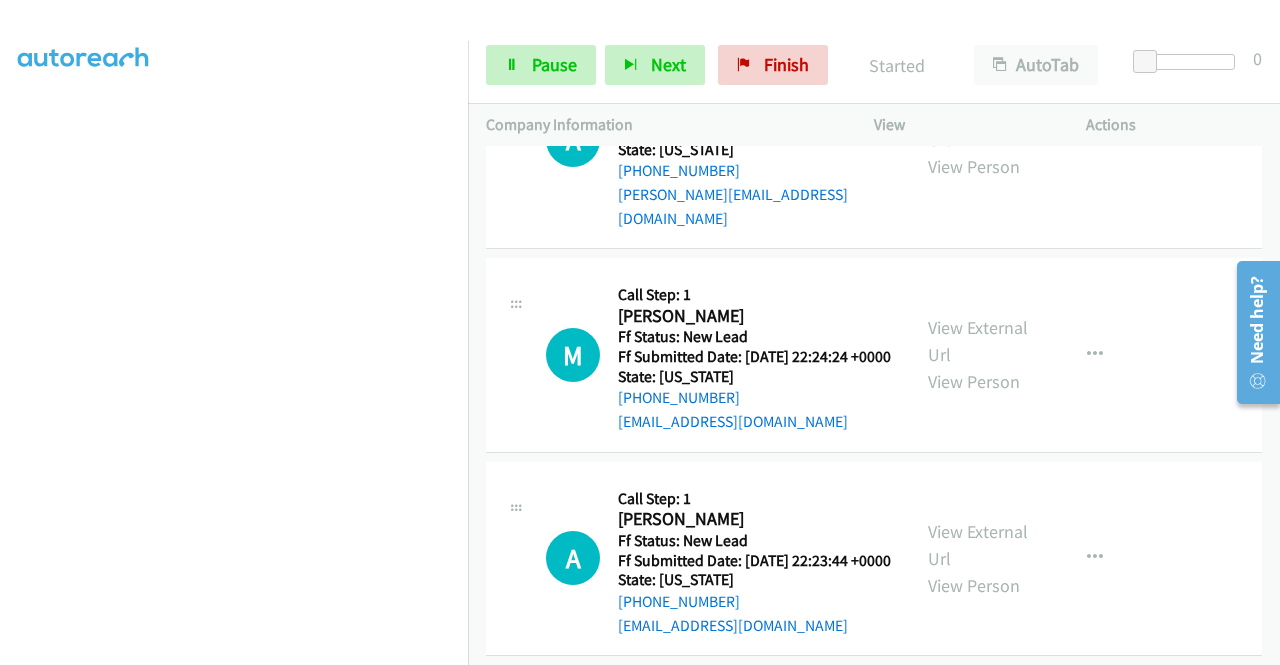 scroll, scrollTop: 1850, scrollLeft: 0, axis: vertical 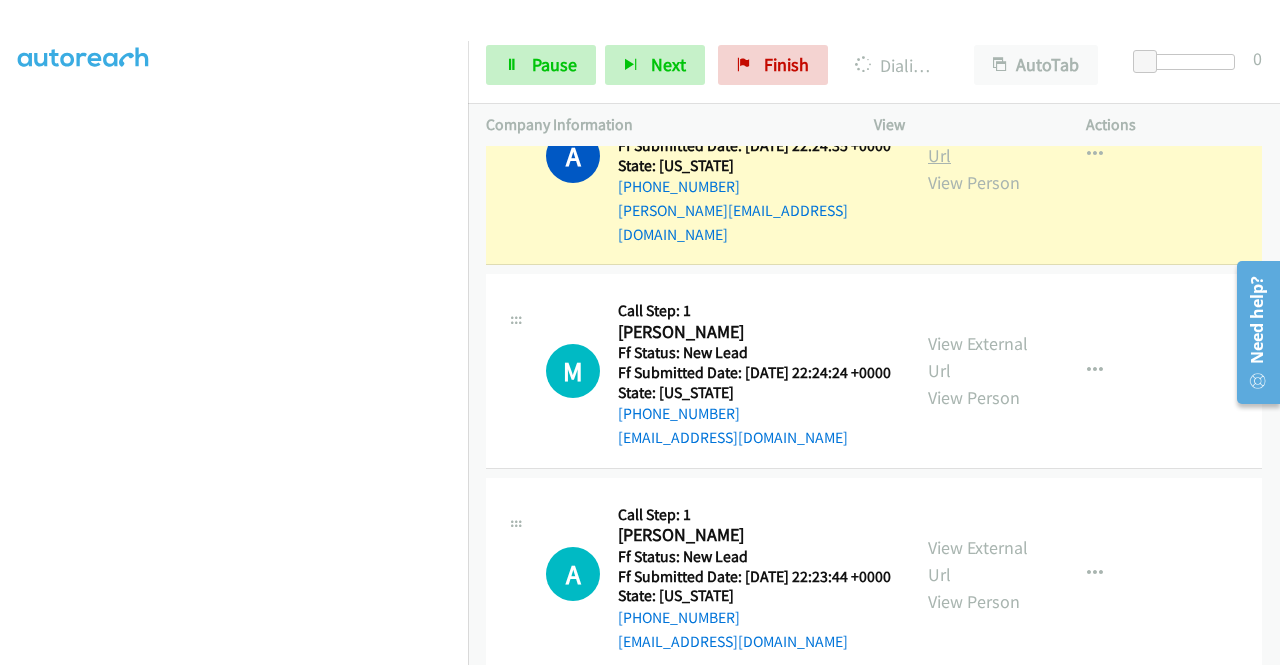 click on "View External Url" at bounding box center [978, 142] 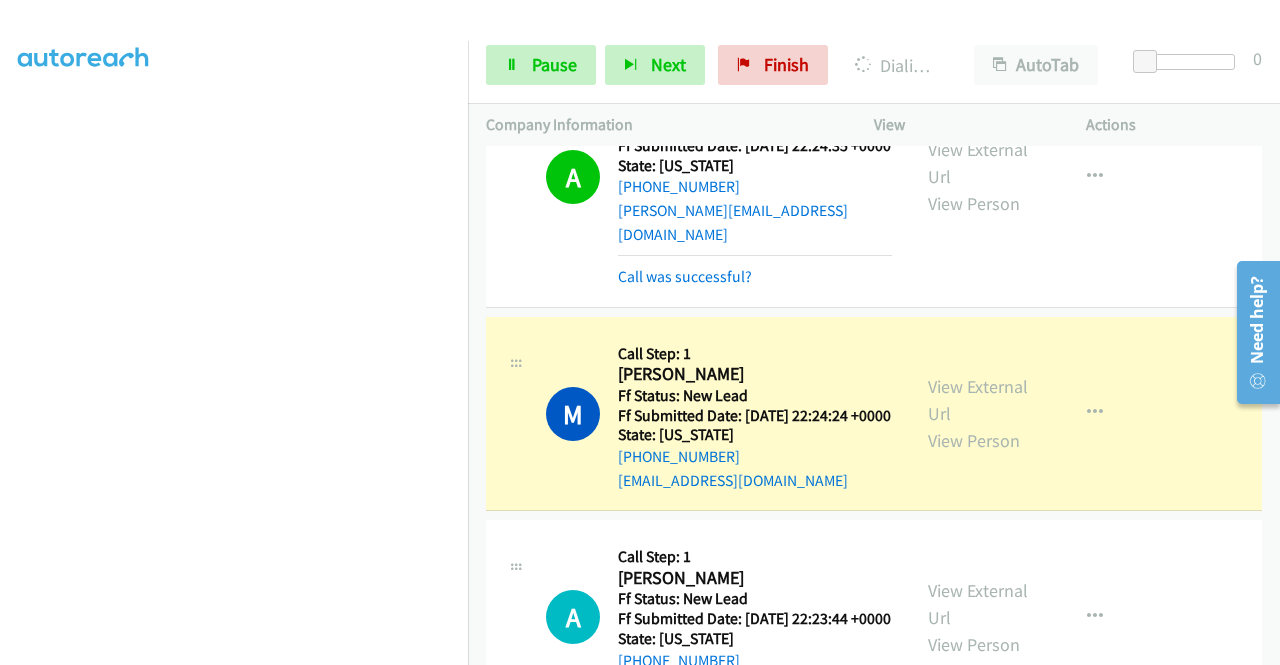 click on "View External Url
View Person
View External Url
Email
Schedule/Manage Callback
Skip Call
Add to do not call list" at bounding box center (1025, 414) 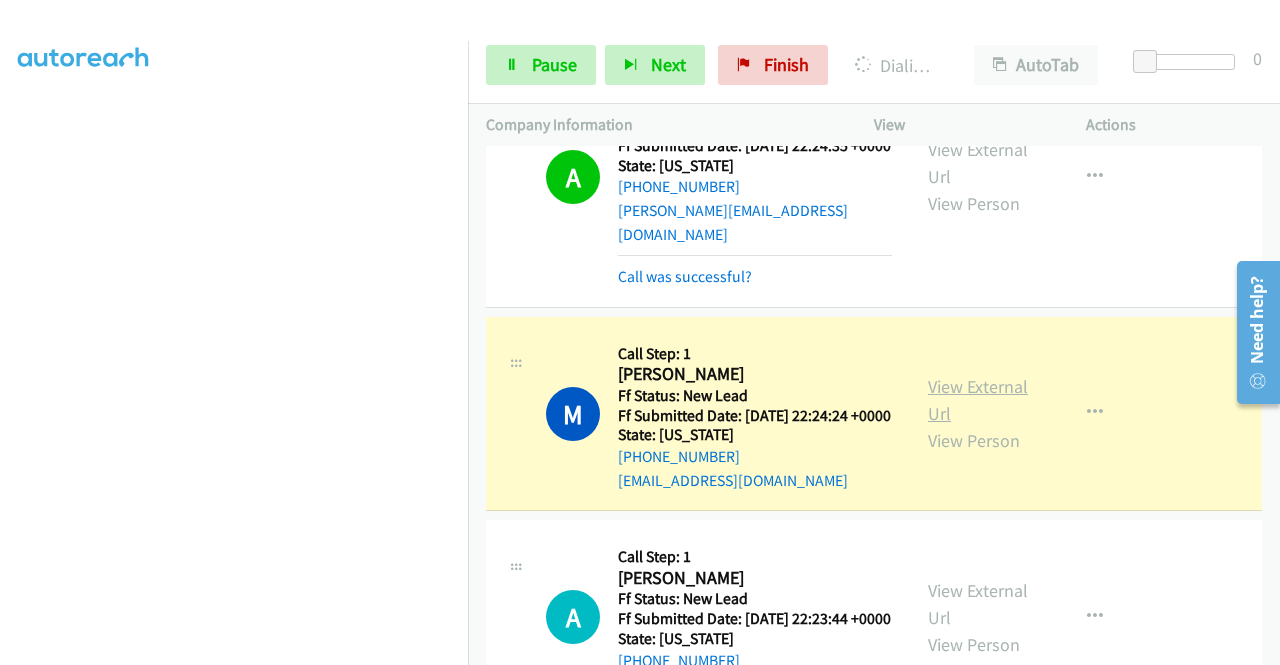 click on "View External Url" at bounding box center (978, 400) 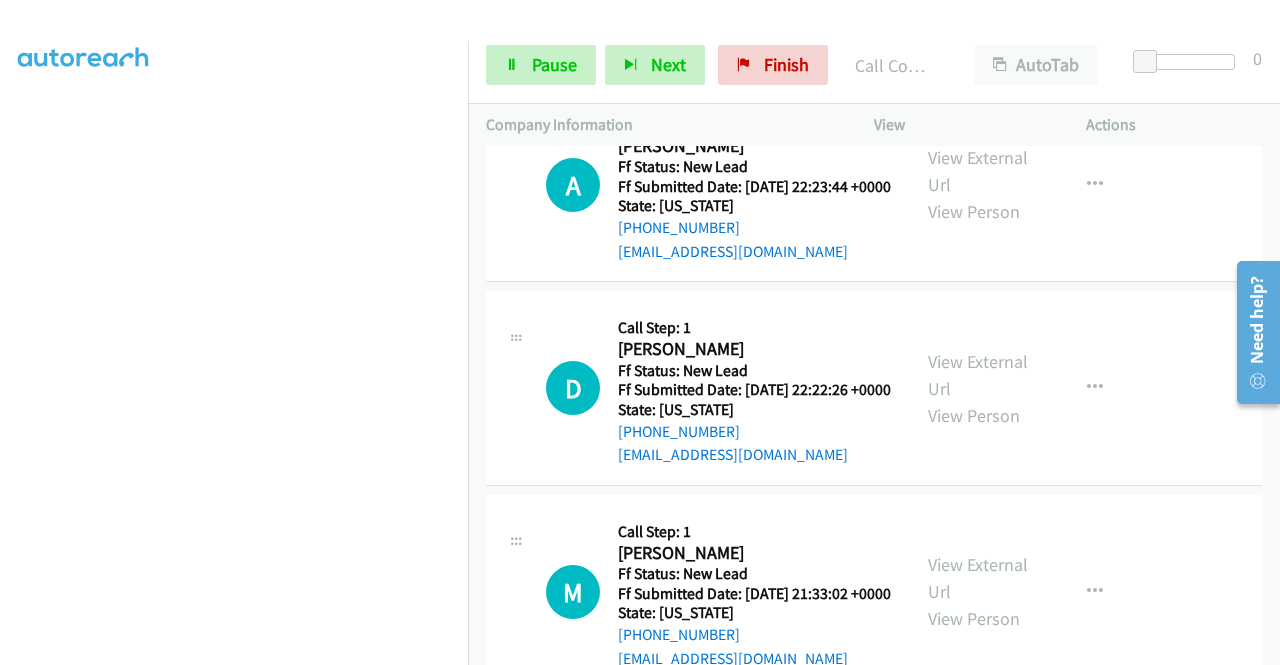 scroll, scrollTop: 2344, scrollLeft: 0, axis: vertical 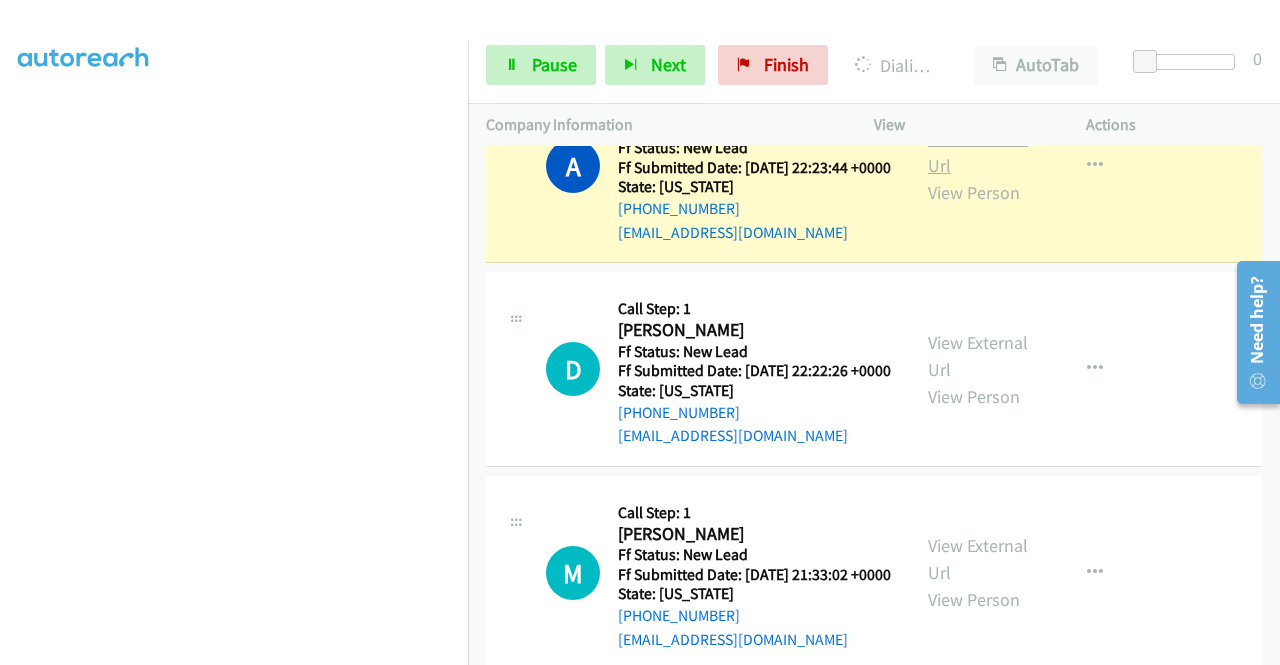 click on "View External Url" at bounding box center (978, 152) 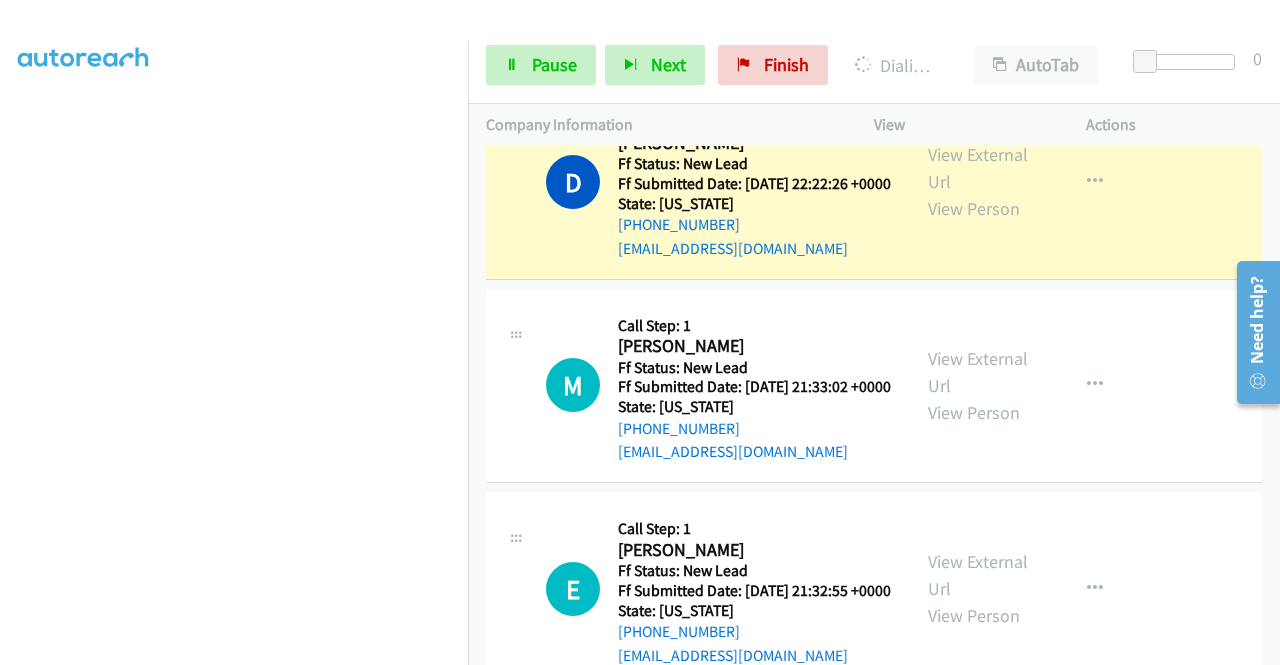 scroll, scrollTop: 2640, scrollLeft: 0, axis: vertical 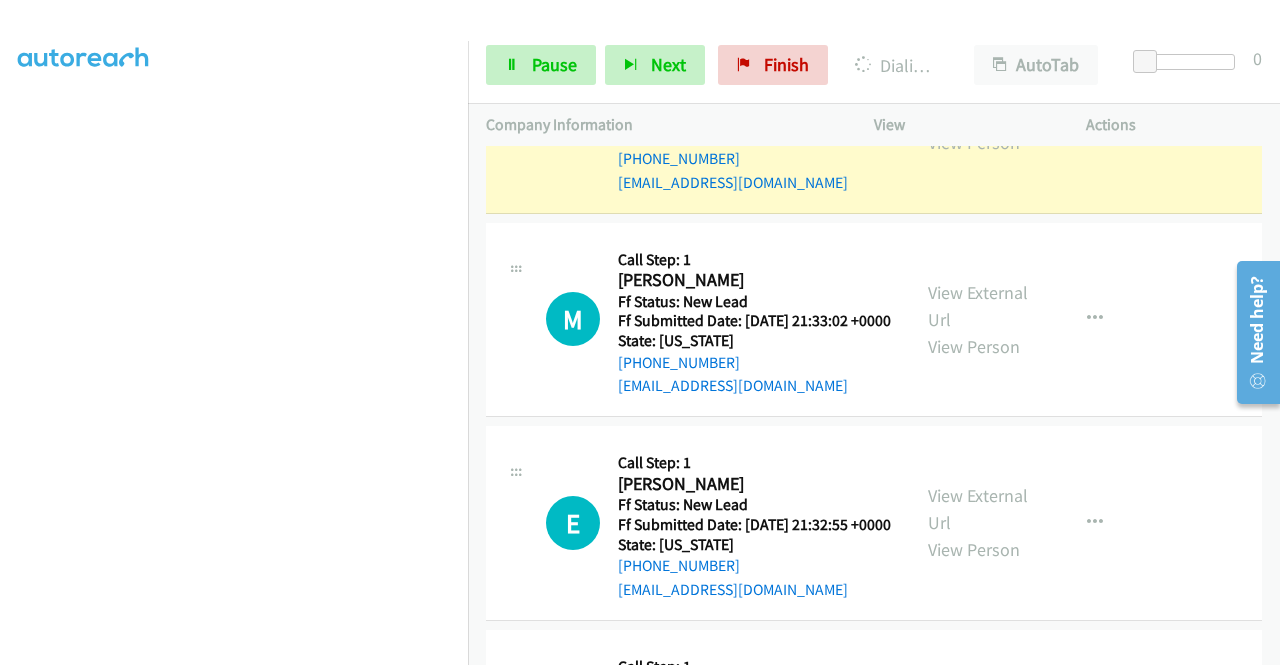 click on "View External Url
View Person
View External Url
Email
Schedule/Manage Callback
Skip Call
Add to do not call list" at bounding box center [1025, 116] 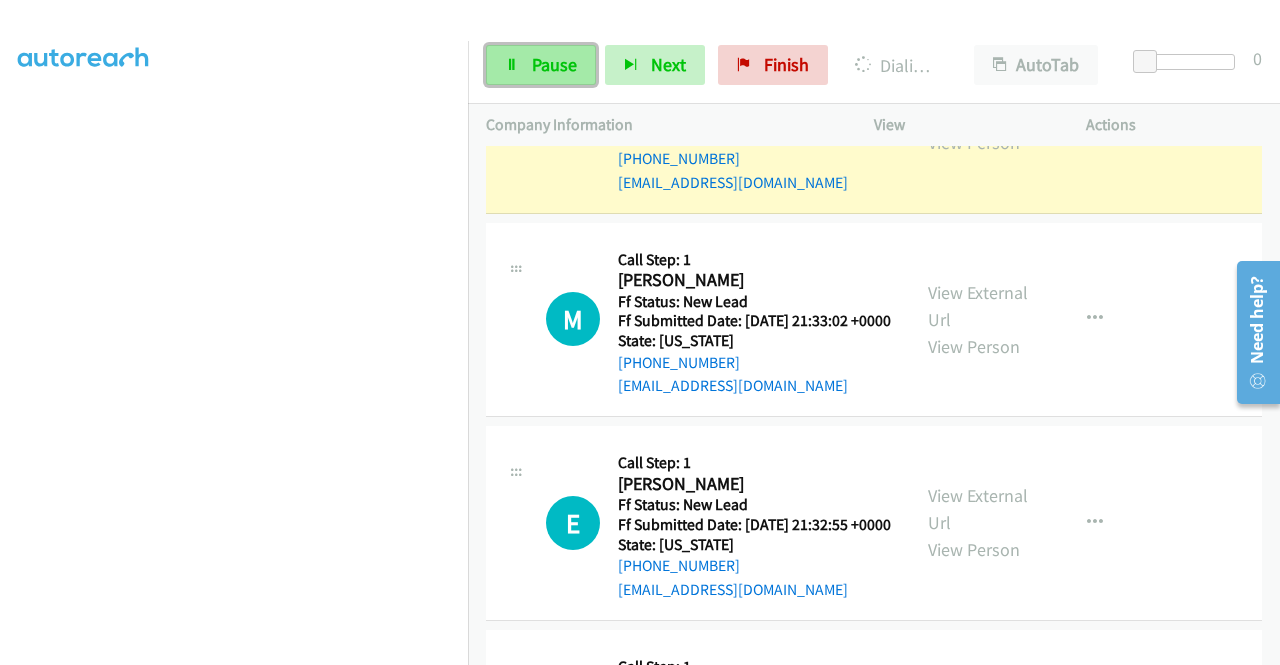 click on "Pause" at bounding box center (554, 64) 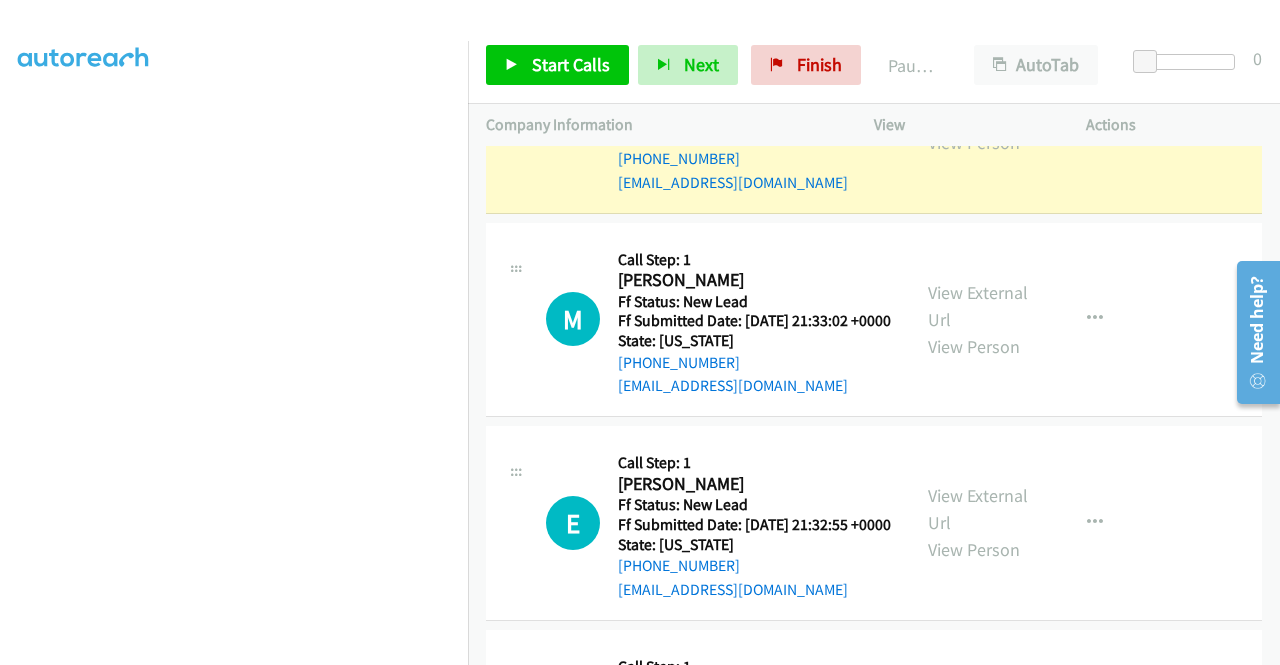 scroll, scrollTop: 0, scrollLeft: 0, axis: both 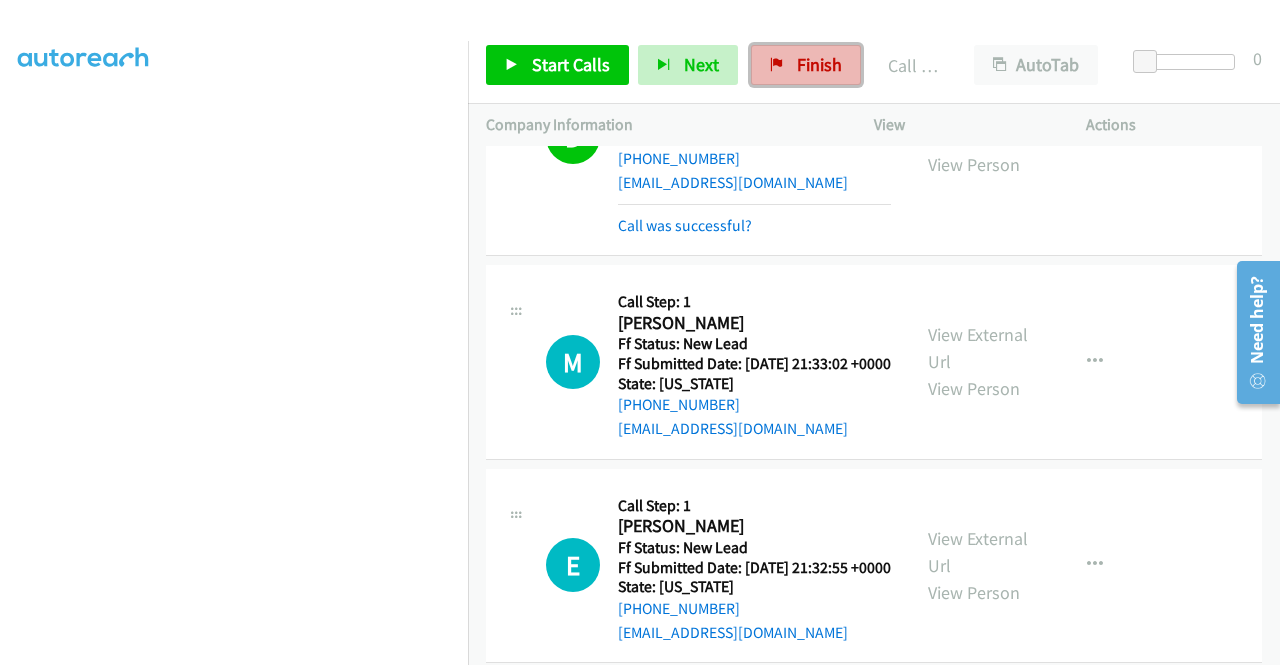 click on "Finish" at bounding box center (806, 65) 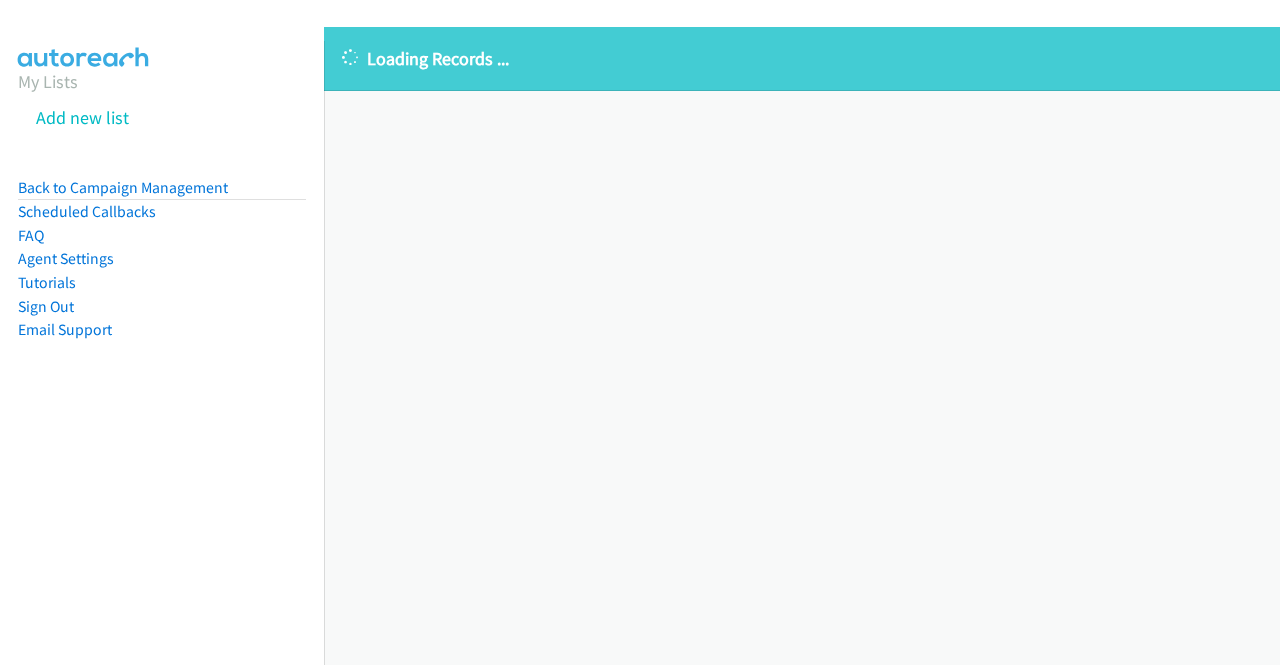 scroll, scrollTop: 0, scrollLeft: 0, axis: both 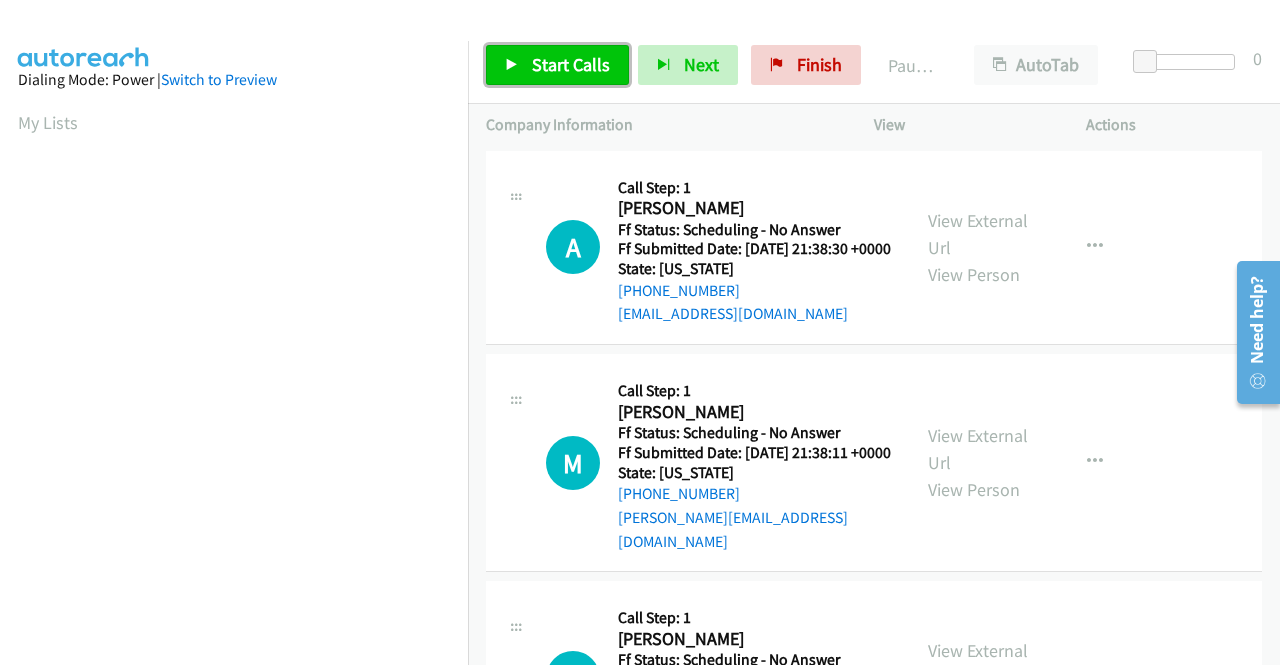 click on "Start Calls" at bounding box center [571, 64] 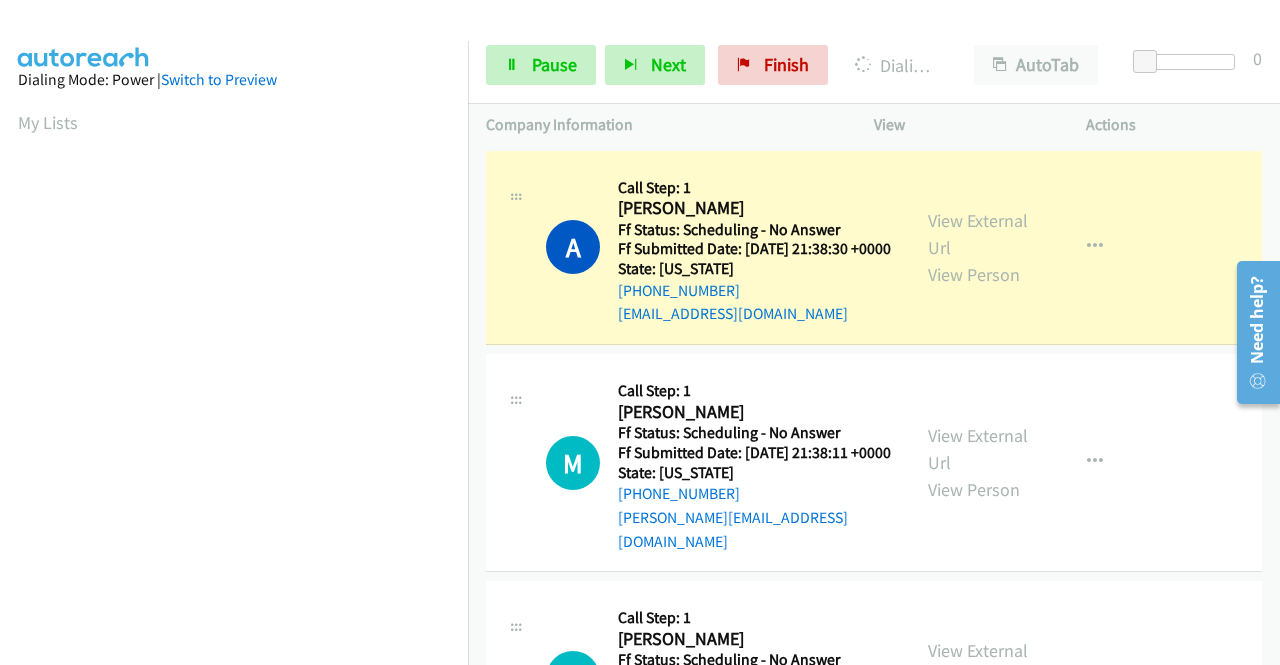 drag, startPoint x: 470, startPoint y: 335, endPoint x: 457, endPoint y: 387, distance: 53.600372 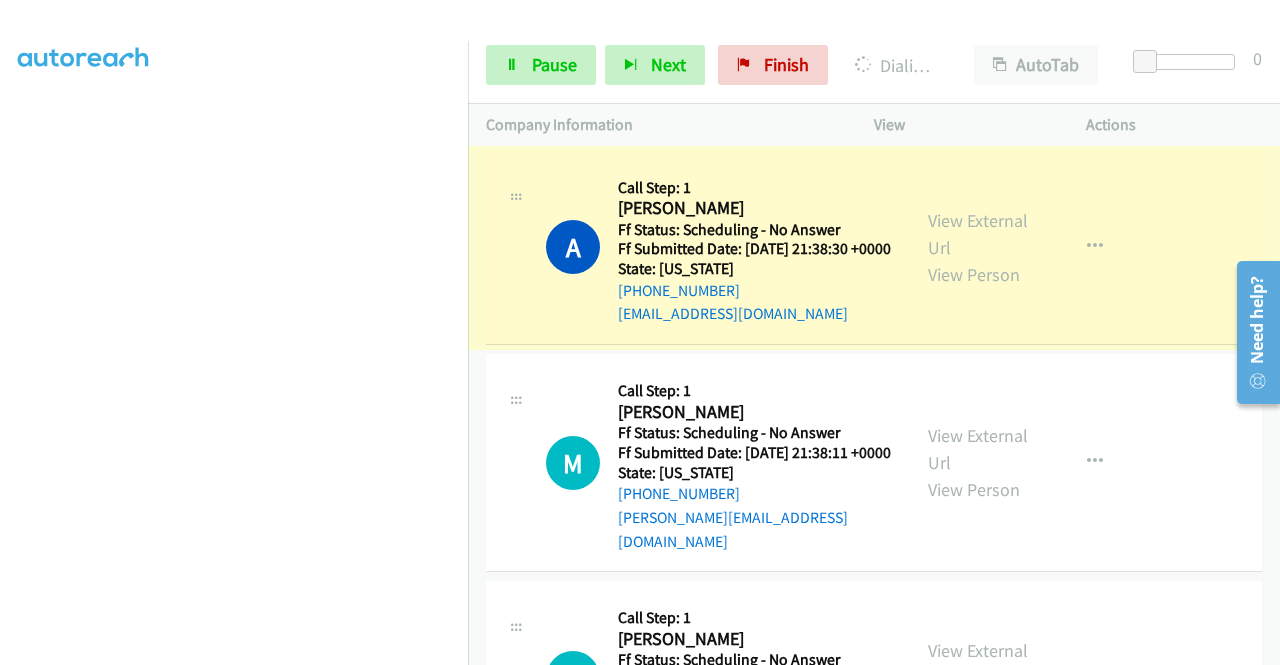 scroll, scrollTop: 435, scrollLeft: 0, axis: vertical 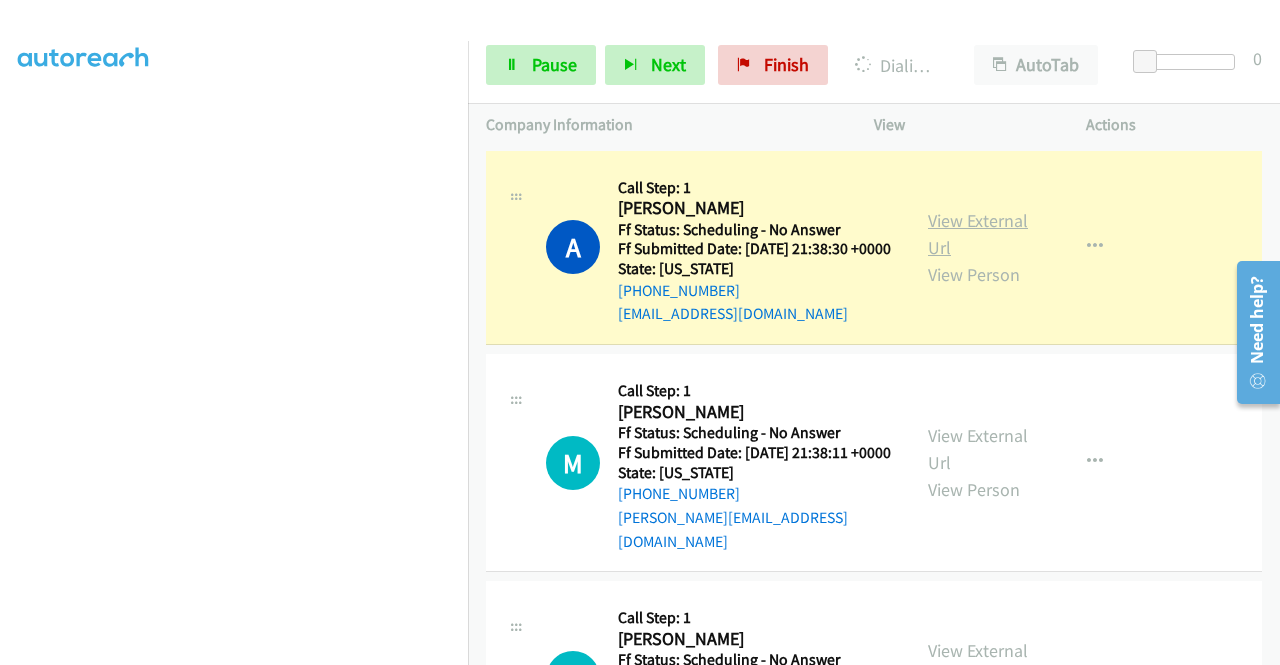click on "View External Url
View Person
View External Url
Email
Schedule/Manage Callback
Skip Call
Add to do not call list" at bounding box center [1025, 248] 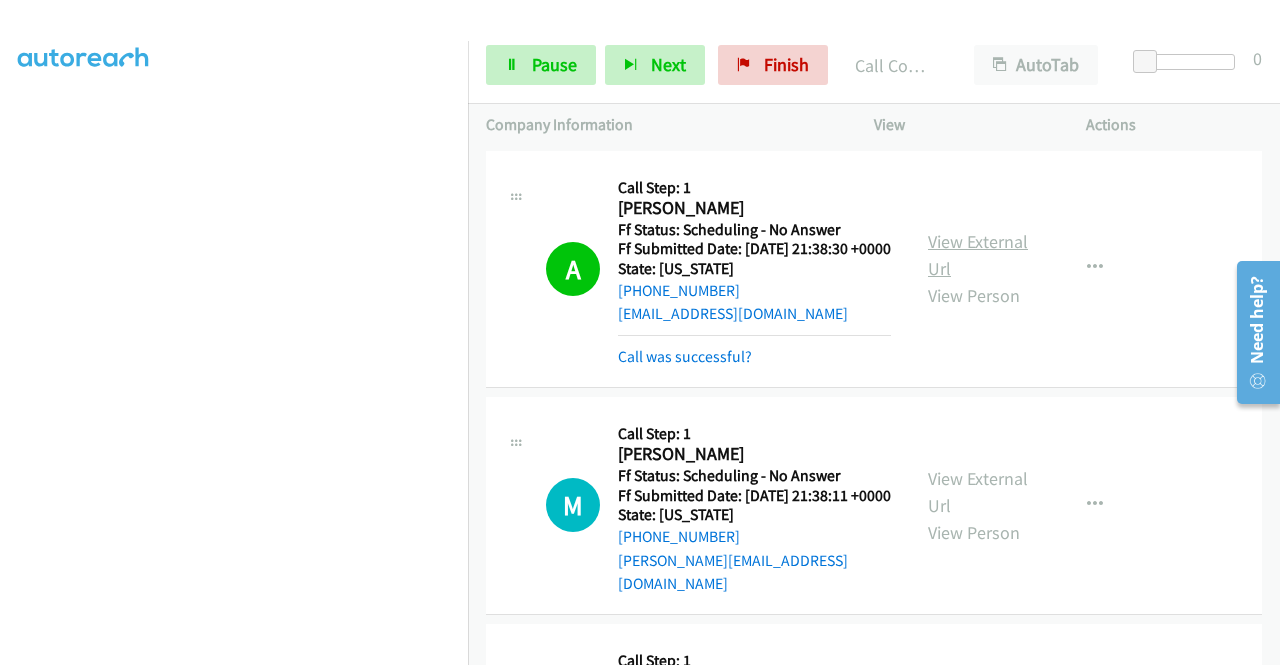 click on "View External Url" at bounding box center (978, 255) 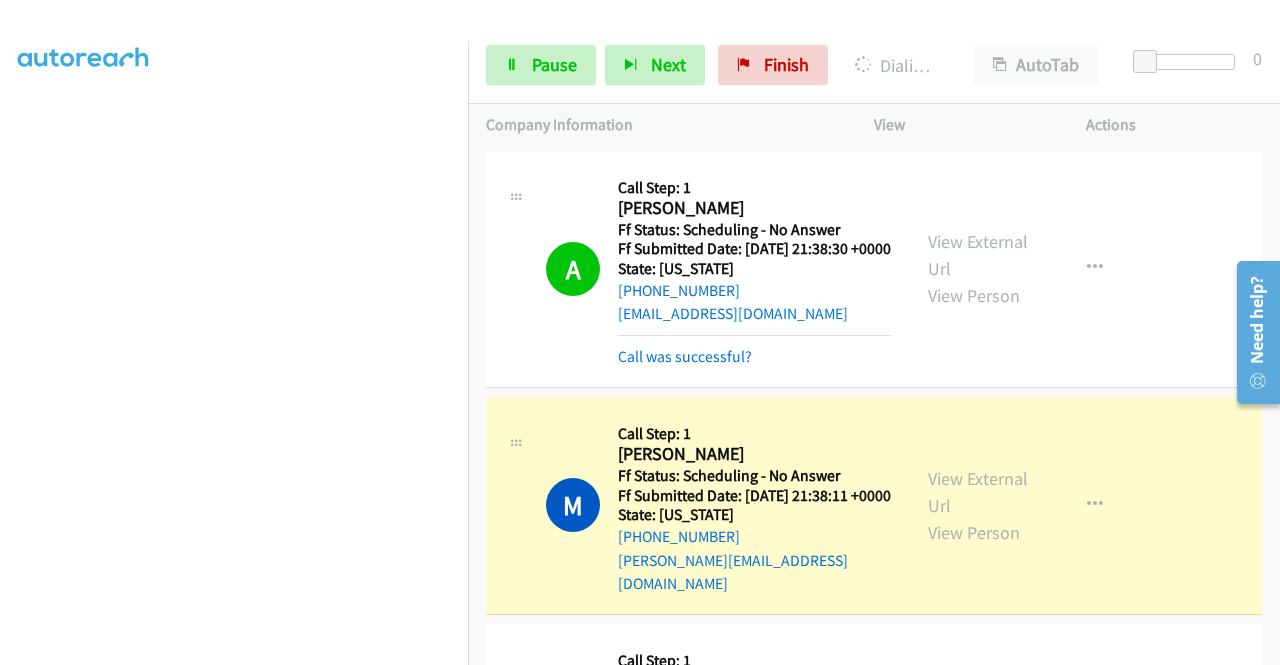 click on "View External Url
View Person
View External Url
Email
Schedule/Manage Callback
Skip Call
Add to do not call list" at bounding box center (1025, 505) 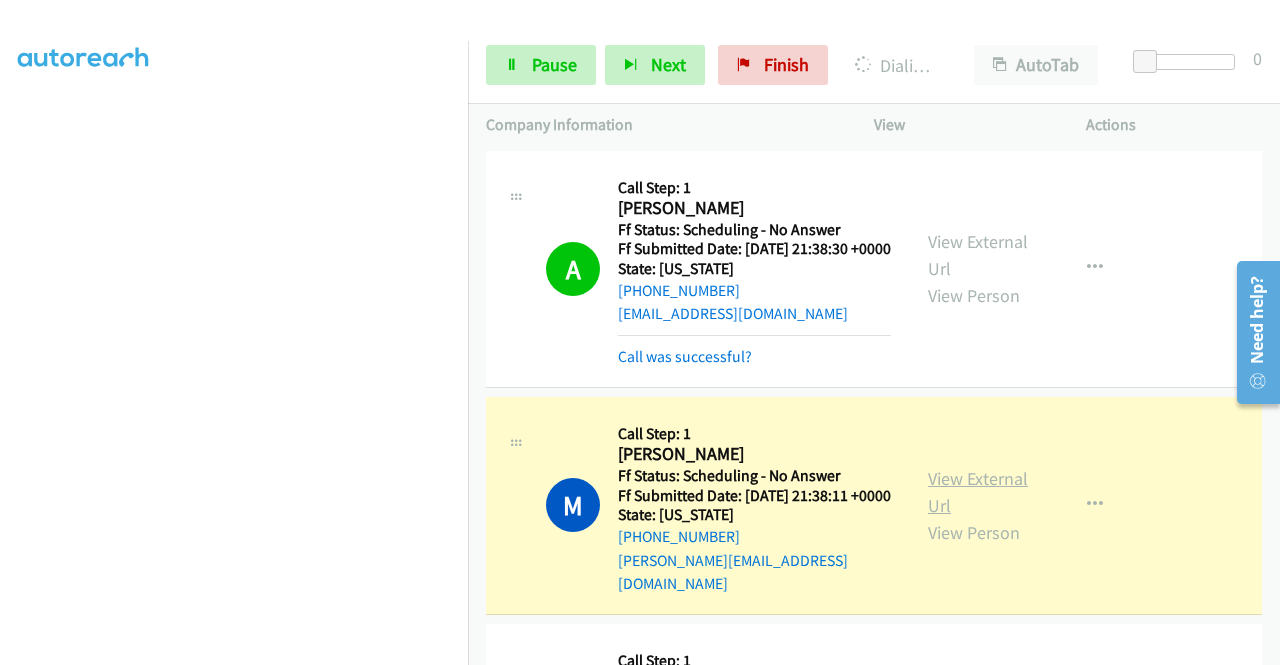 click on "View External Url" at bounding box center (978, 492) 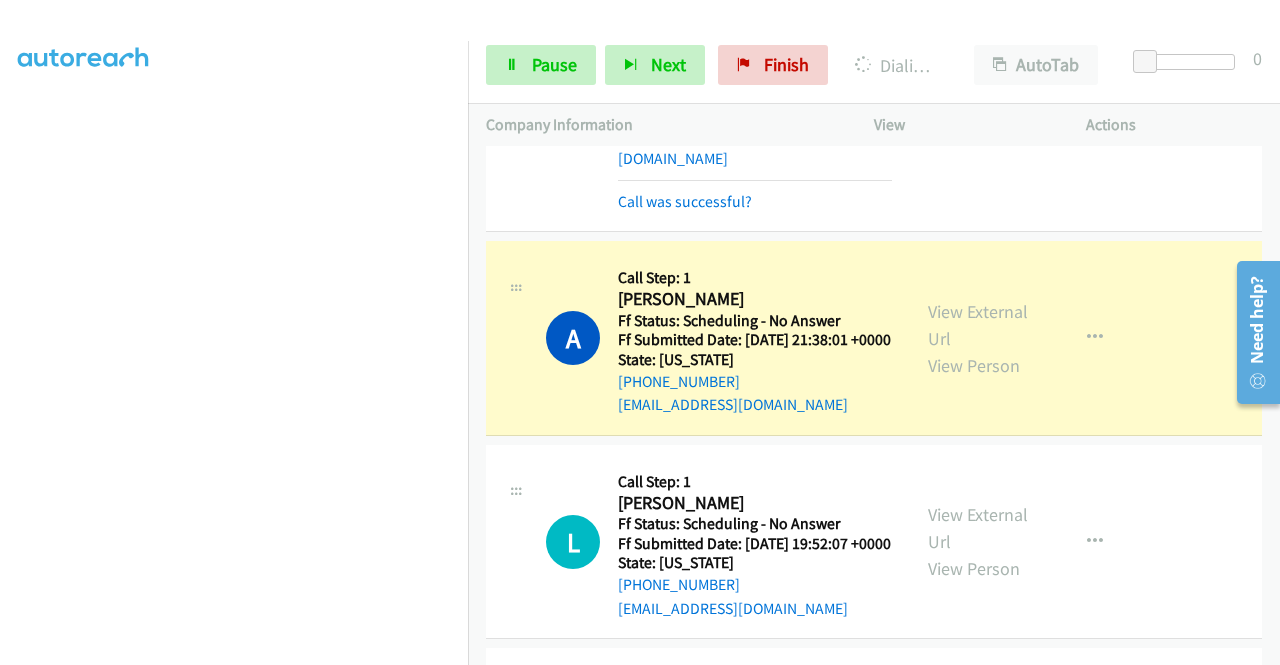 scroll, scrollTop: 471, scrollLeft: 0, axis: vertical 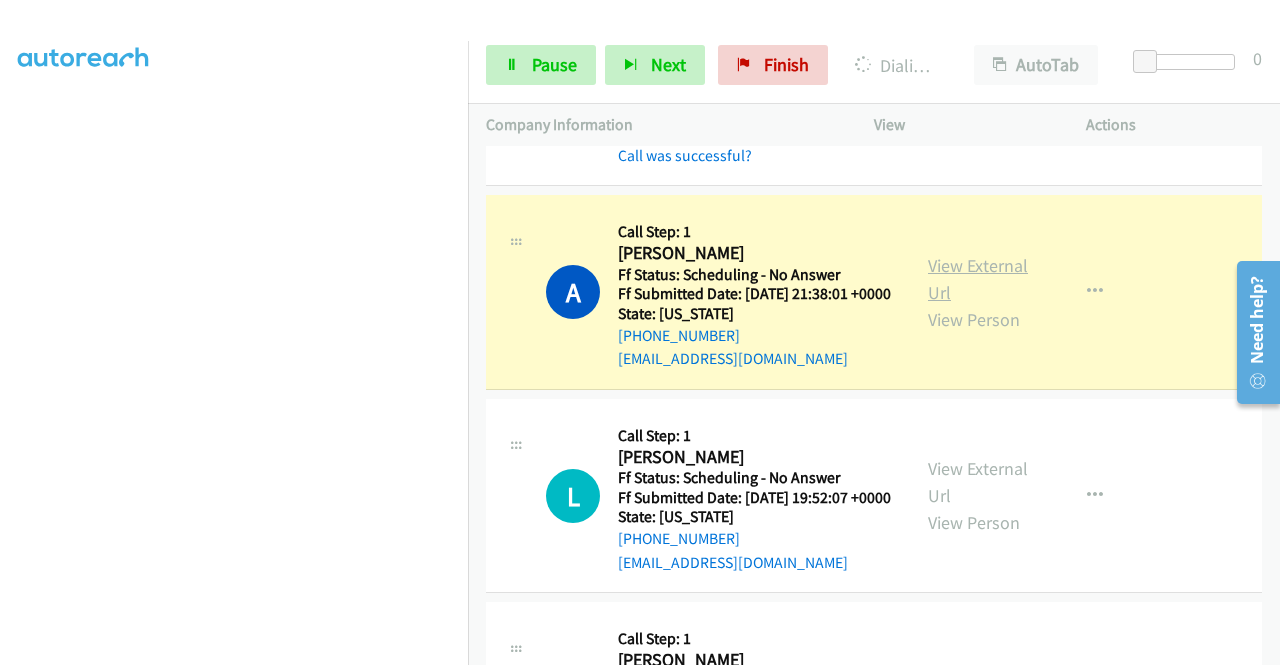 click on "View External Url" at bounding box center [978, 279] 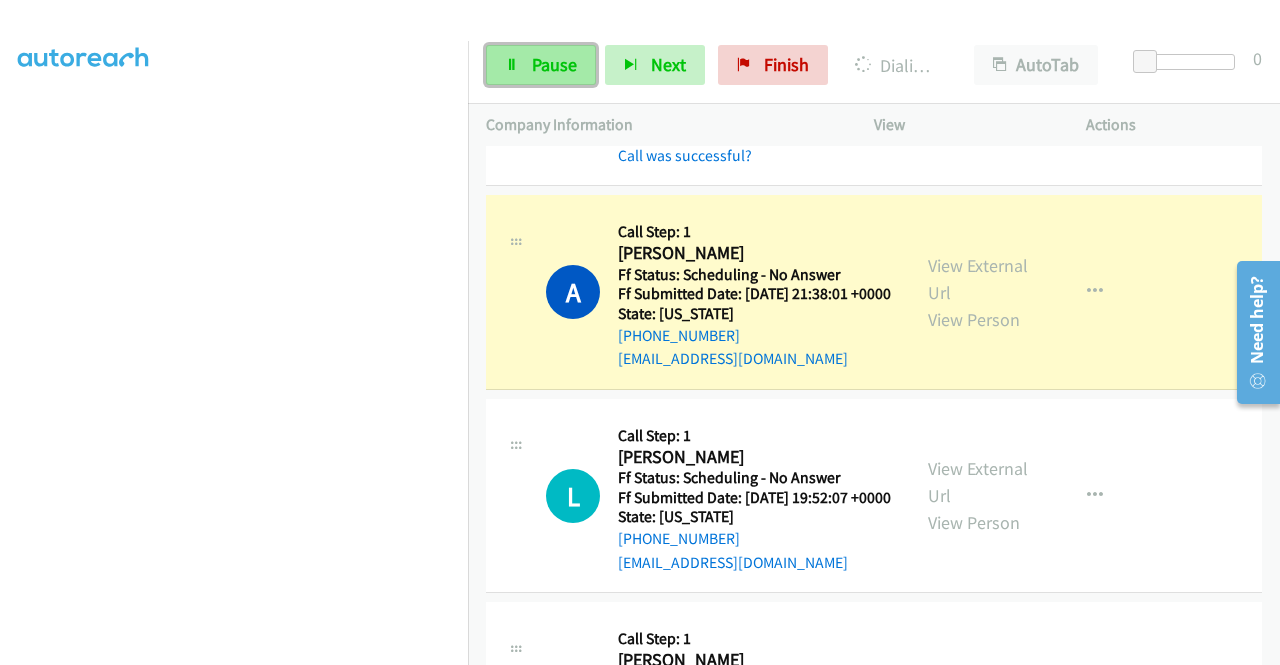 click on "Pause" at bounding box center (541, 65) 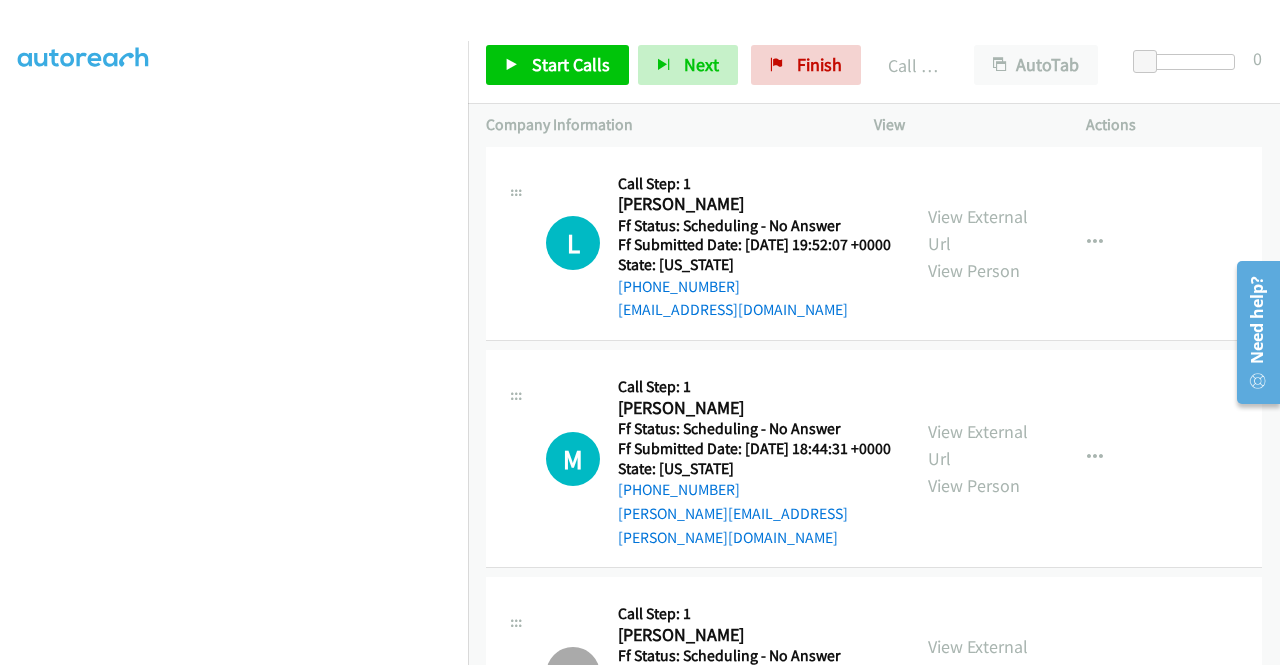 scroll, scrollTop: 804, scrollLeft: 0, axis: vertical 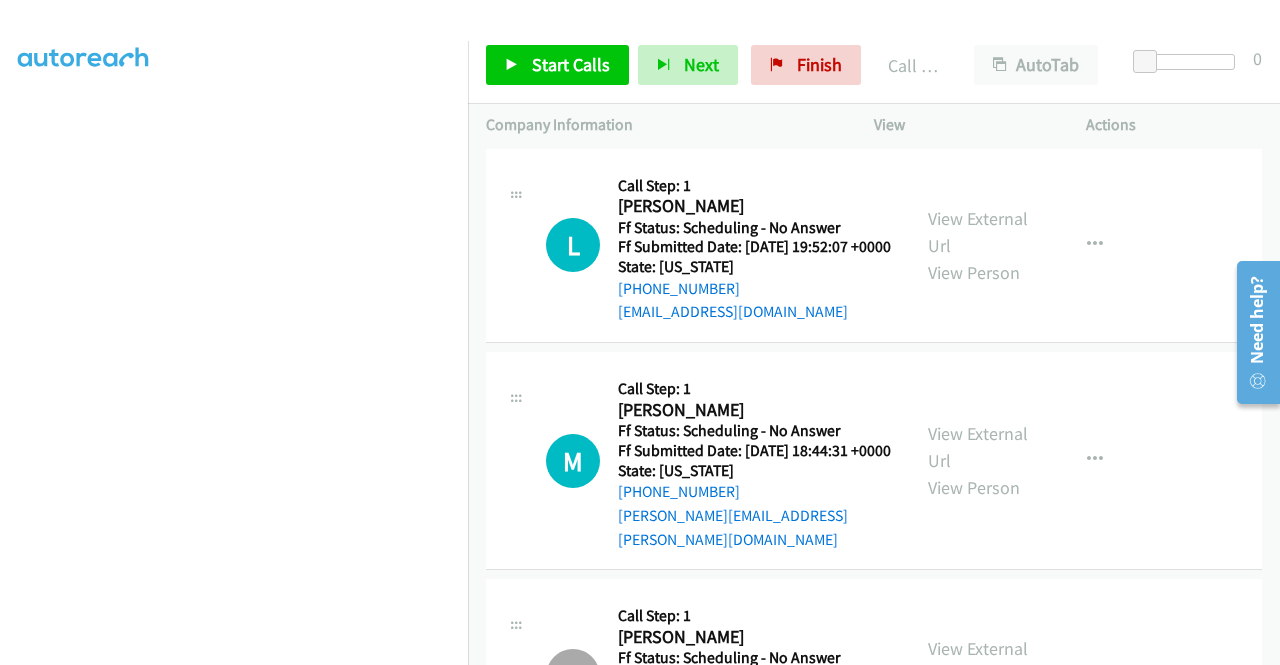 click on "Start Calls
Pause
Next
Finish
Call Completed
AutoTab
AutoTab
0
Company Information
Info
Status
View
Actions
+1 415-964-1034
Call failed - Please reload the list and try again
The Callbar Failed to Load Please Open it and Reload the Page
Hmm something isn't quite right.. Please refresh the page
Hmm something isn't quite right.. Please refresh the page
No records are currently dialable. We'll auto-refresh when new records are added or you can switch to another list or campaign.
Loading New Records ...
A
Callback Scheduled
Call Step: 1
Andrea Howell
America/Denver
Ff Status: Scheduling - No Answer
Ff Submitted Date: 2025-07-23 21:38:30 +0000
State: Colorado
+1 303-868-1023
andreahowellhomes@gmail.com" at bounding box center (640, 47) 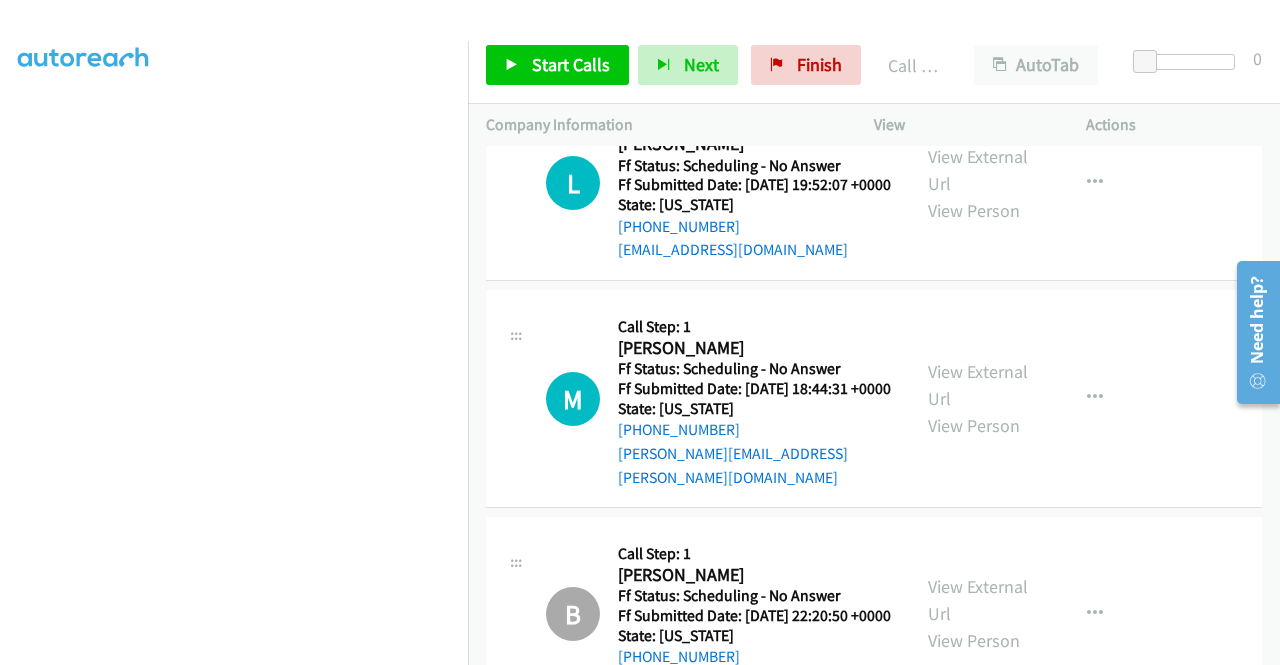 scroll, scrollTop: 800, scrollLeft: 0, axis: vertical 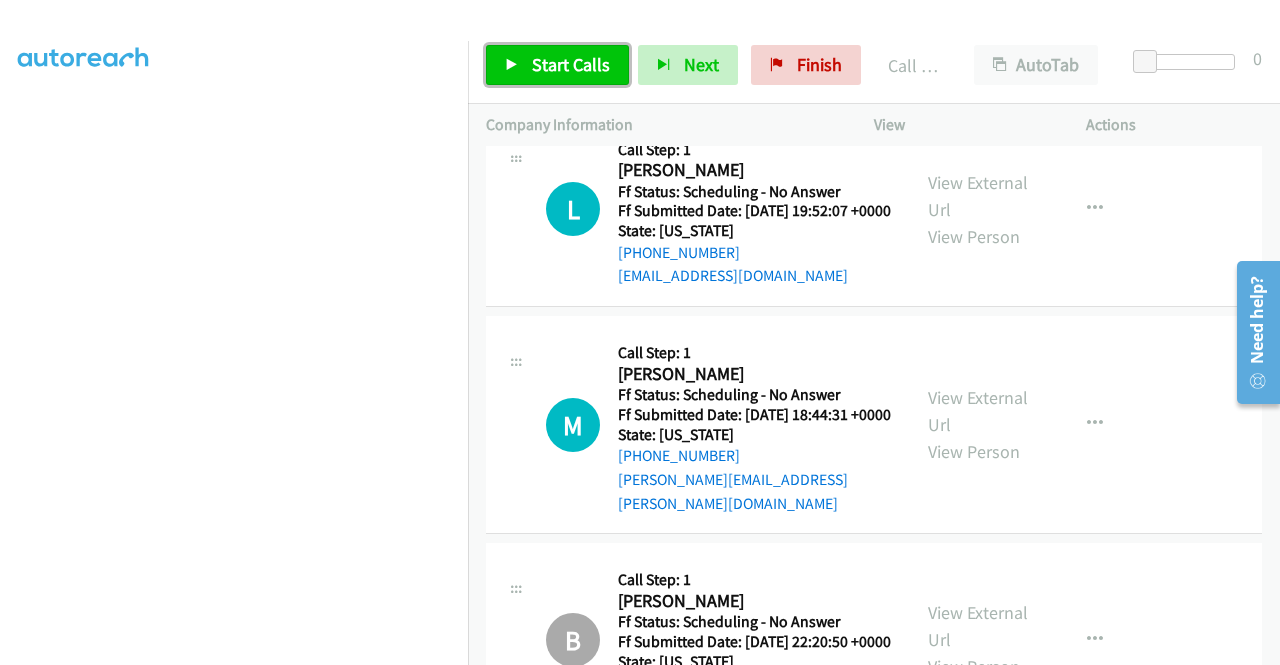 click on "Start Calls" at bounding box center (557, 65) 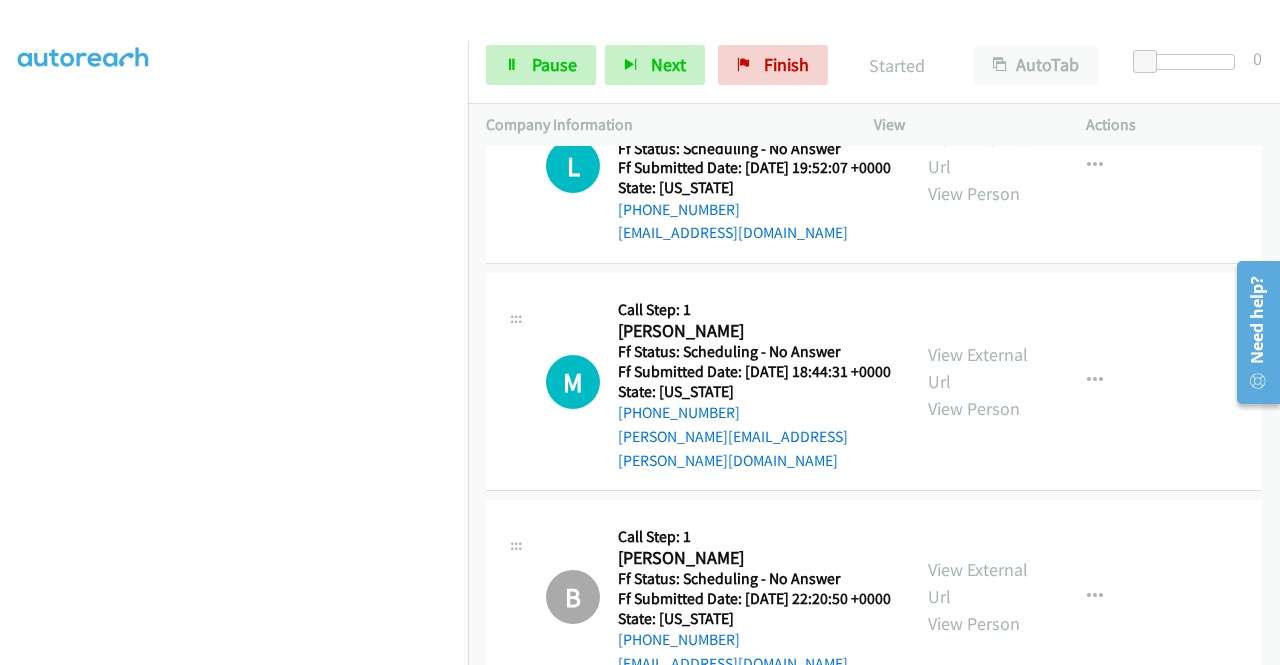 scroll, scrollTop: 880, scrollLeft: 0, axis: vertical 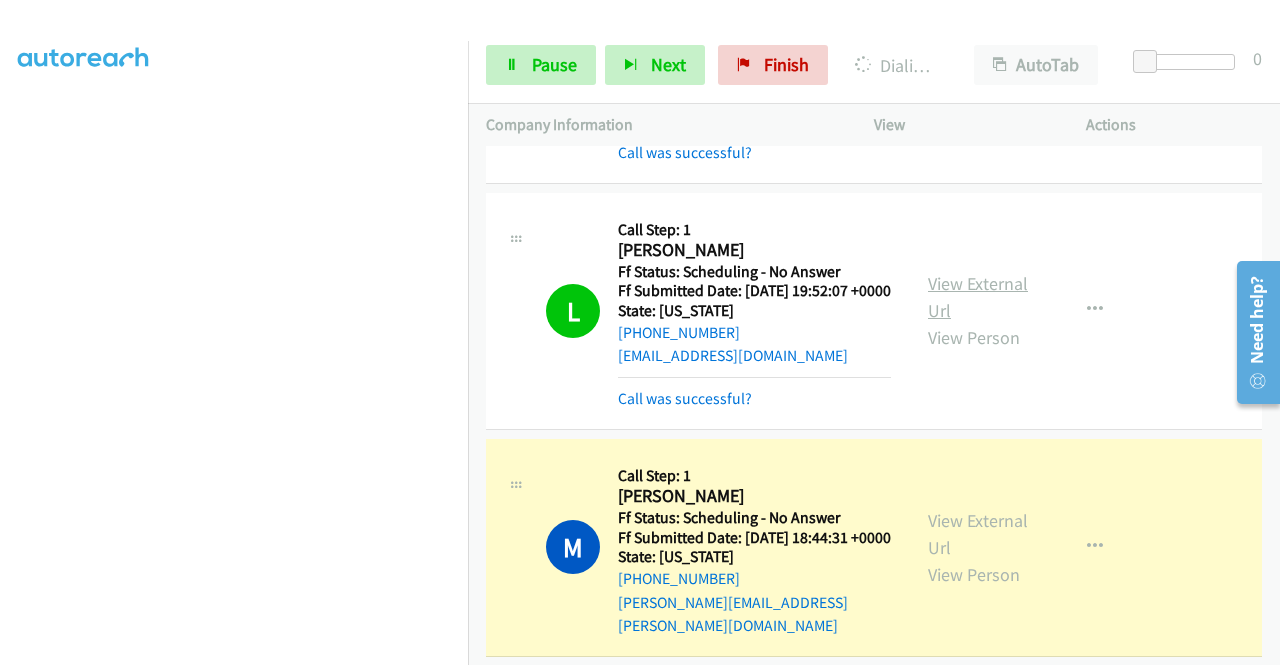 click on "View External Url" at bounding box center (978, 297) 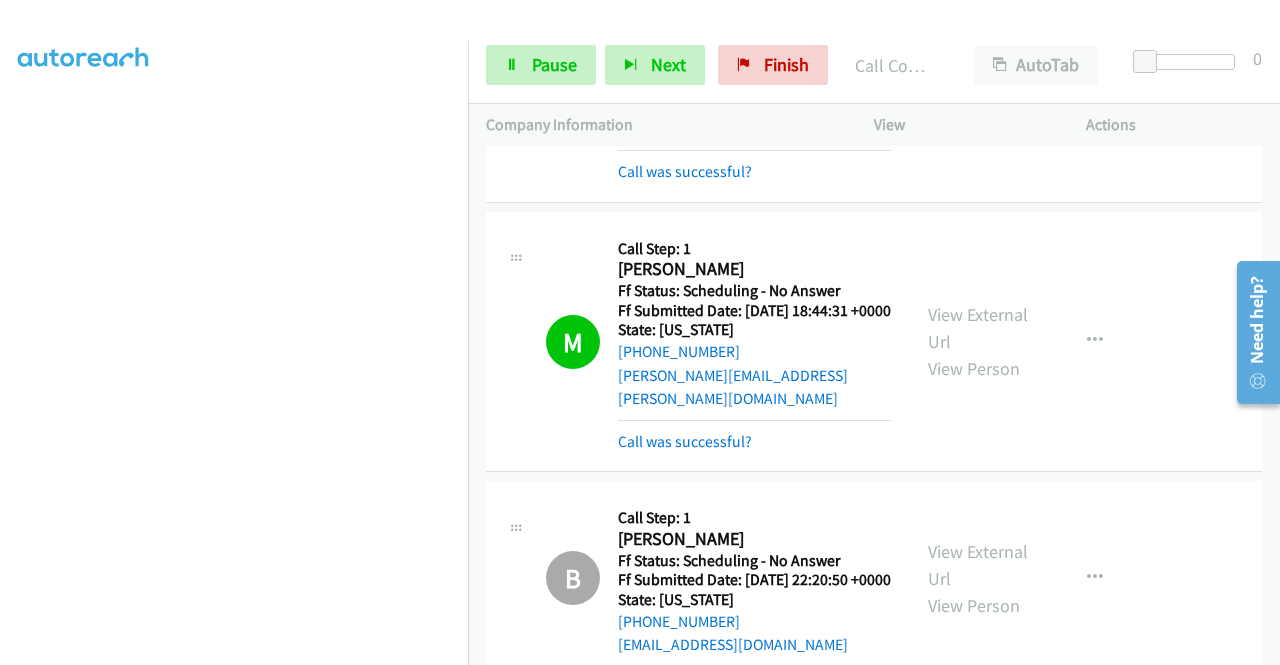 scroll, scrollTop: 1027, scrollLeft: 0, axis: vertical 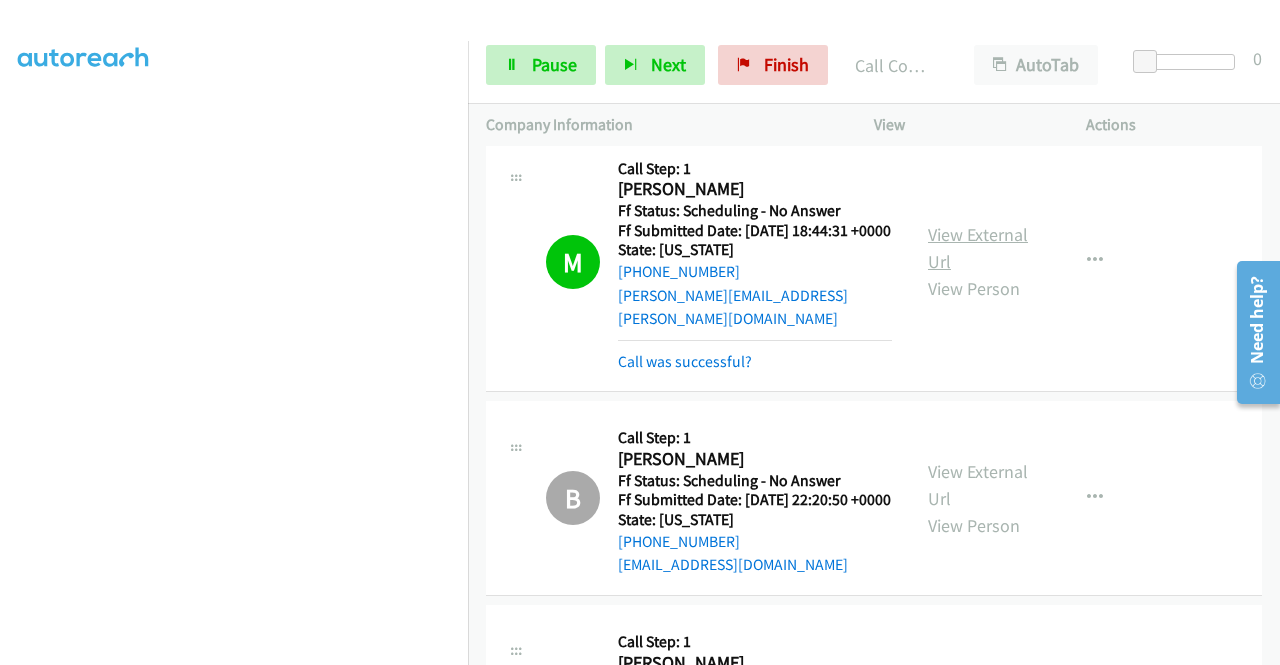 click on "View External Url" at bounding box center (978, 248) 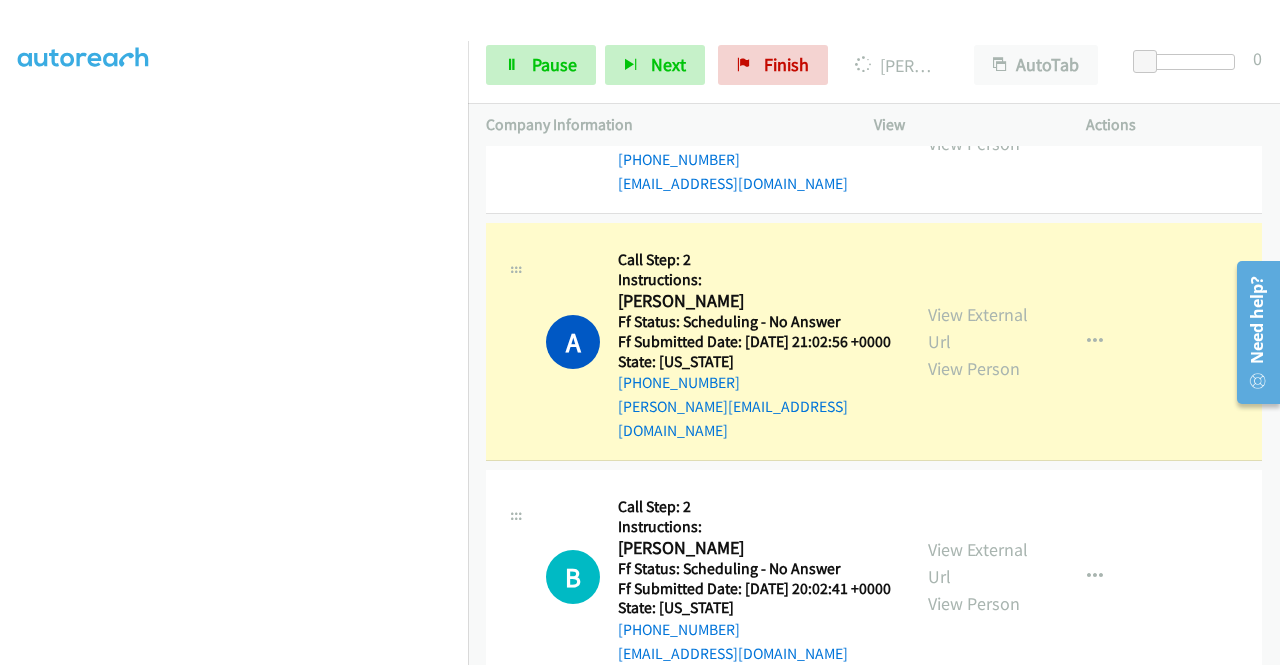 scroll, scrollTop: 1666, scrollLeft: 0, axis: vertical 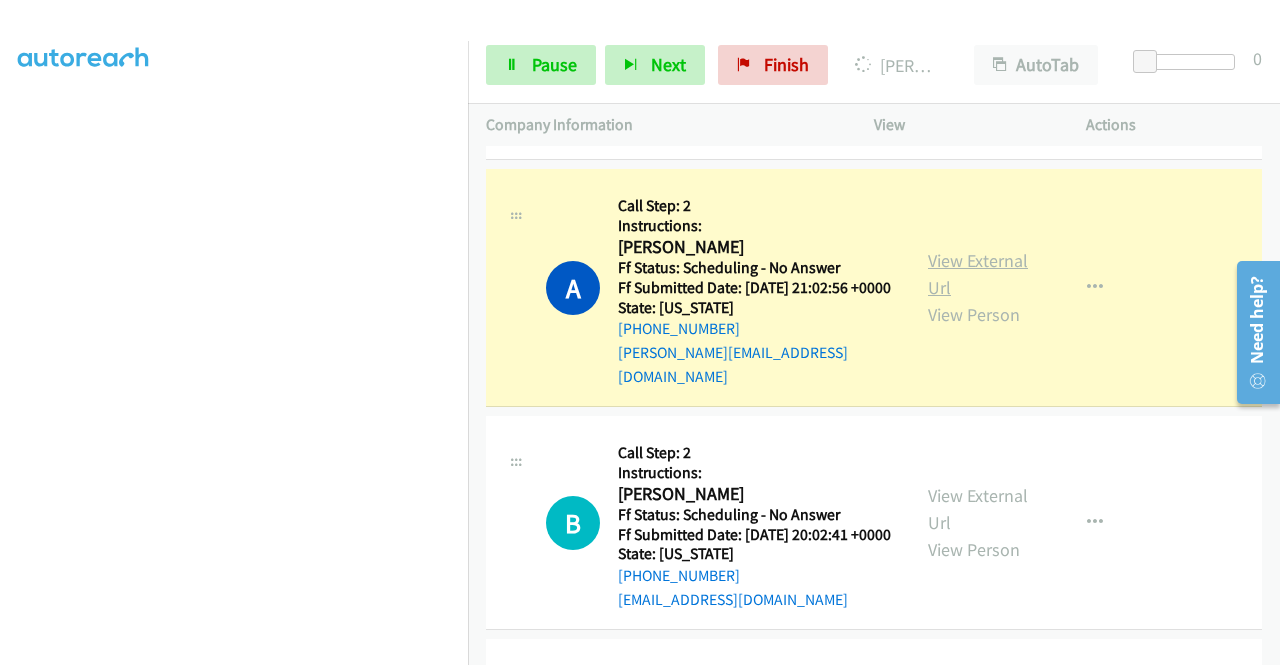 click on "View External Url" at bounding box center (978, 274) 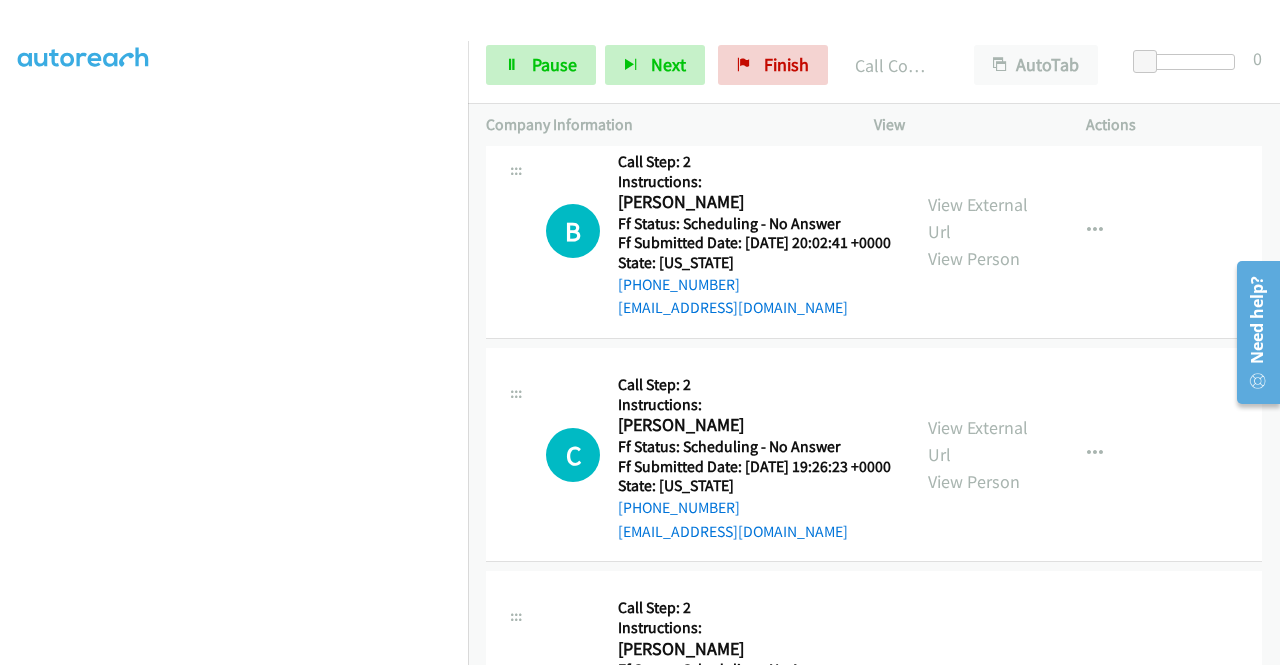 scroll, scrollTop: 2026, scrollLeft: 0, axis: vertical 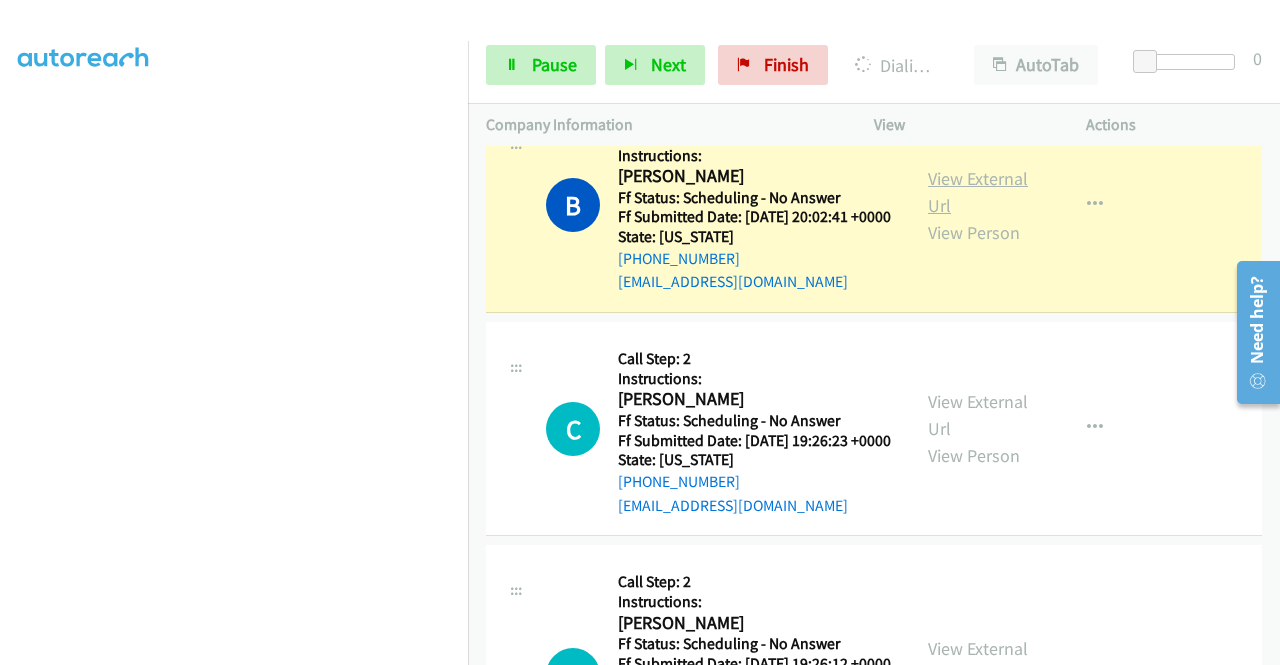 click on "View External Url" at bounding box center (978, 192) 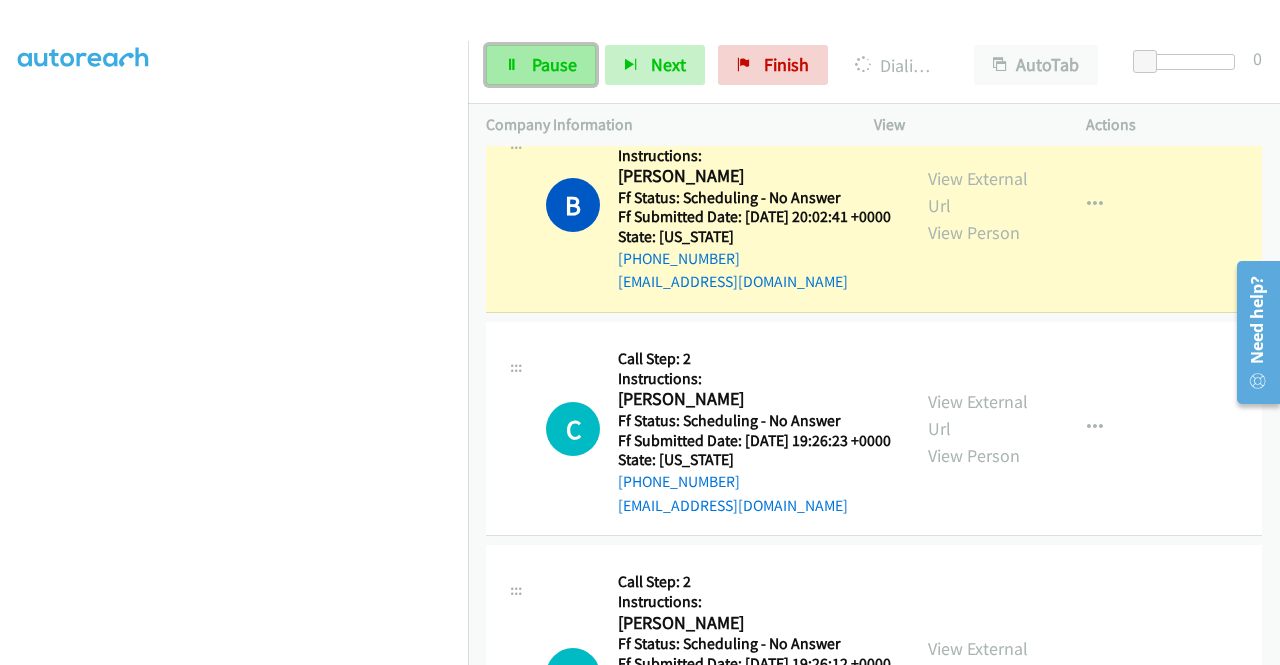 click on "Pause" at bounding box center [541, 65] 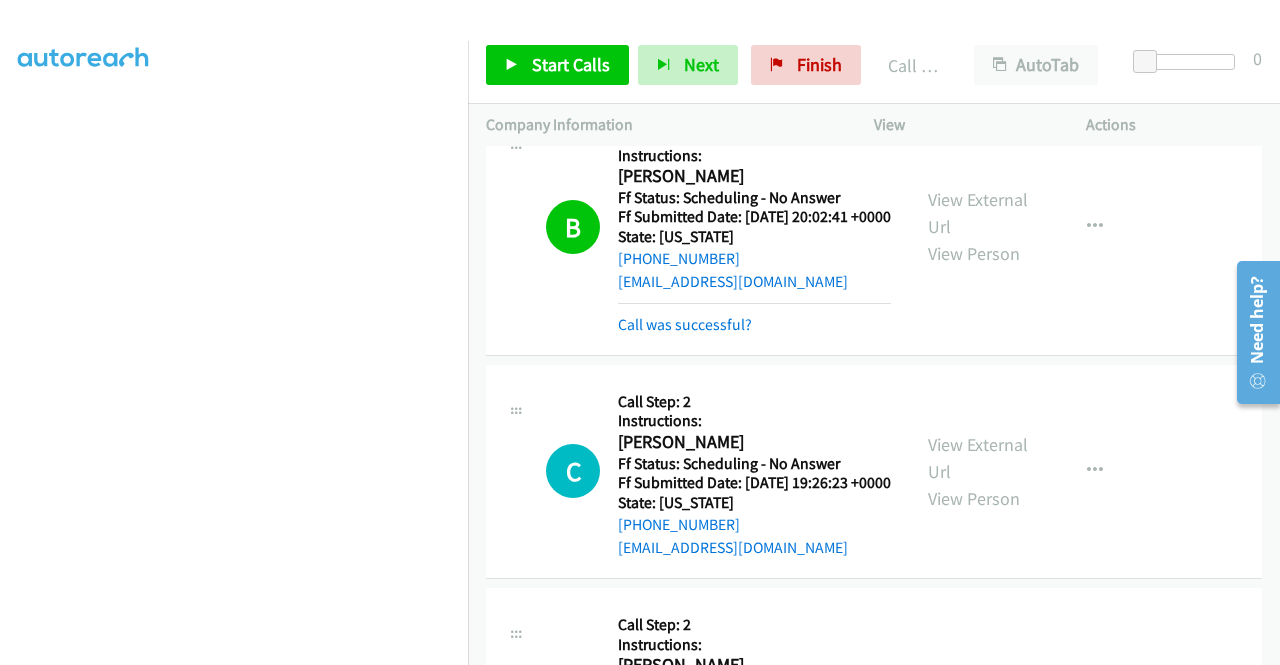 click on "View External Url
View Person" at bounding box center [980, 226] 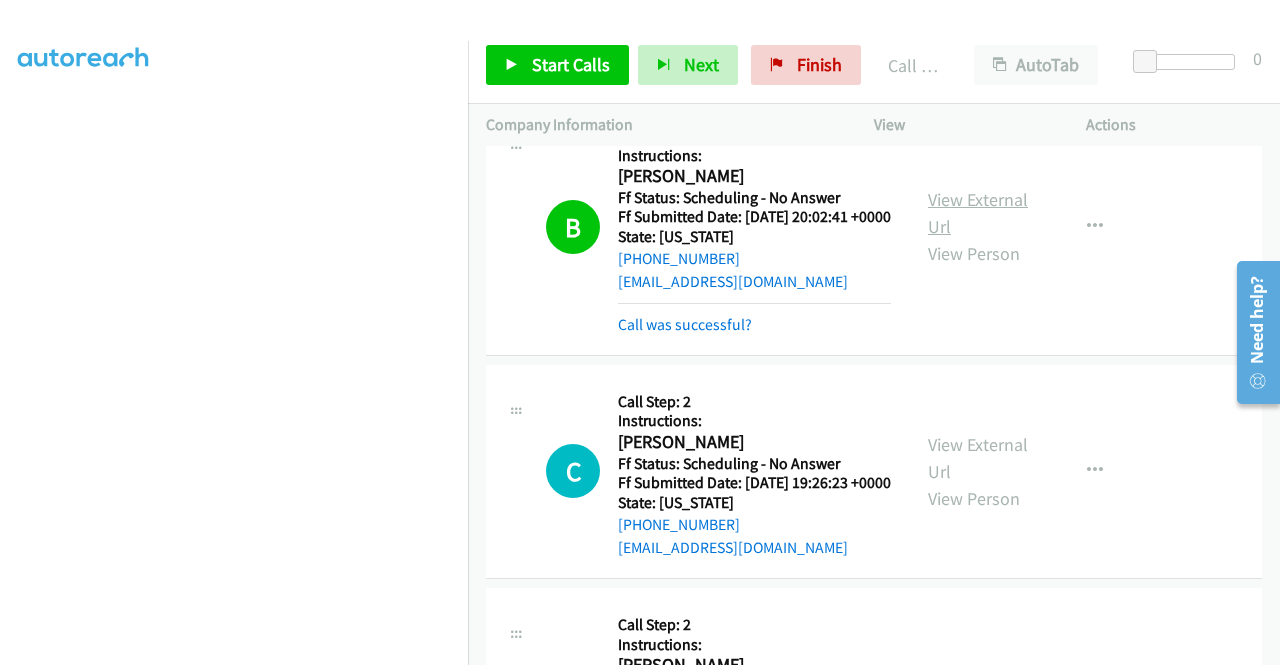 click on "View External Url" at bounding box center (978, 213) 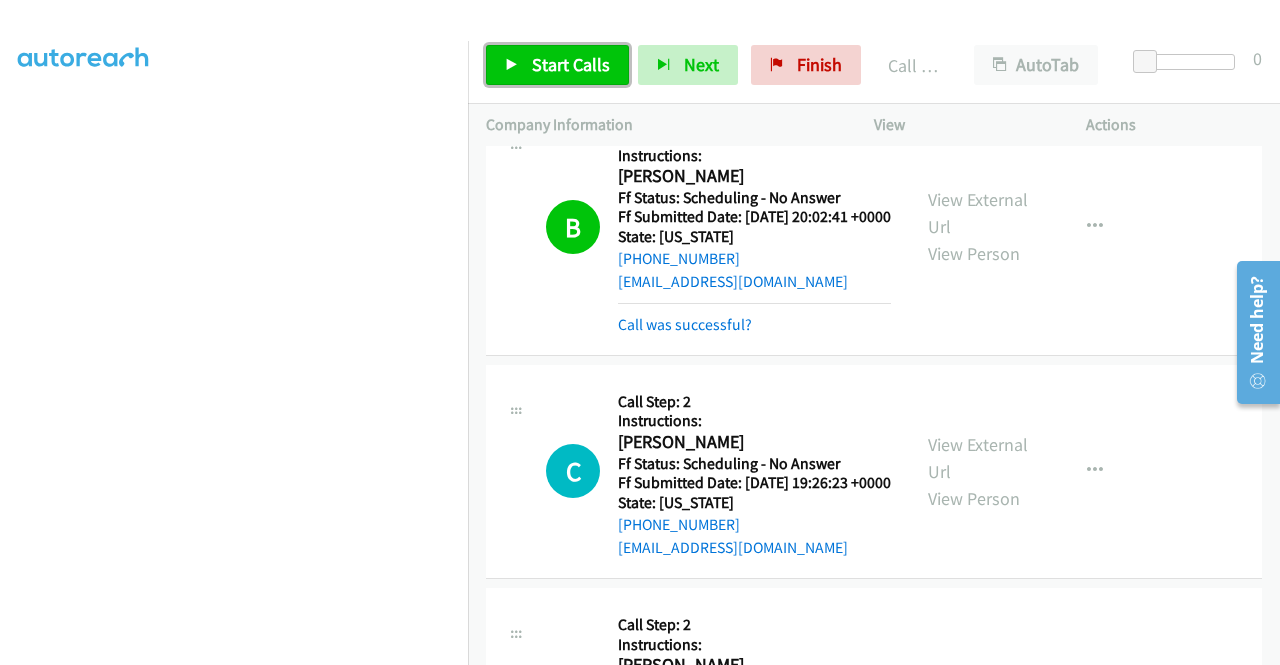 click on "Start Calls" at bounding box center (571, 64) 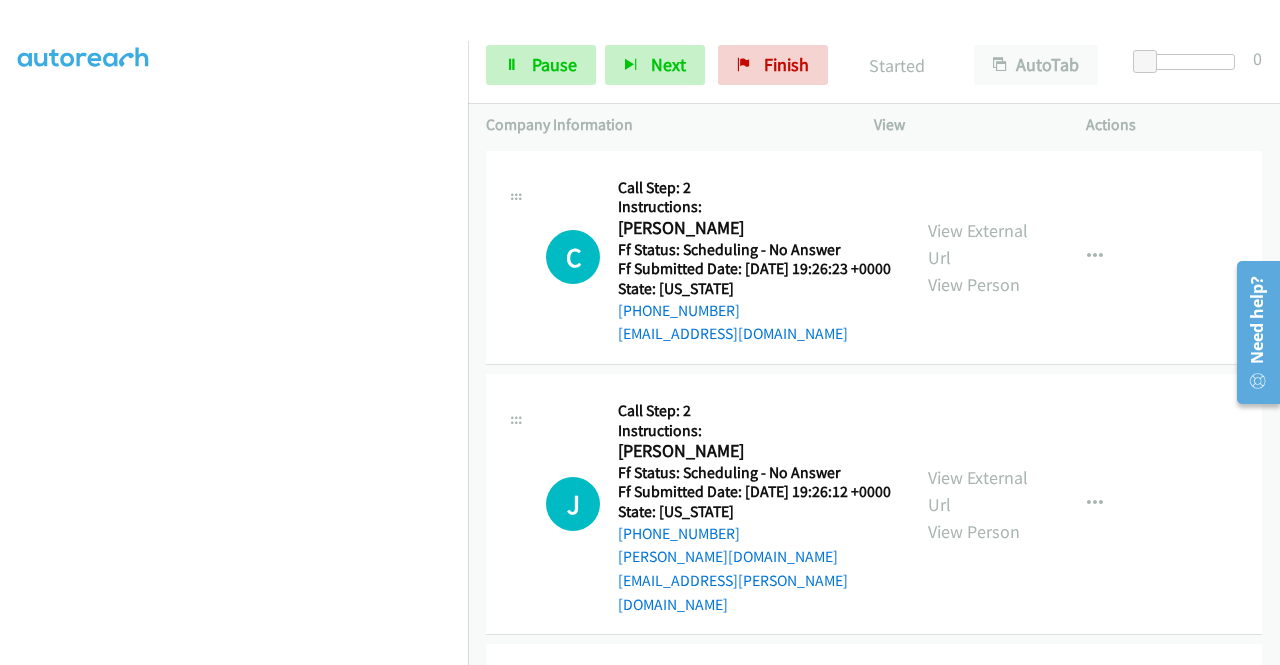 scroll, scrollTop: 2333, scrollLeft: 0, axis: vertical 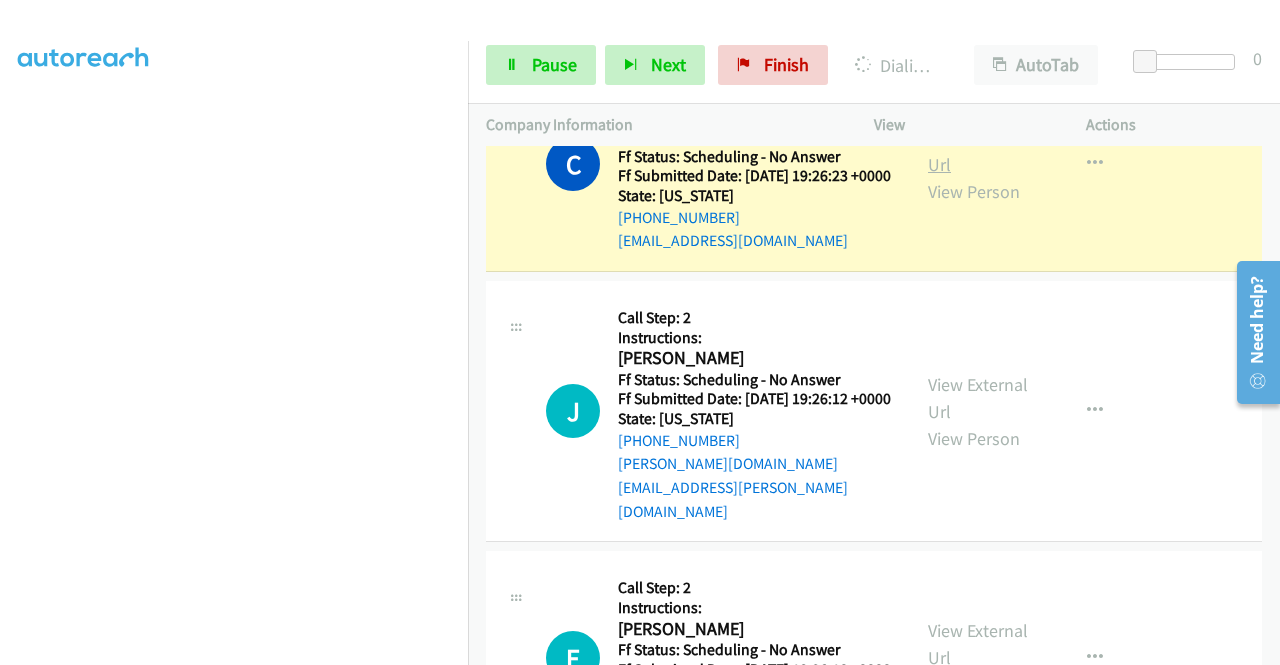 click on "View External Url" at bounding box center (978, 151) 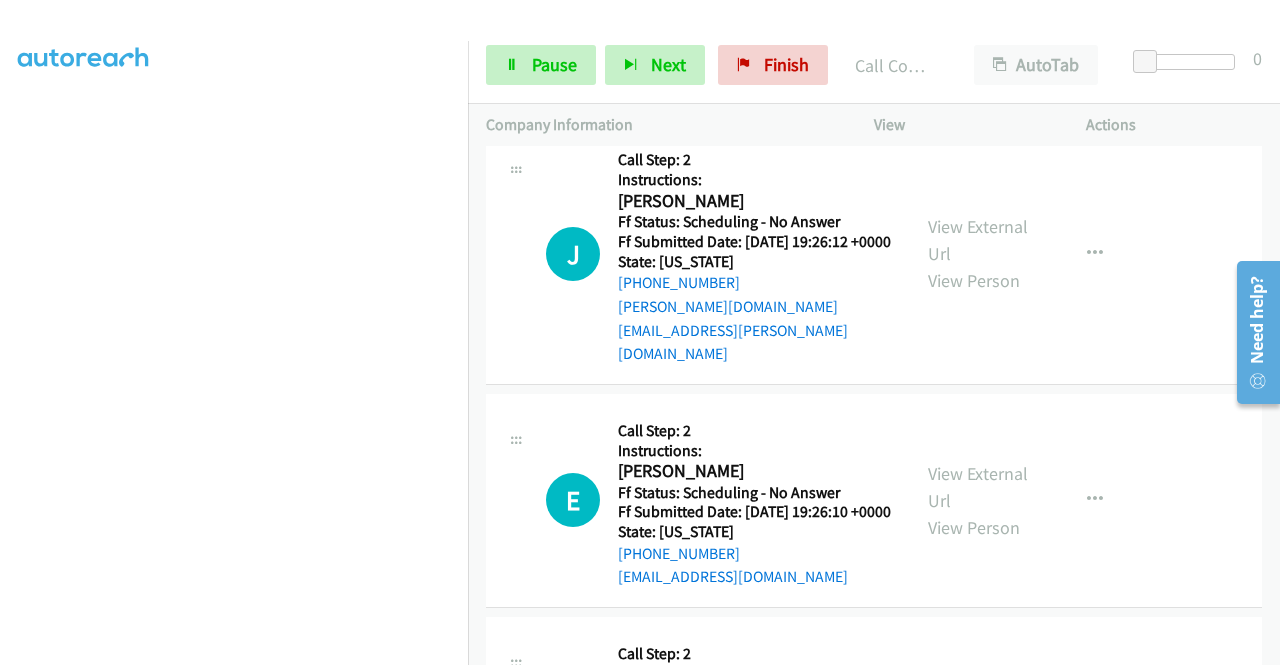 scroll, scrollTop: 2613, scrollLeft: 0, axis: vertical 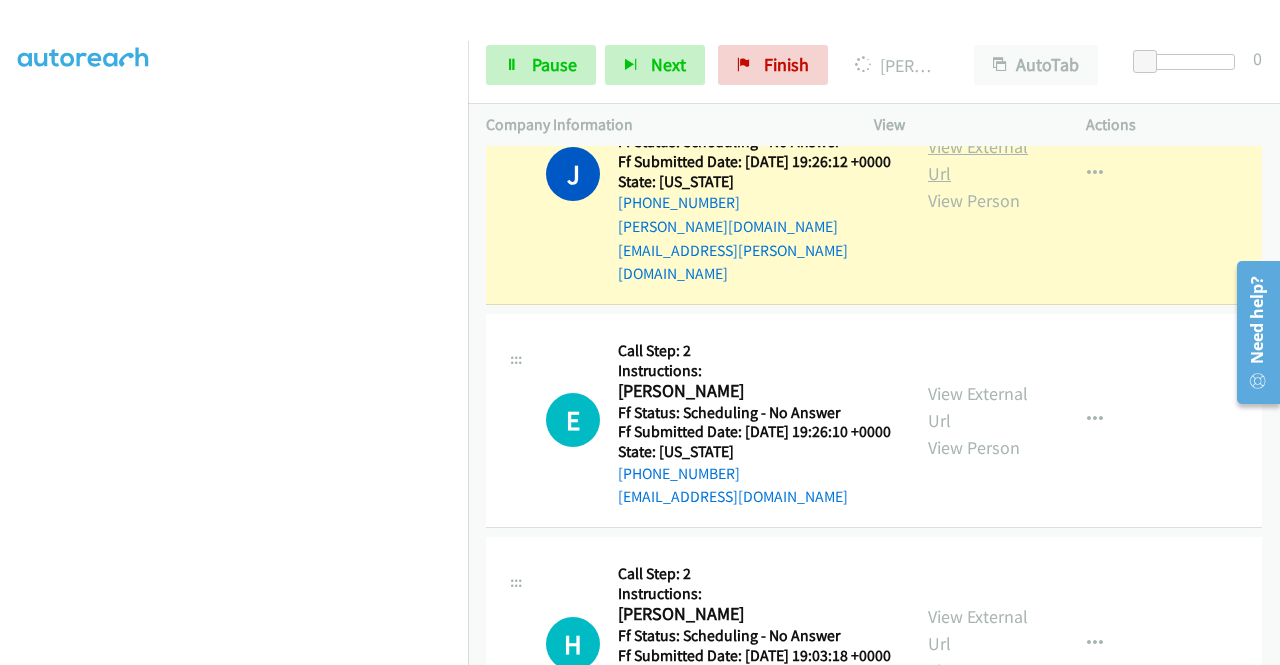 click on "View External Url" at bounding box center [978, 160] 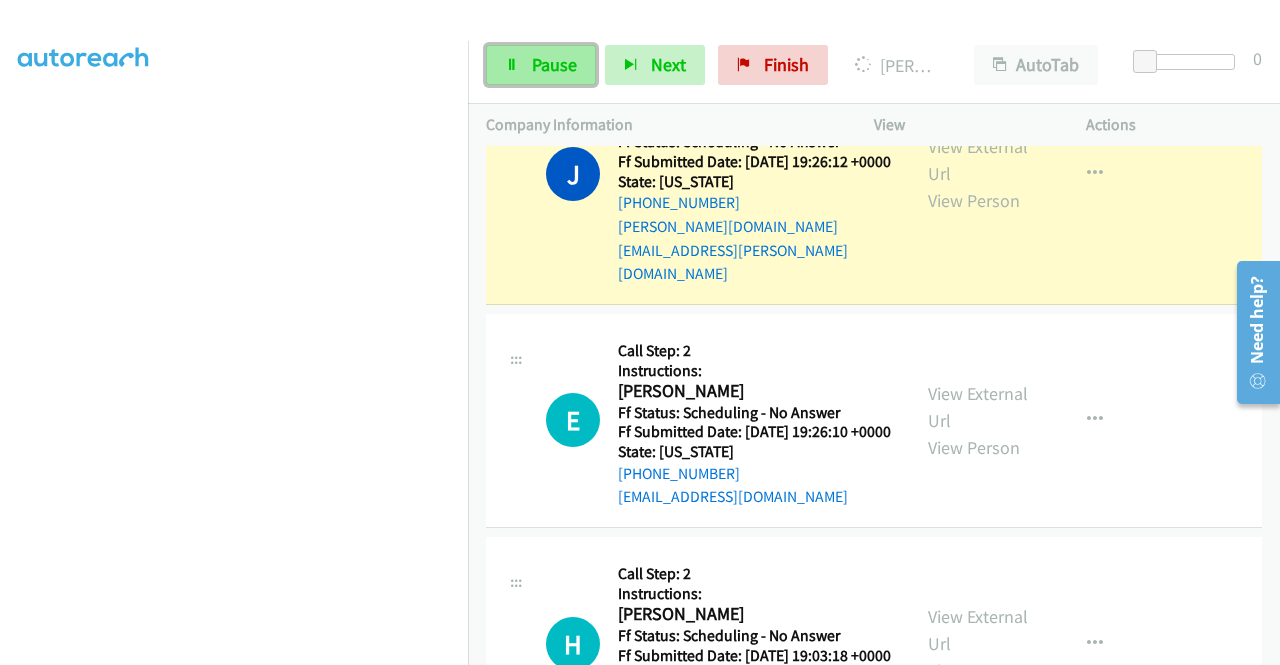 click on "Pause" at bounding box center [541, 65] 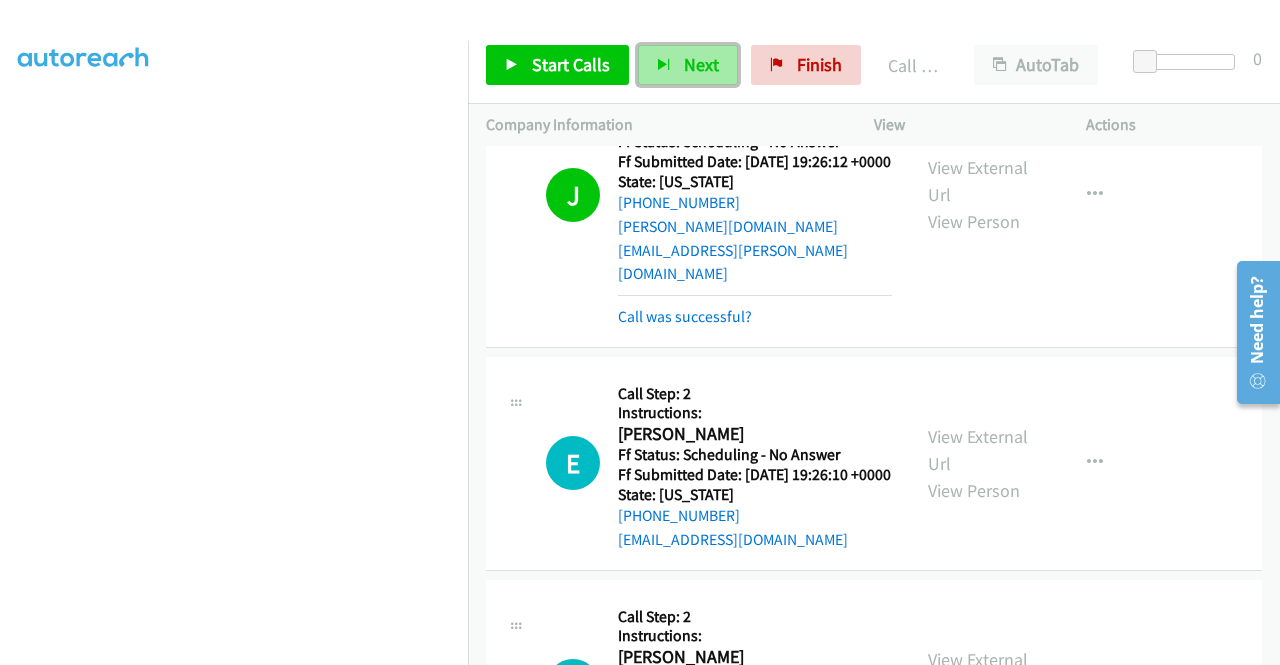 click on "Next" at bounding box center (688, 65) 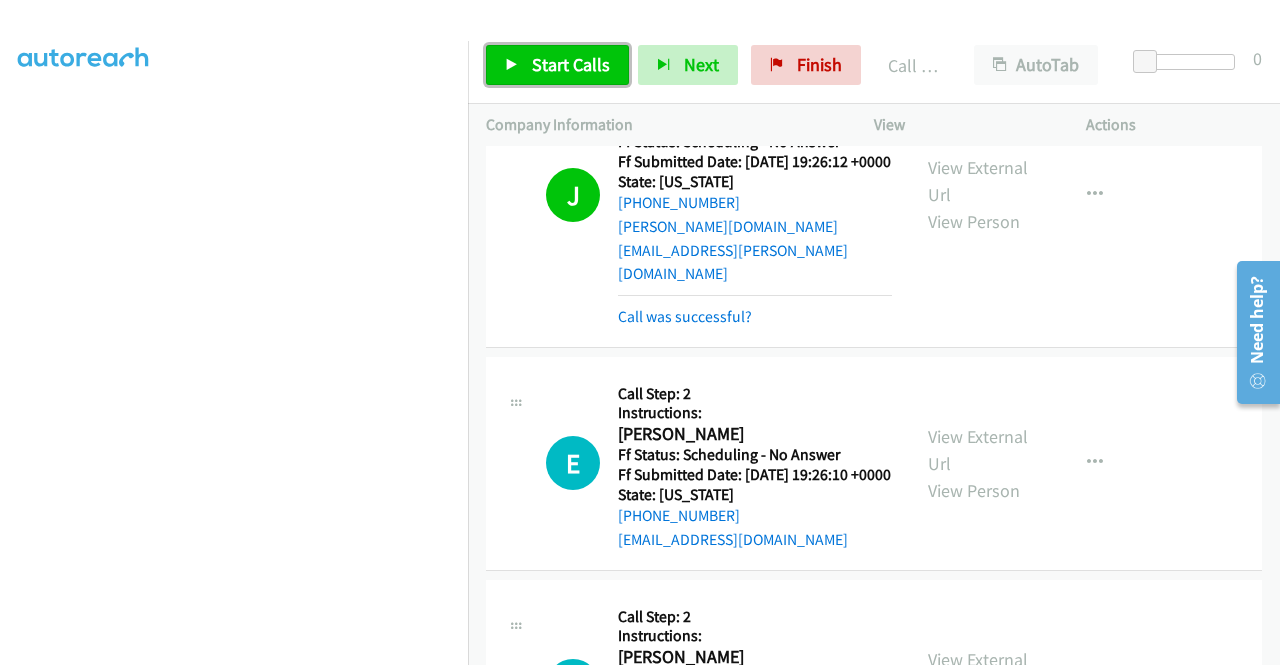 click on "Start Calls" at bounding box center (571, 64) 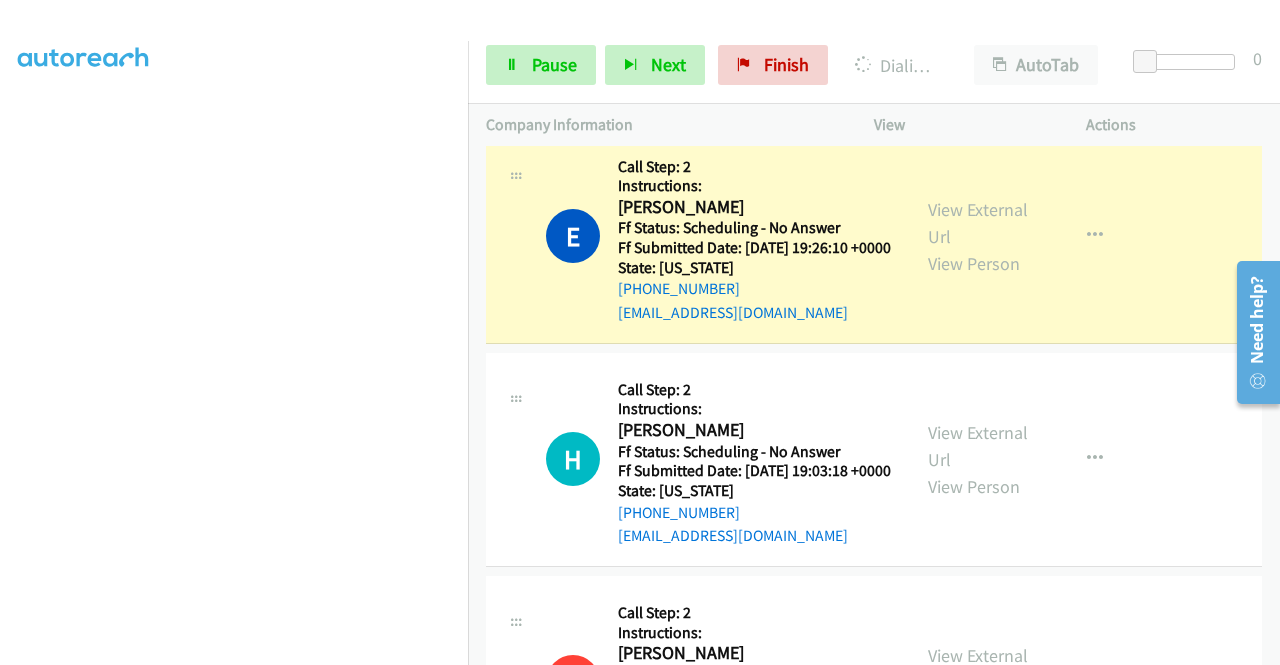 scroll, scrollTop: 2920, scrollLeft: 0, axis: vertical 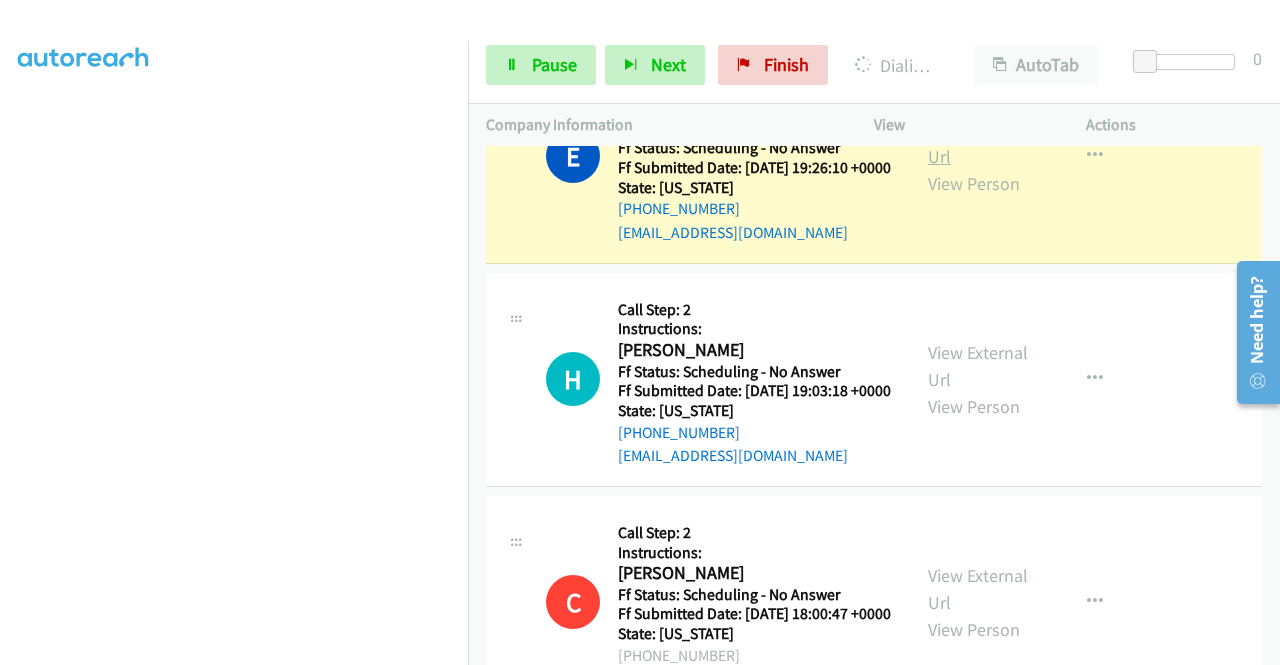 click on "View External Url" at bounding box center [978, 143] 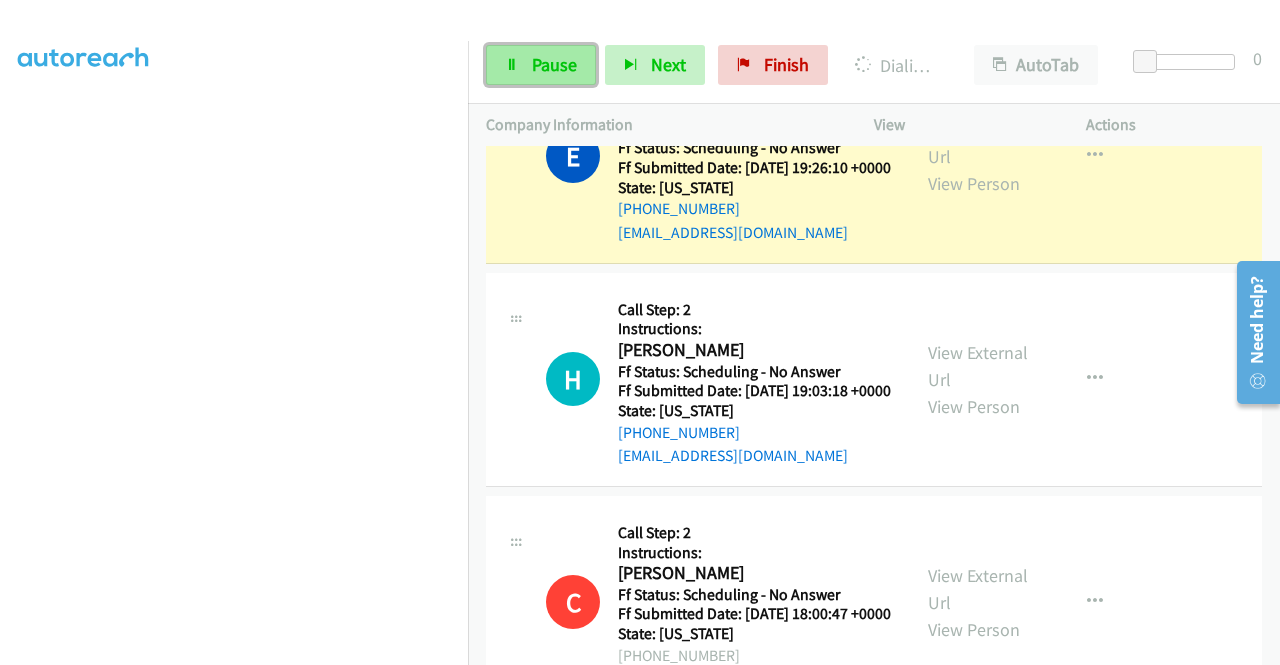 click on "Pause" at bounding box center [554, 64] 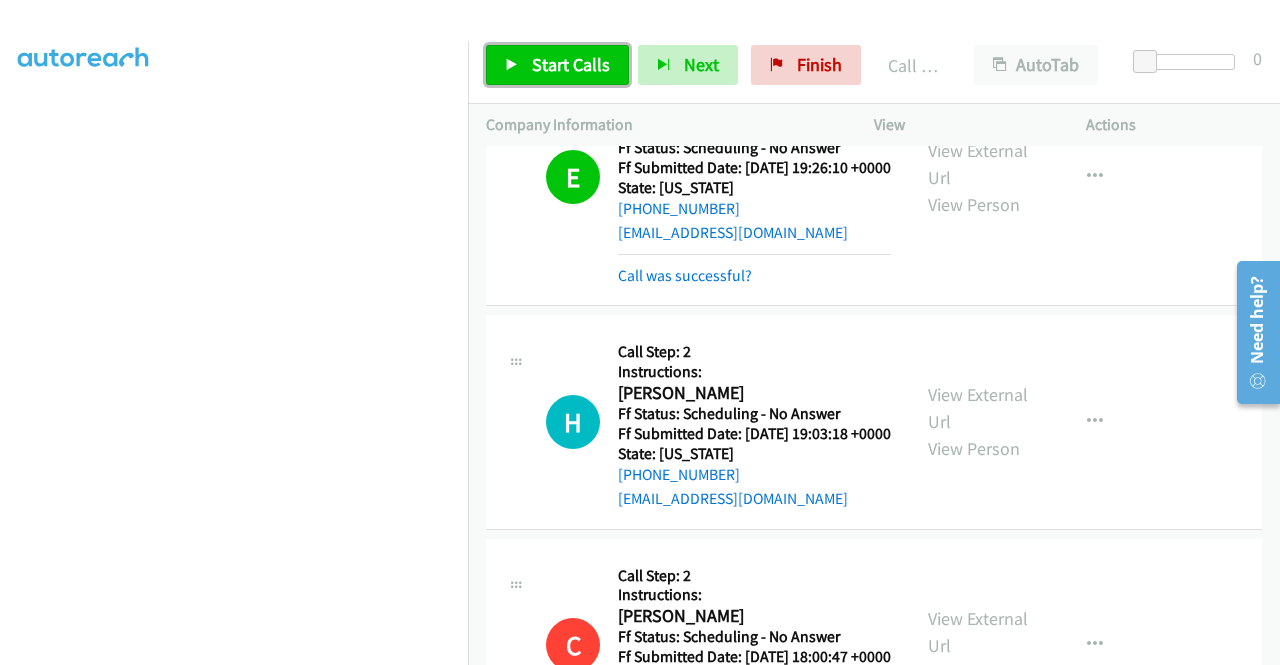 click on "Start Calls" at bounding box center (557, 65) 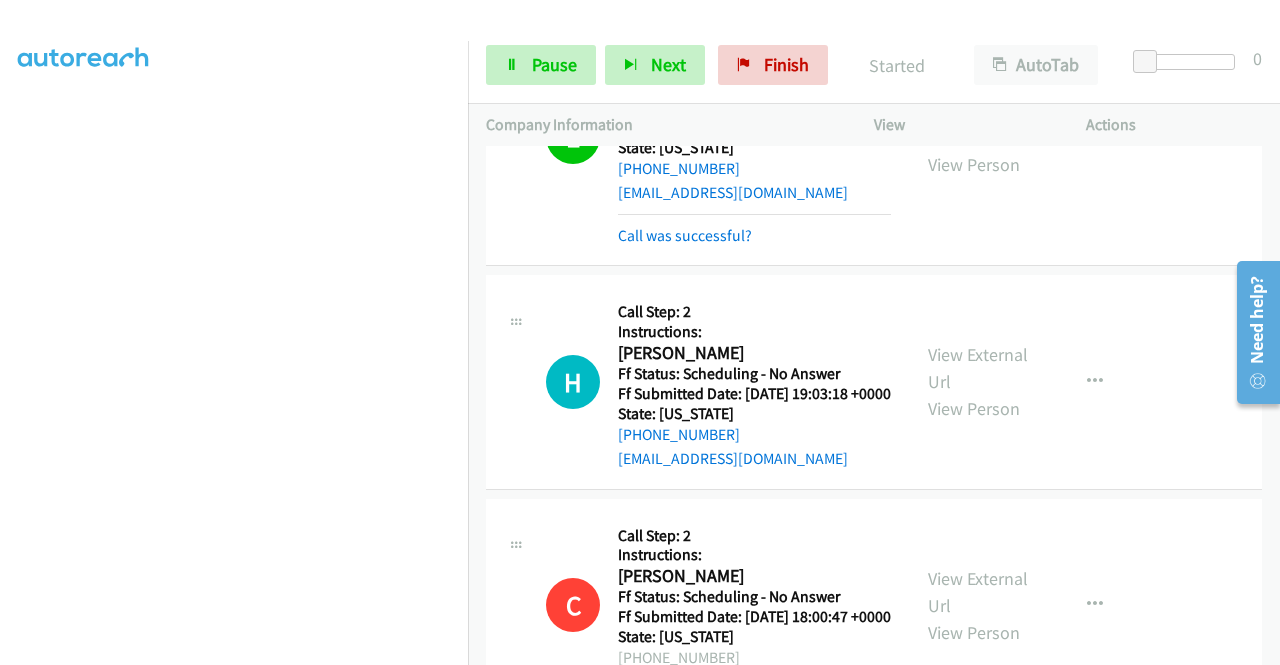 scroll, scrollTop: 3160, scrollLeft: 0, axis: vertical 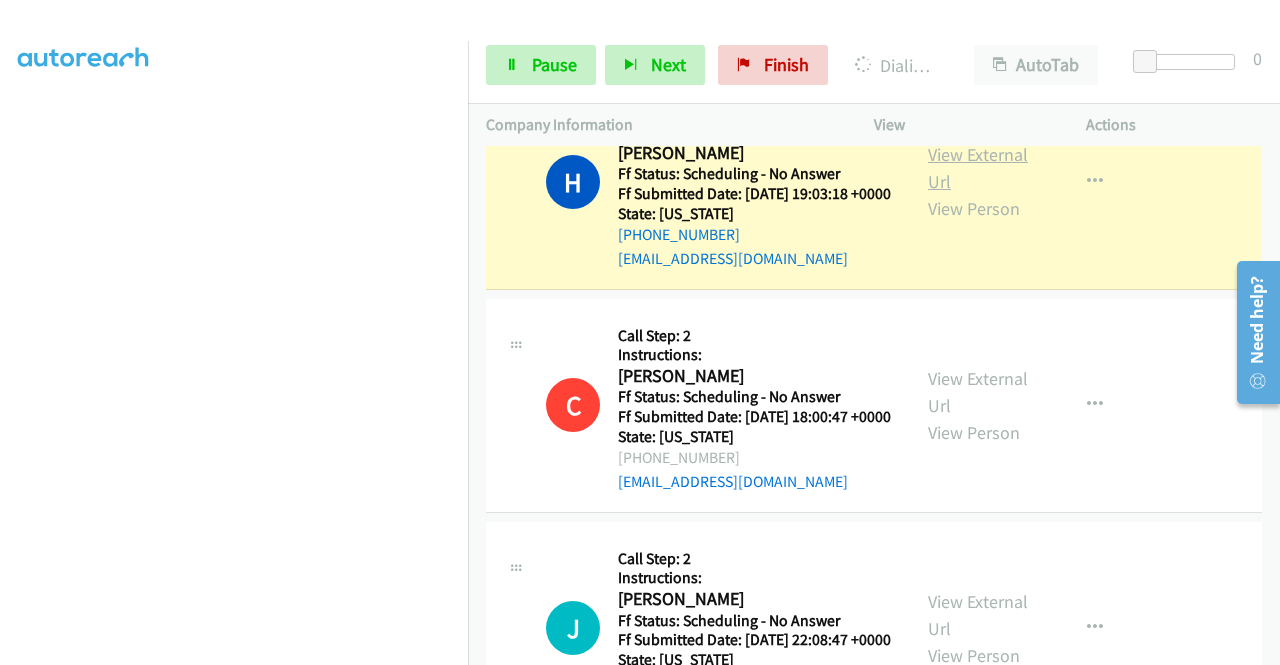 click on "View External Url" at bounding box center [978, 168] 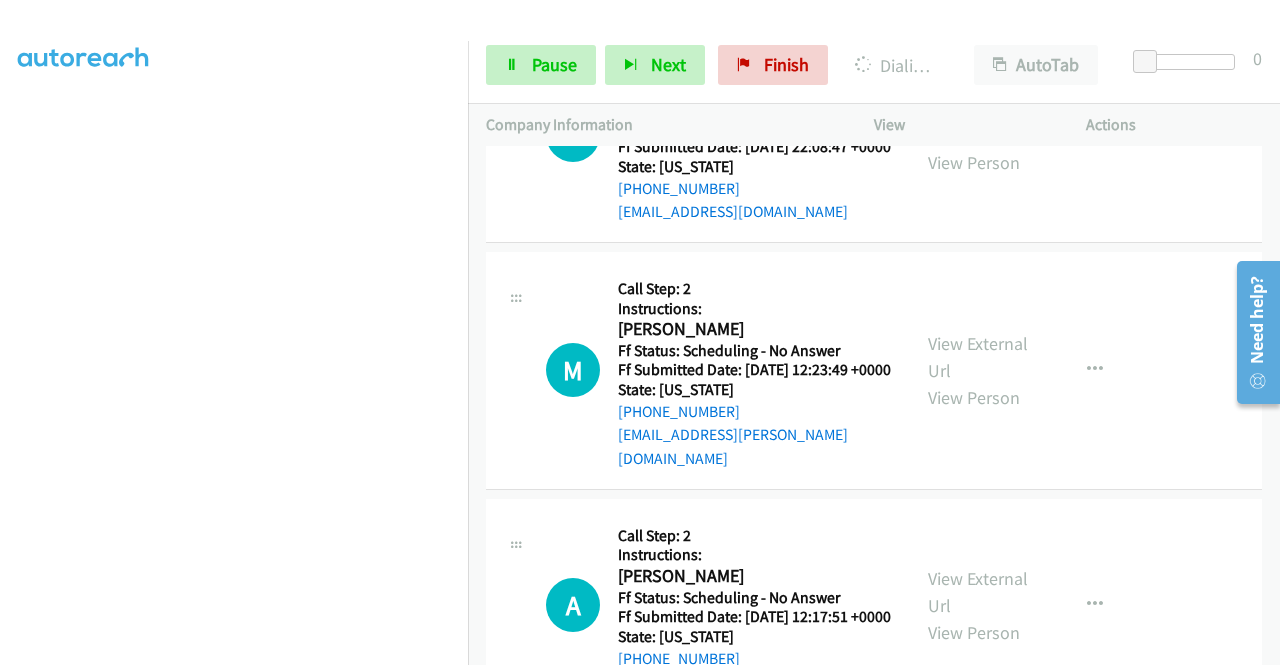 scroll, scrollTop: 3722, scrollLeft: 0, axis: vertical 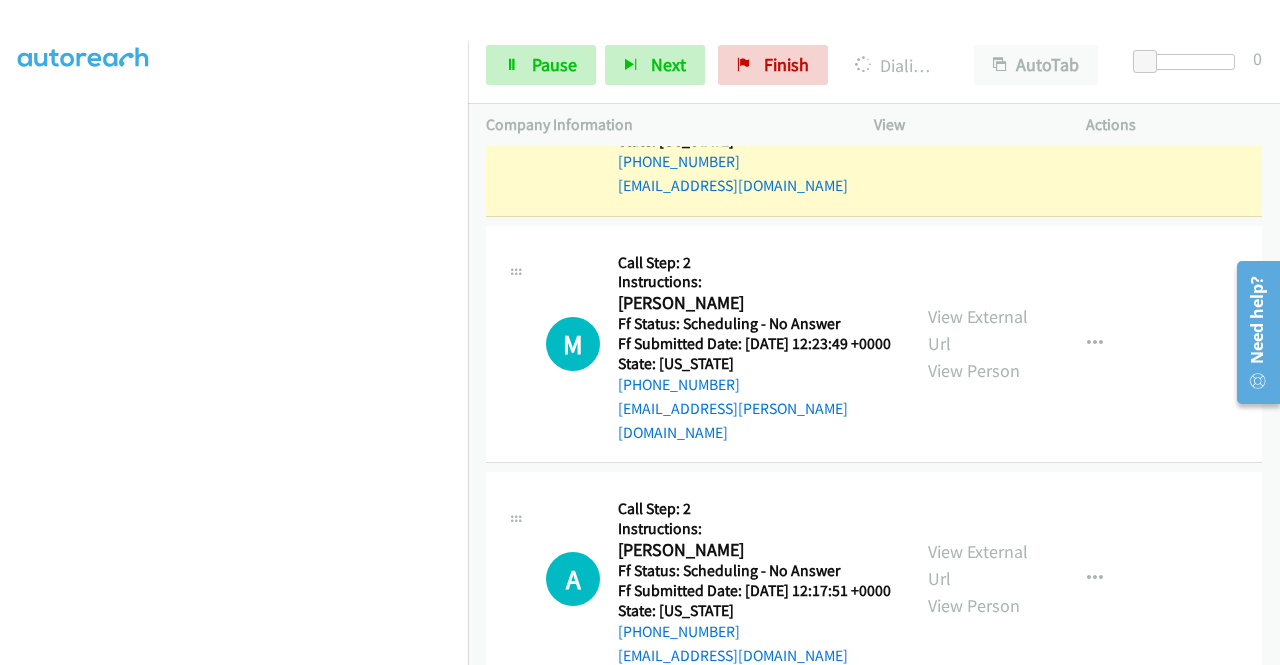 click on "View External Url" at bounding box center [978, 95] 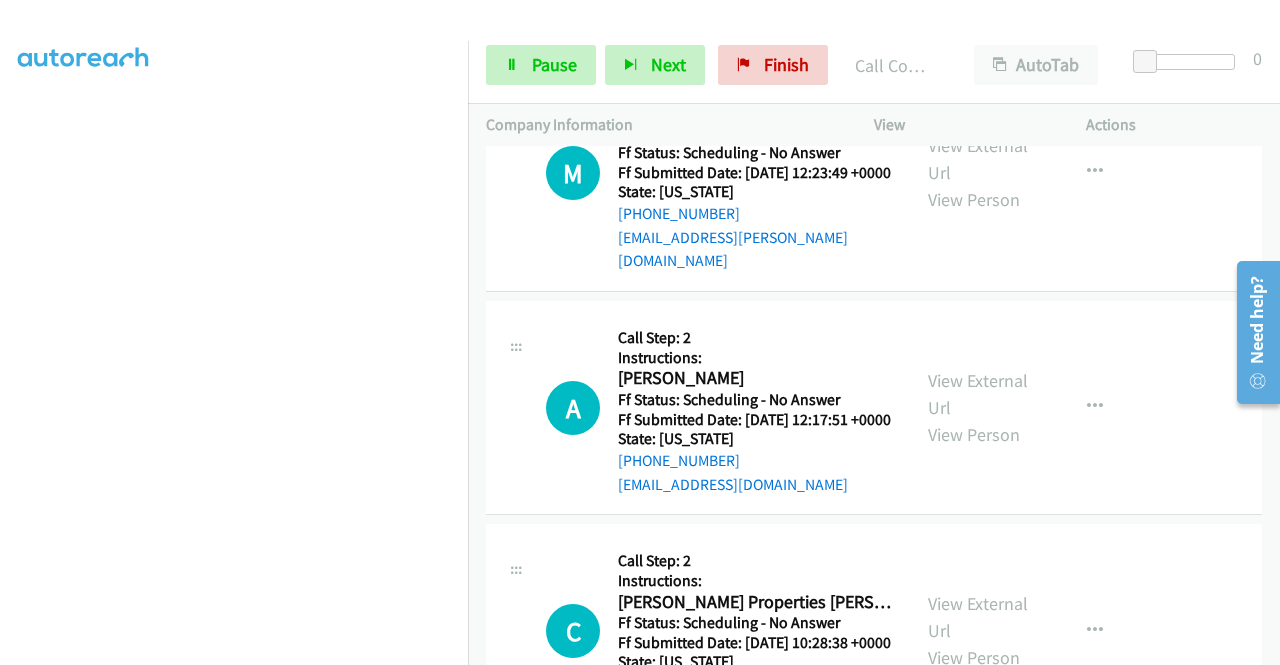 scroll, scrollTop: 3989, scrollLeft: 0, axis: vertical 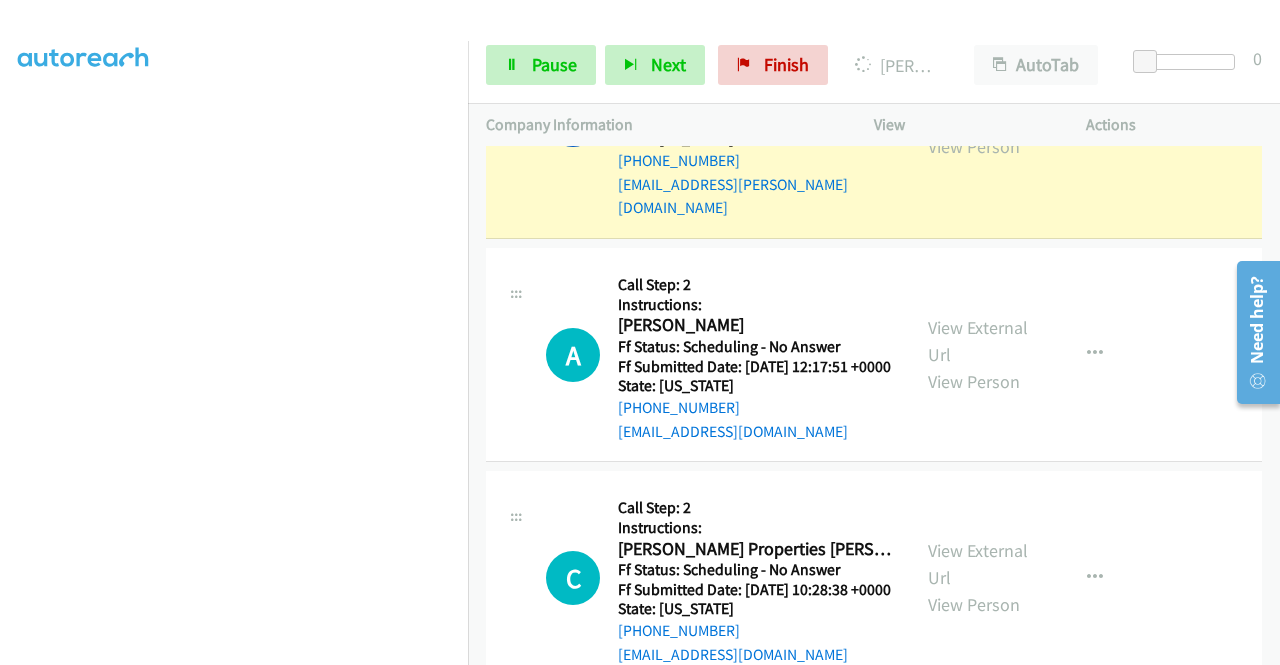 click on "View External Url" at bounding box center (978, 106) 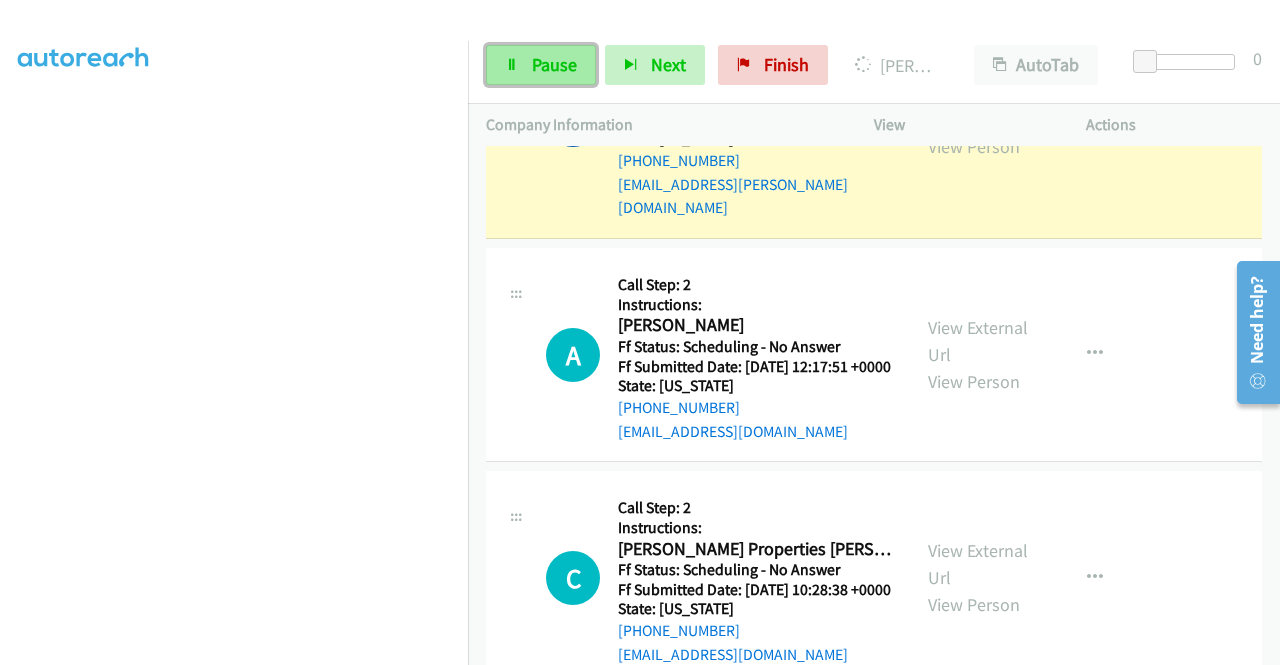 click on "Pause" at bounding box center (554, 64) 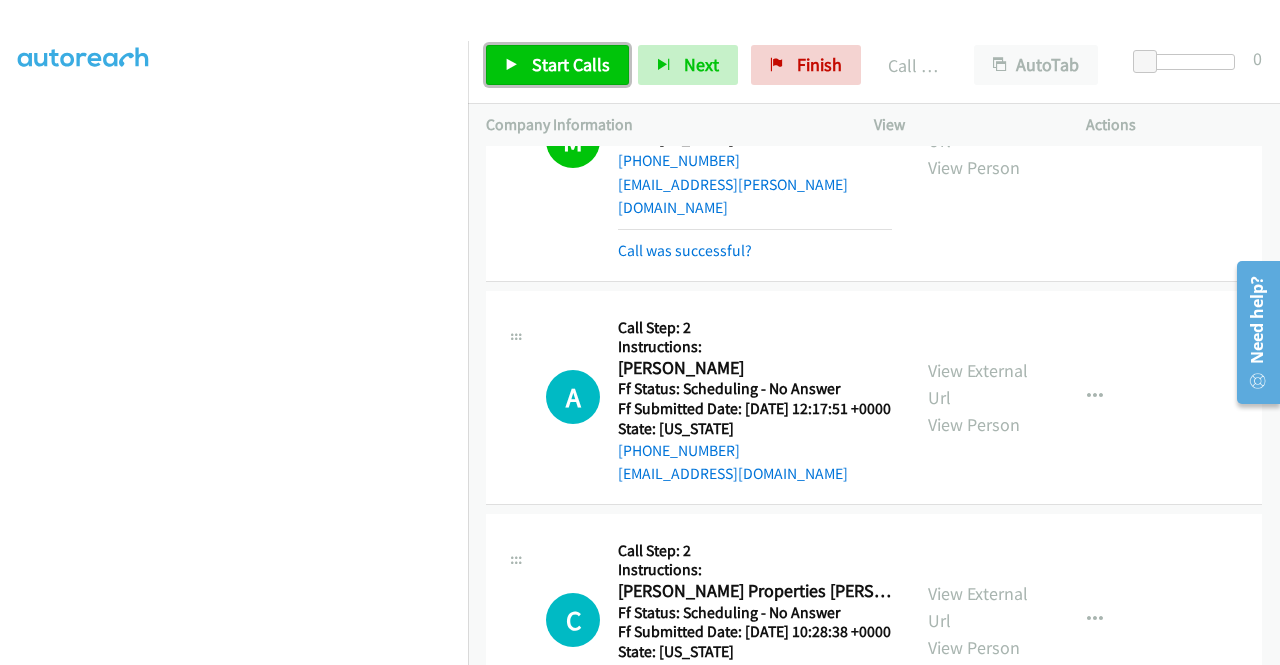 click on "Start Calls" at bounding box center [571, 64] 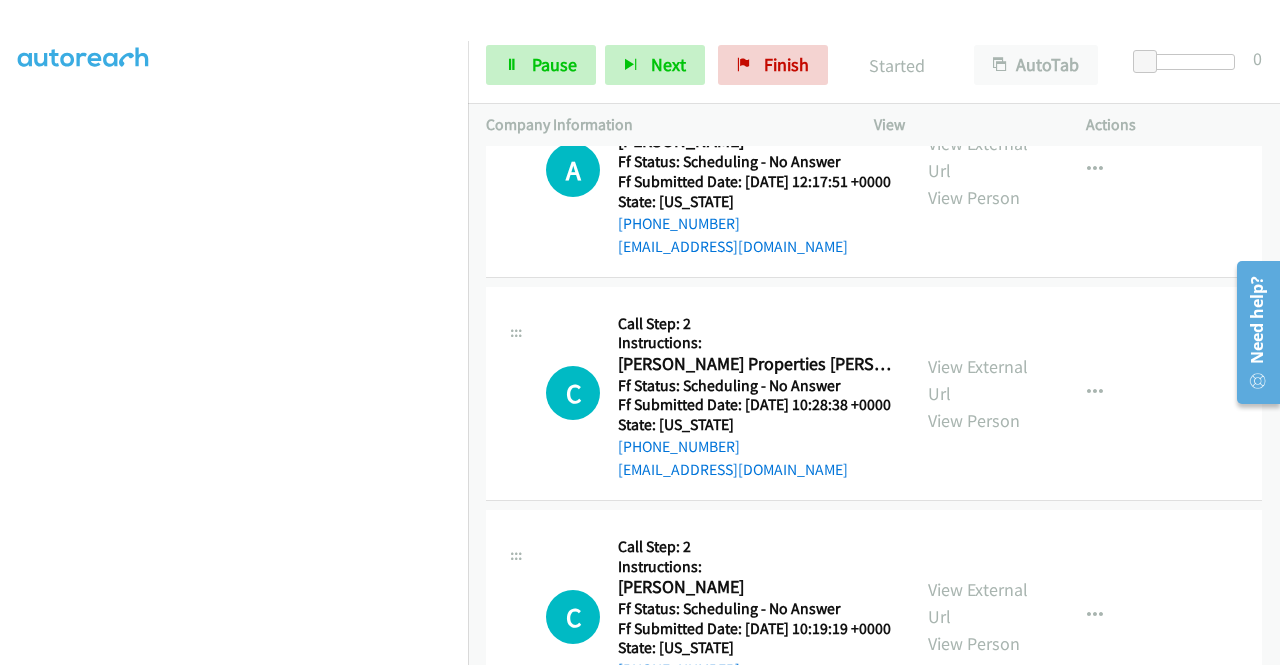 scroll, scrollTop: 4256, scrollLeft: 0, axis: vertical 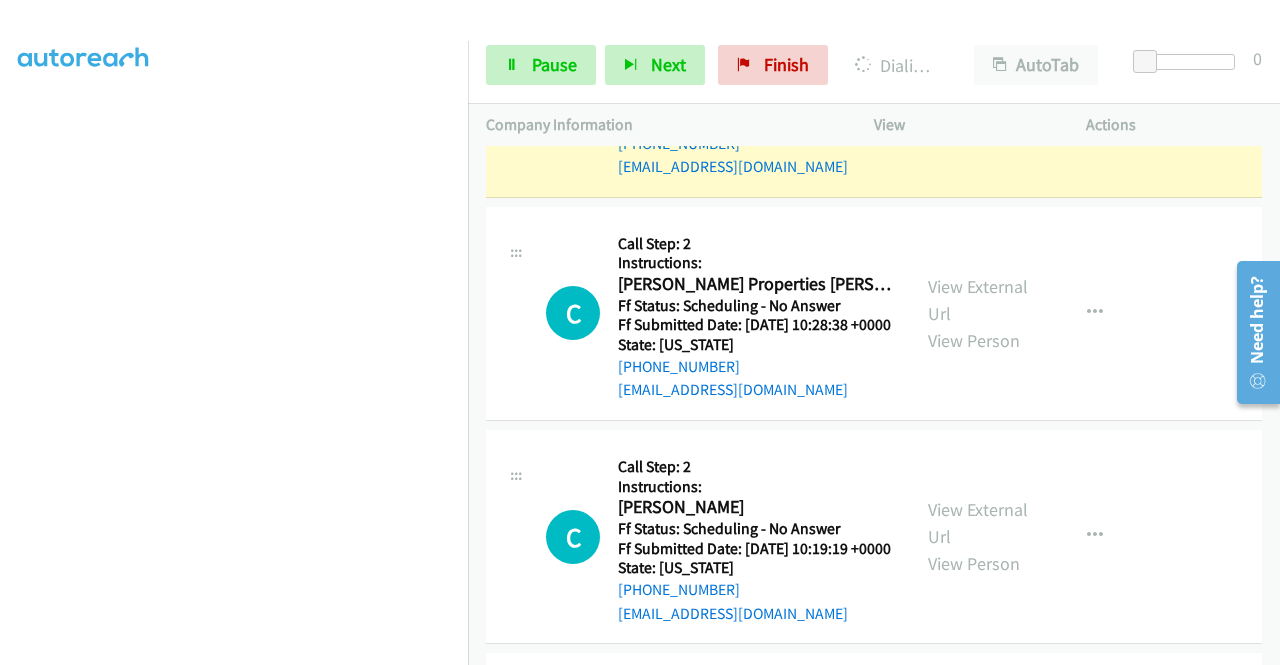 click on "View External Url" at bounding box center [978, 77] 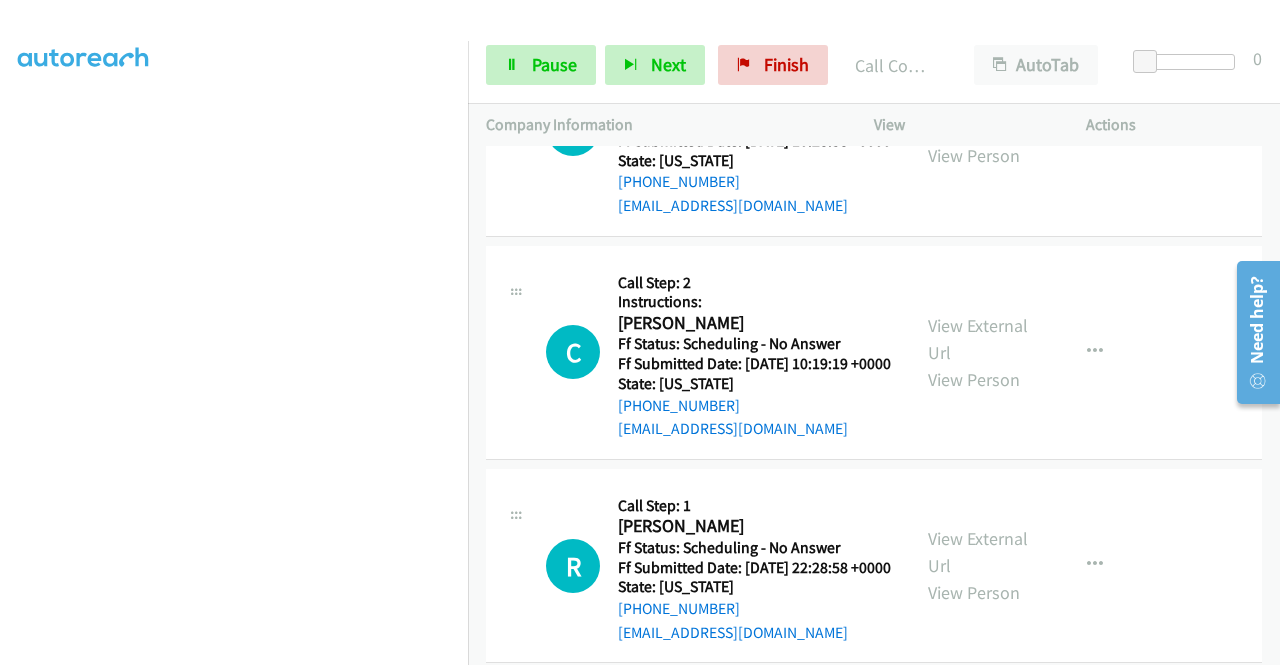 scroll, scrollTop: 4562, scrollLeft: 0, axis: vertical 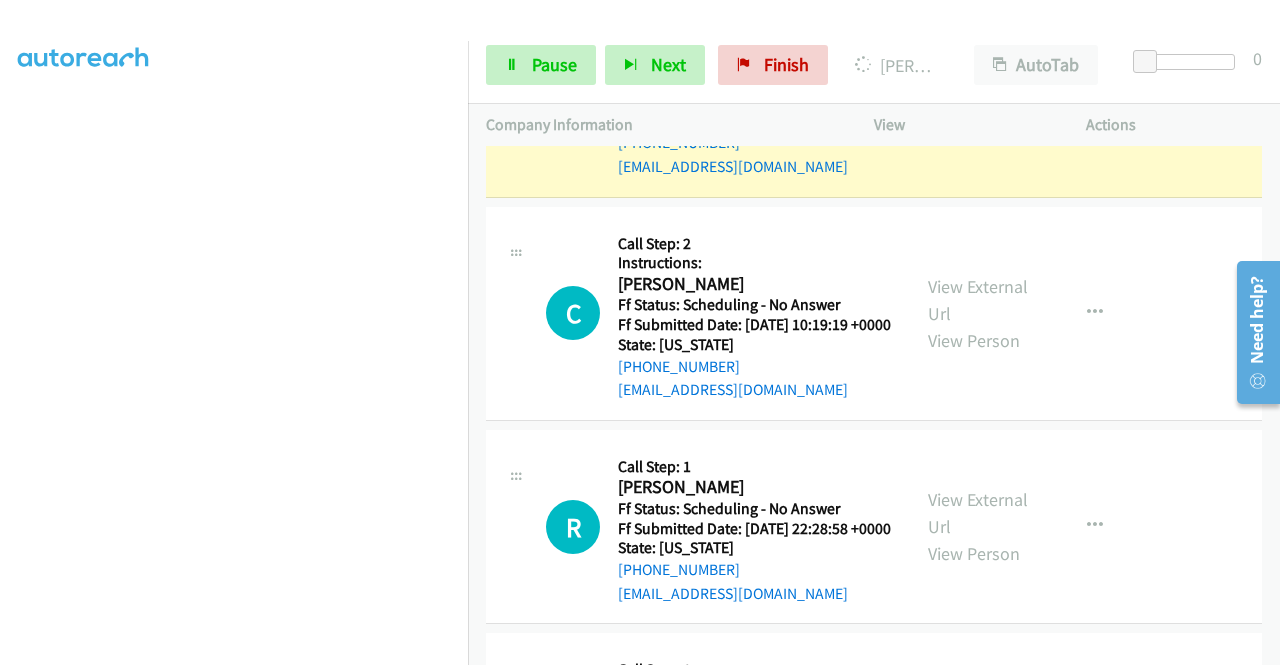click on "View External Url" at bounding box center [978, 76] 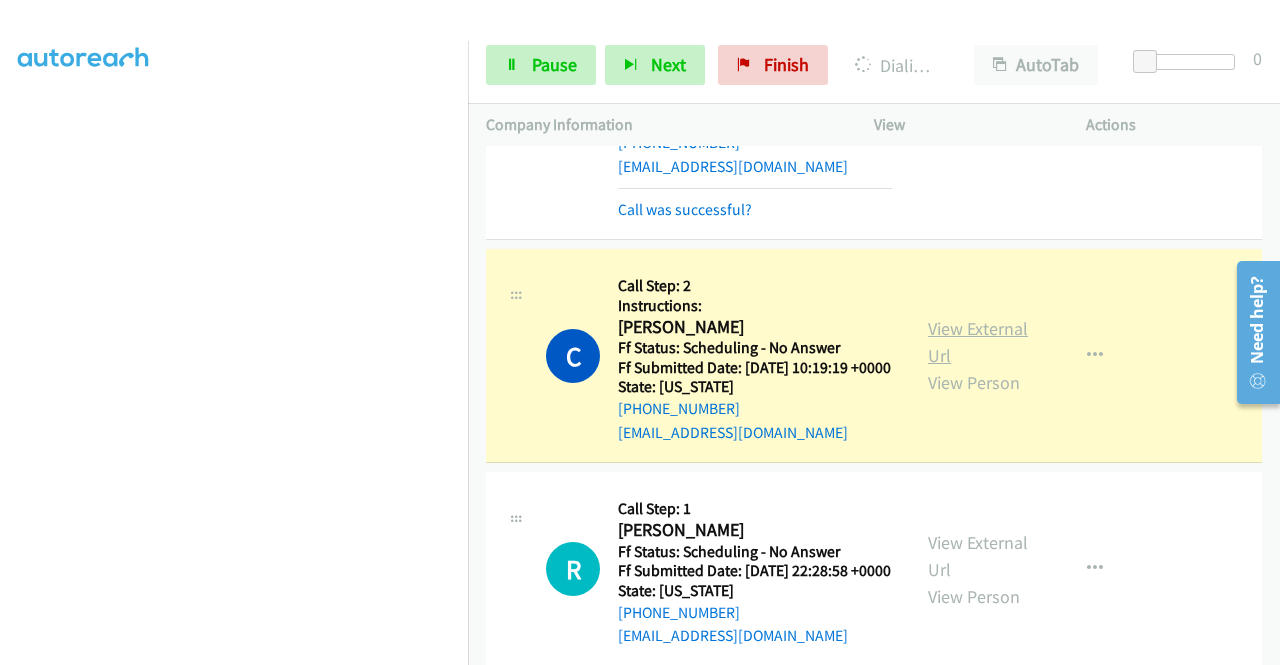 click on "View External Url" at bounding box center (978, 342) 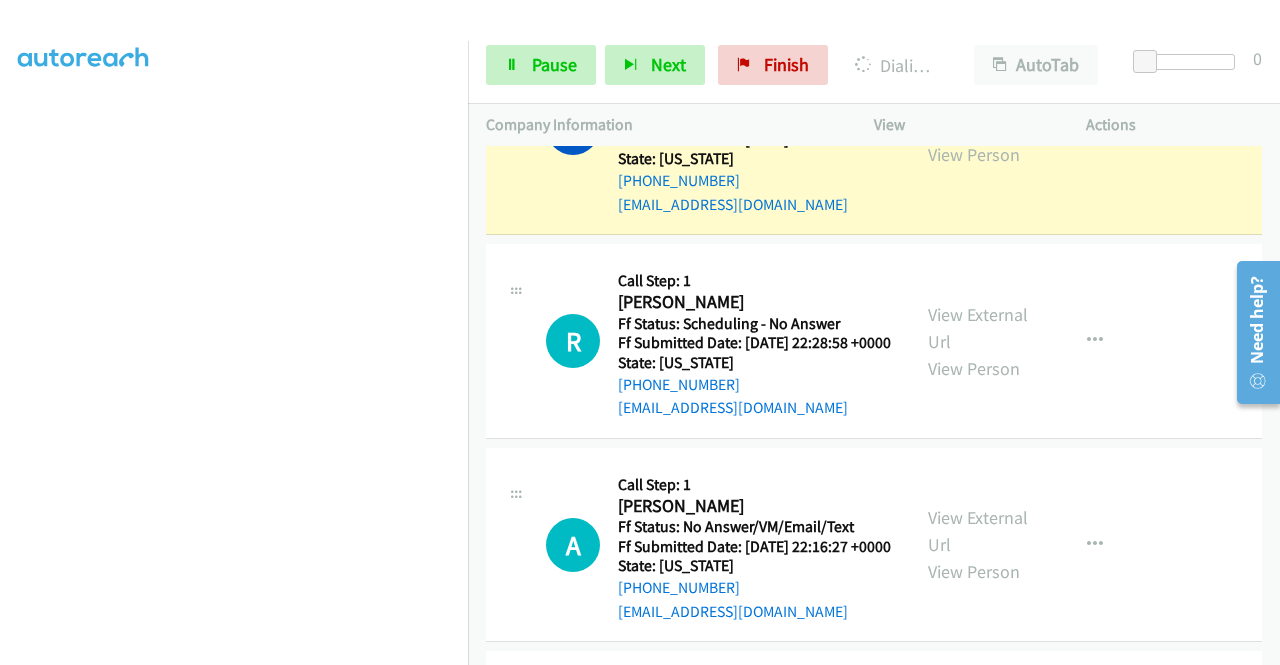 scroll, scrollTop: 4882, scrollLeft: 0, axis: vertical 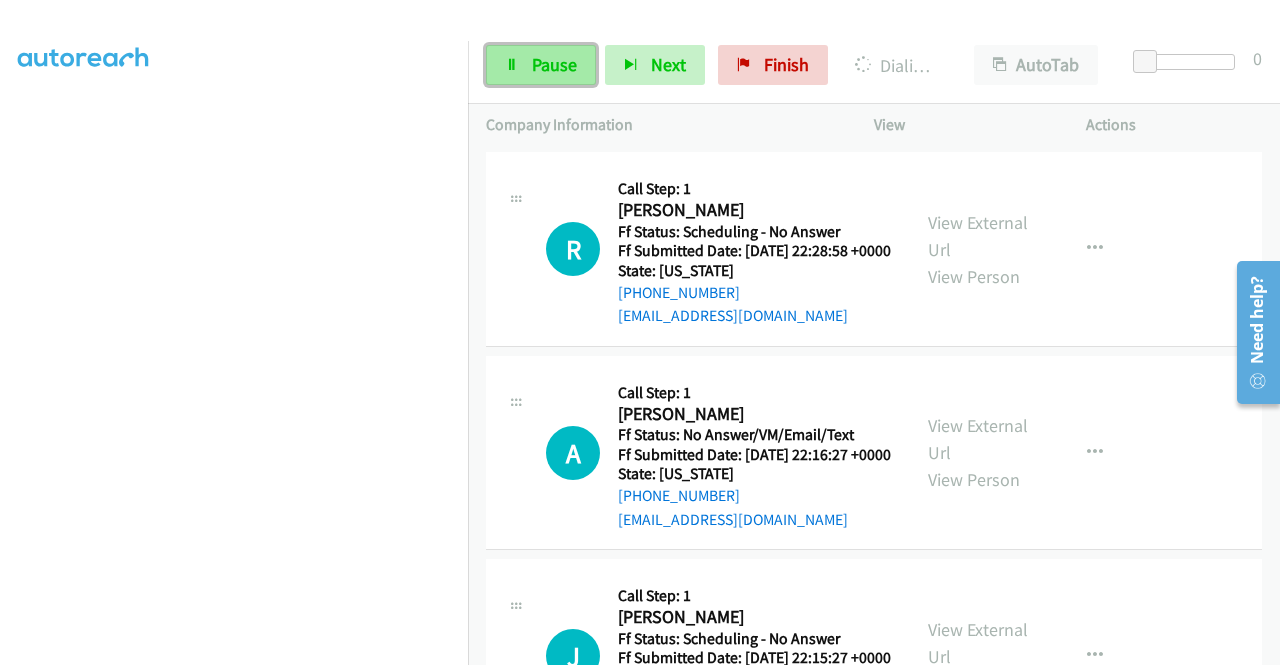 click on "Pause" at bounding box center [541, 65] 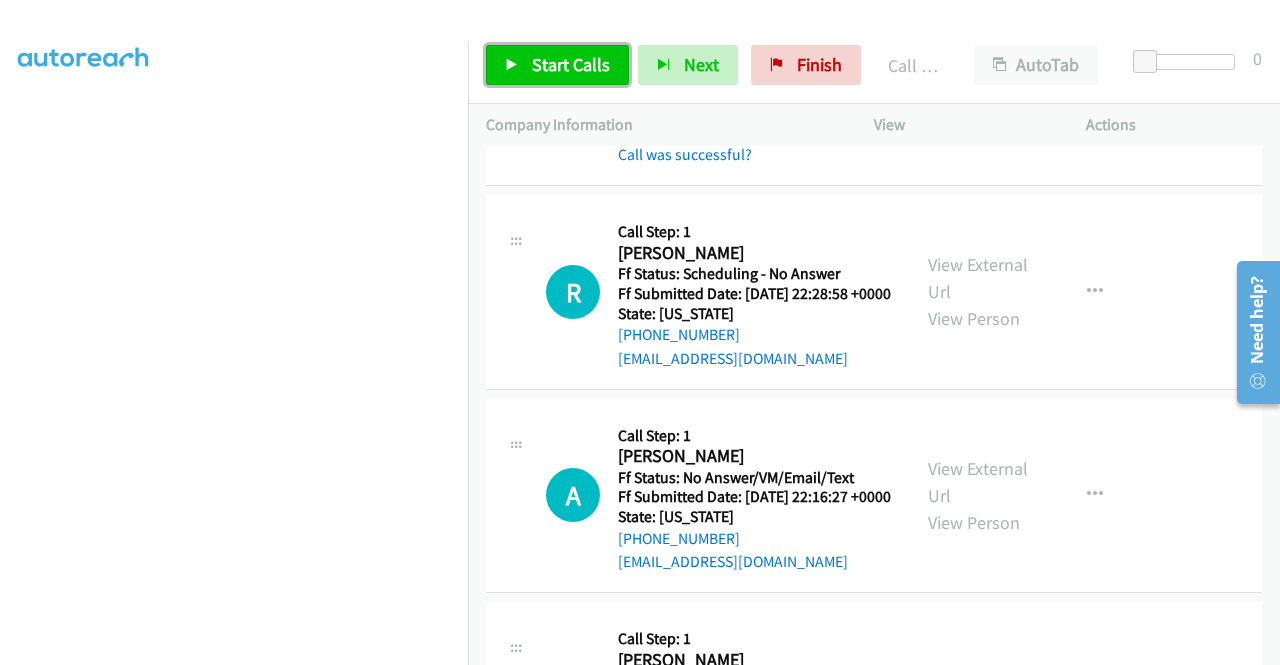click on "Start Calls" at bounding box center [571, 64] 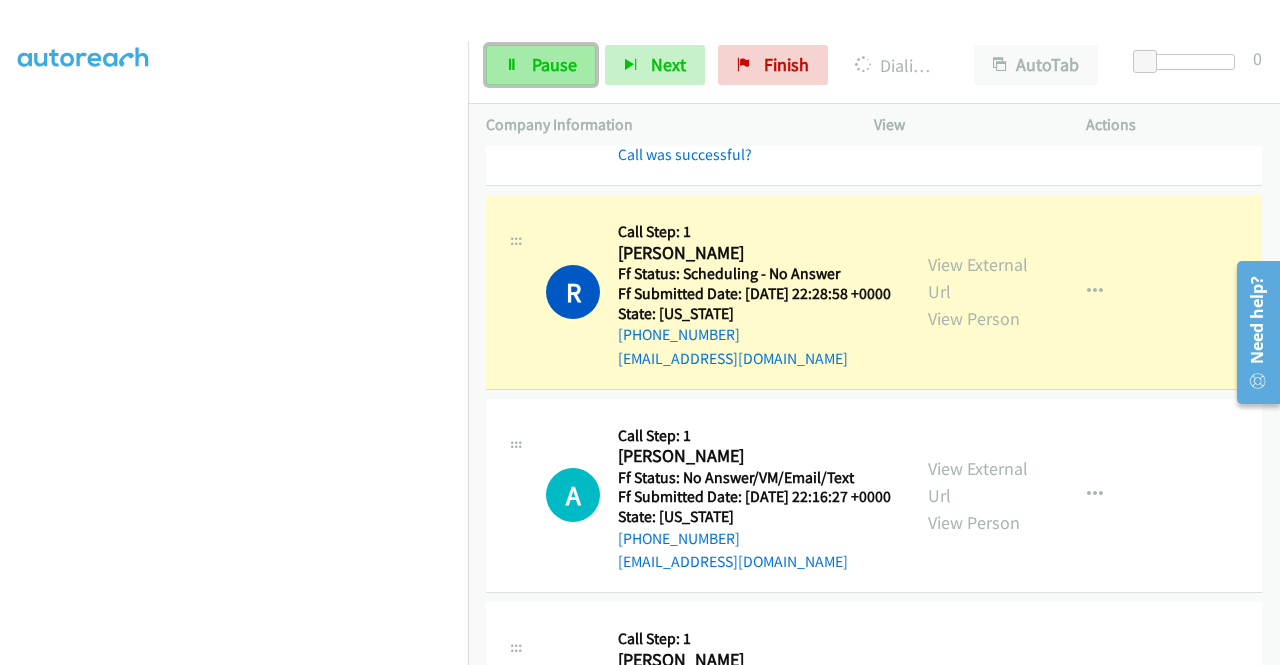 click on "Pause" at bounding box center (554, 64) 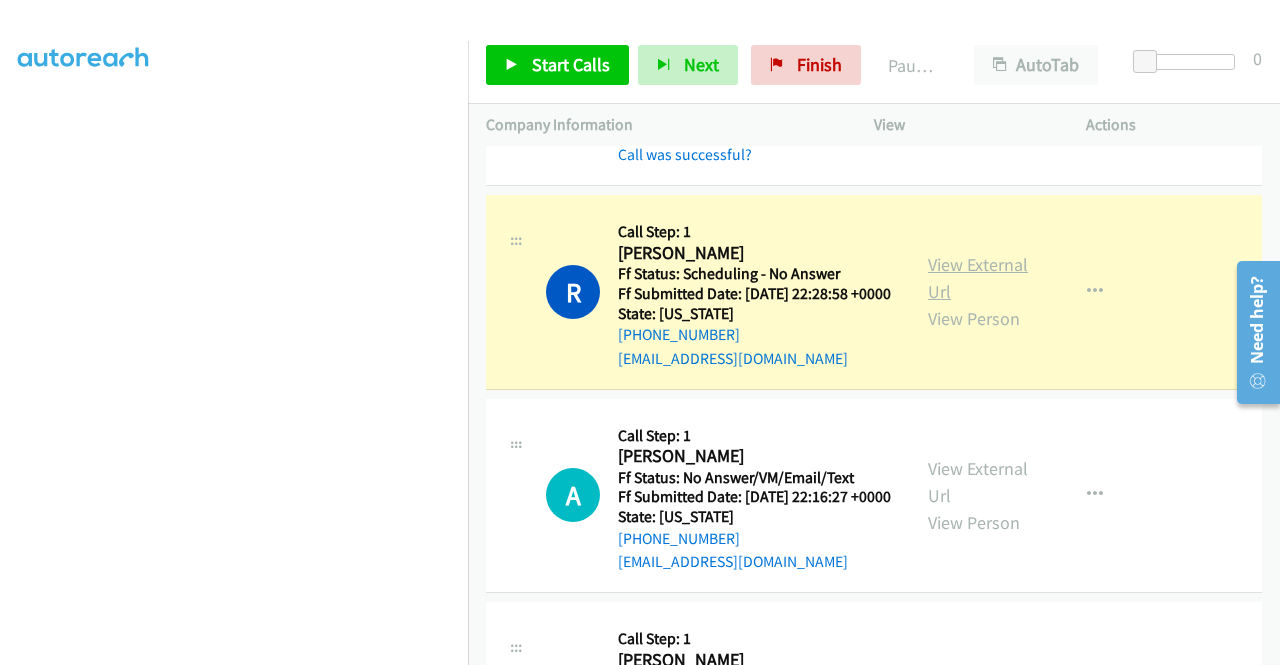 click on "View External Url" at bounding box center (978, 278) 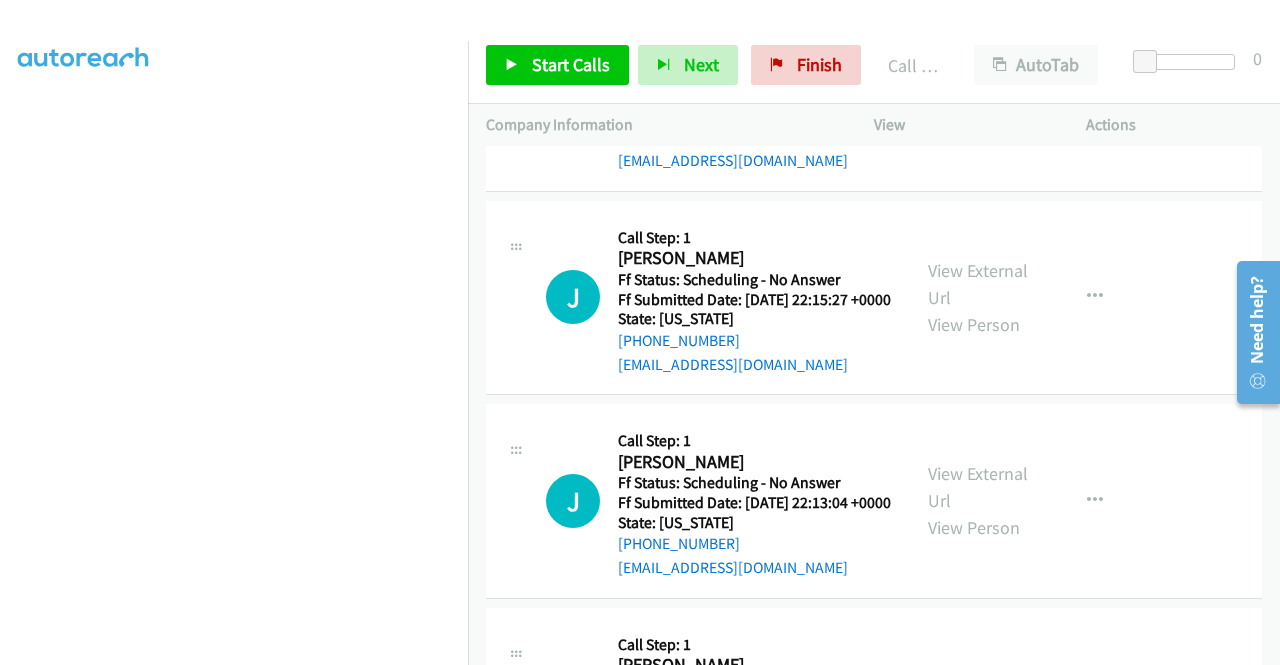 scroll, scrollTop: 5362, scrollLeft: 0, axis: vertical 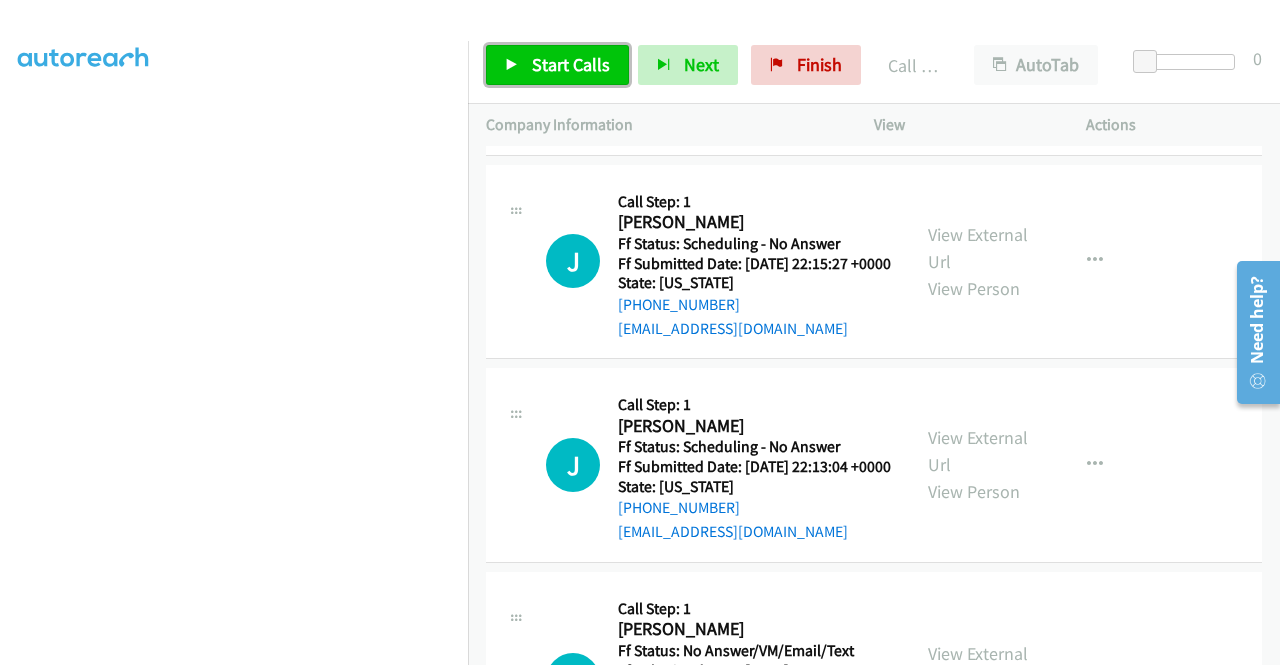 click on "Start Calls" at bounding box center [571, 64] 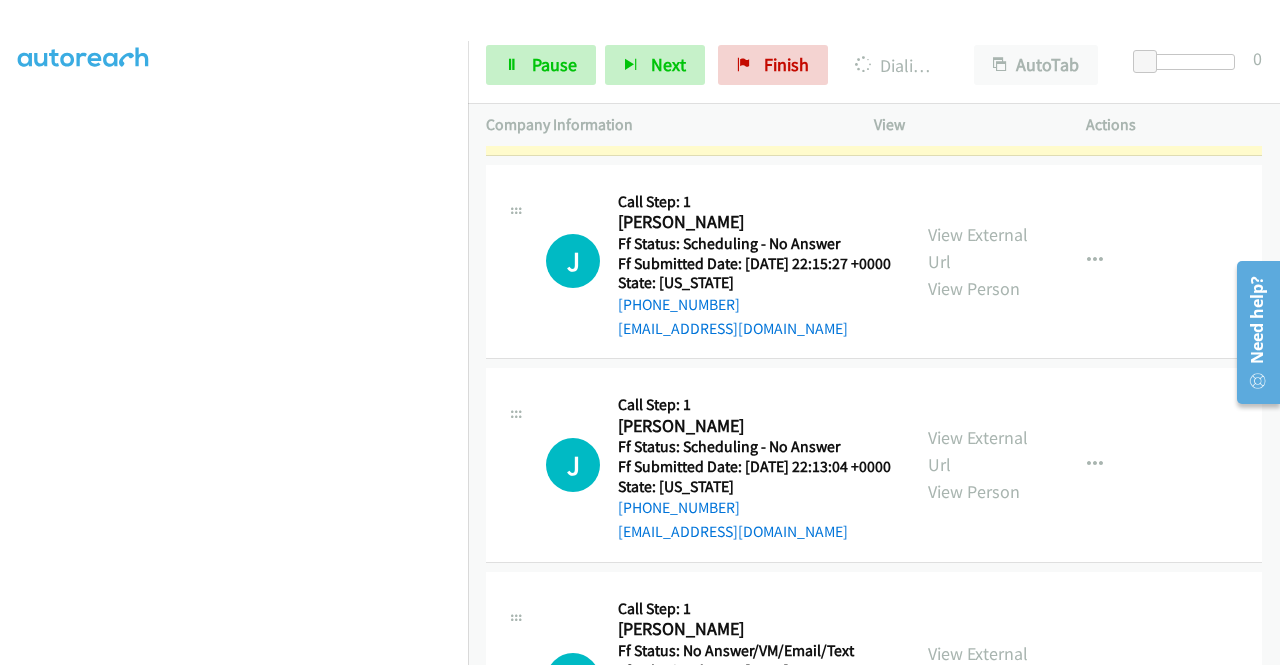 click on "View External Url" at bounding box center (978, 44) 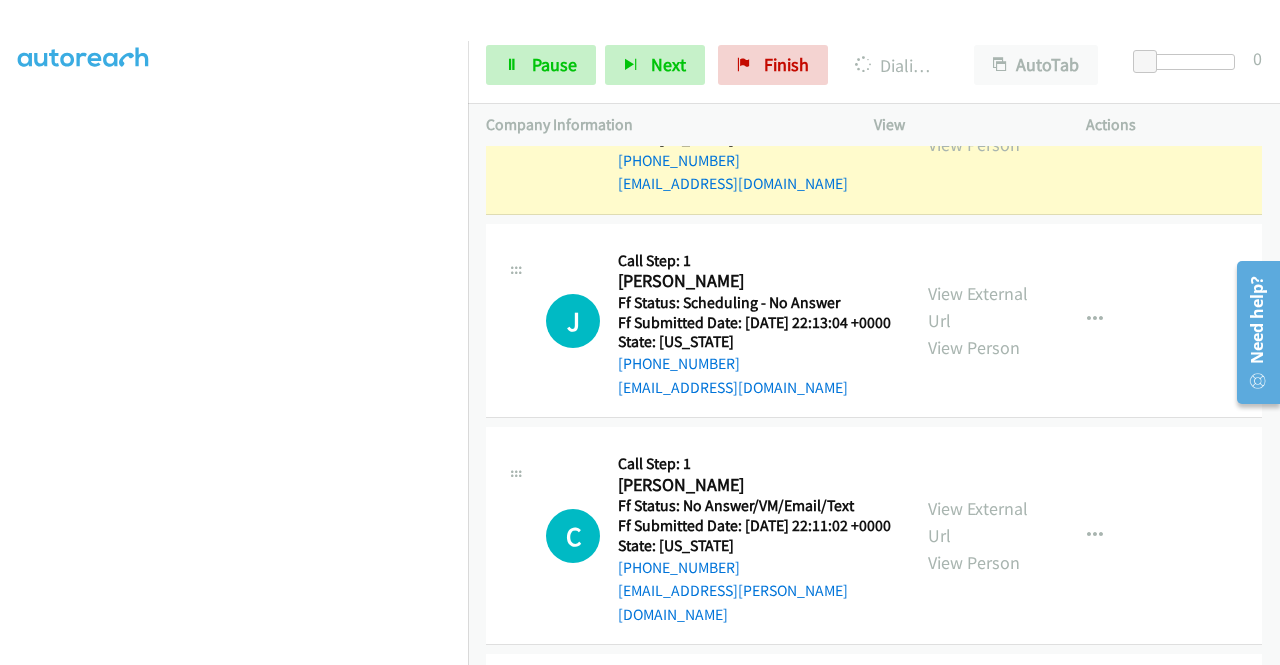 scroll, scrollTop: 5589, scrollLeft: 0, axis: vertical 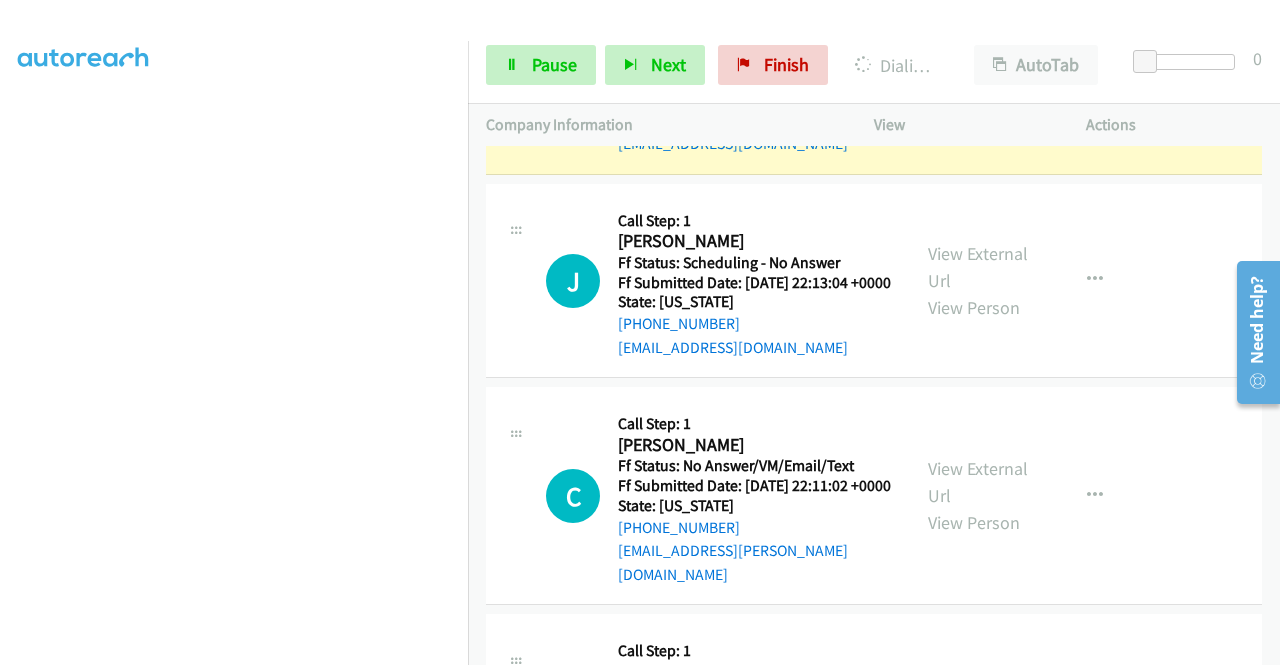 click on "View External Url" at bounding box center [978, 64] 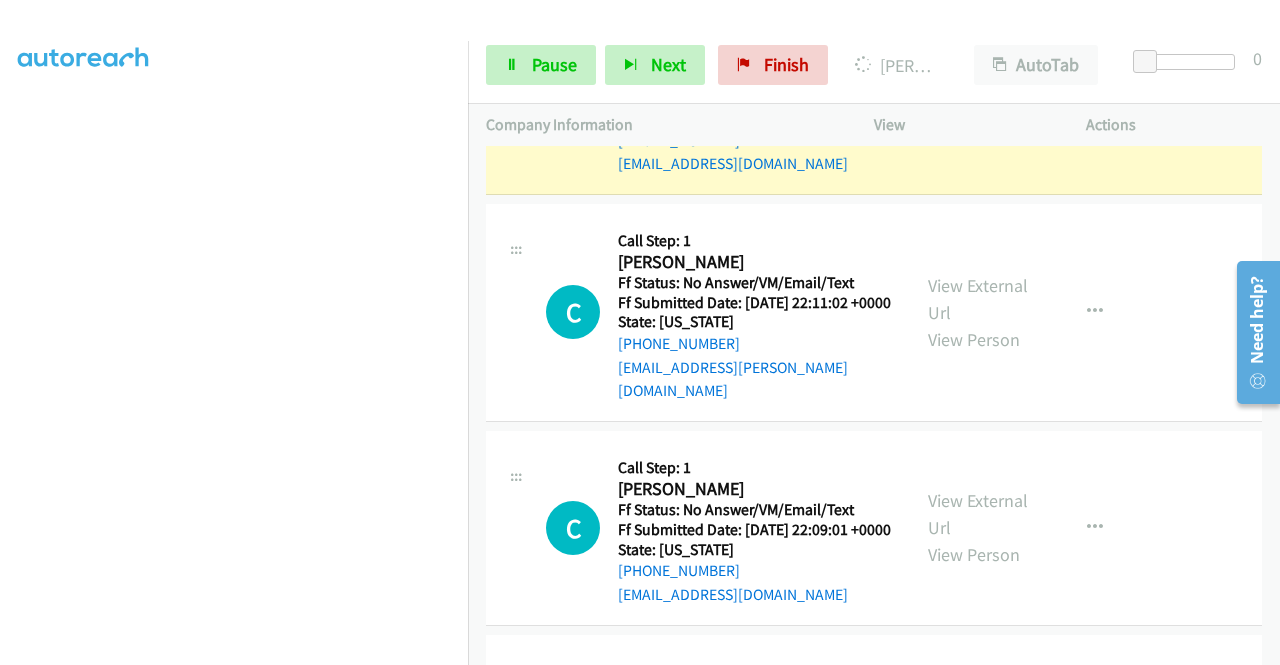scroll, scrollTop: 5922, scrollLeft: 0, axis: vertical 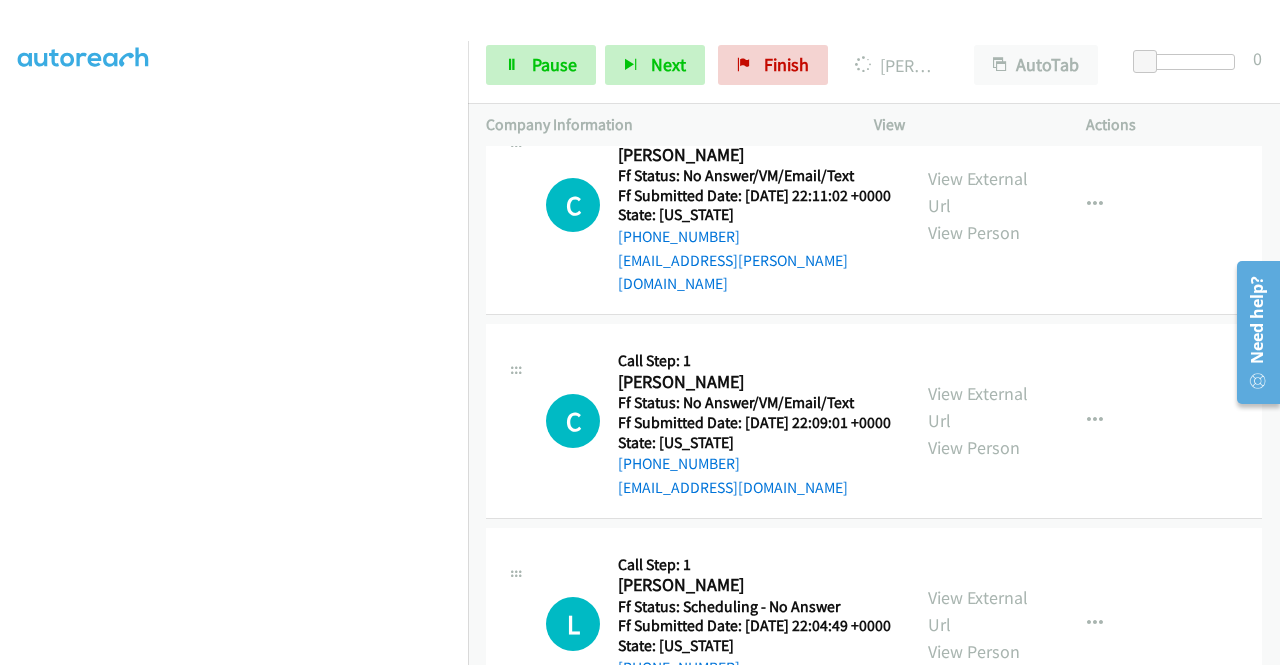 click on "View External Url" at bounding box center [978, -23] 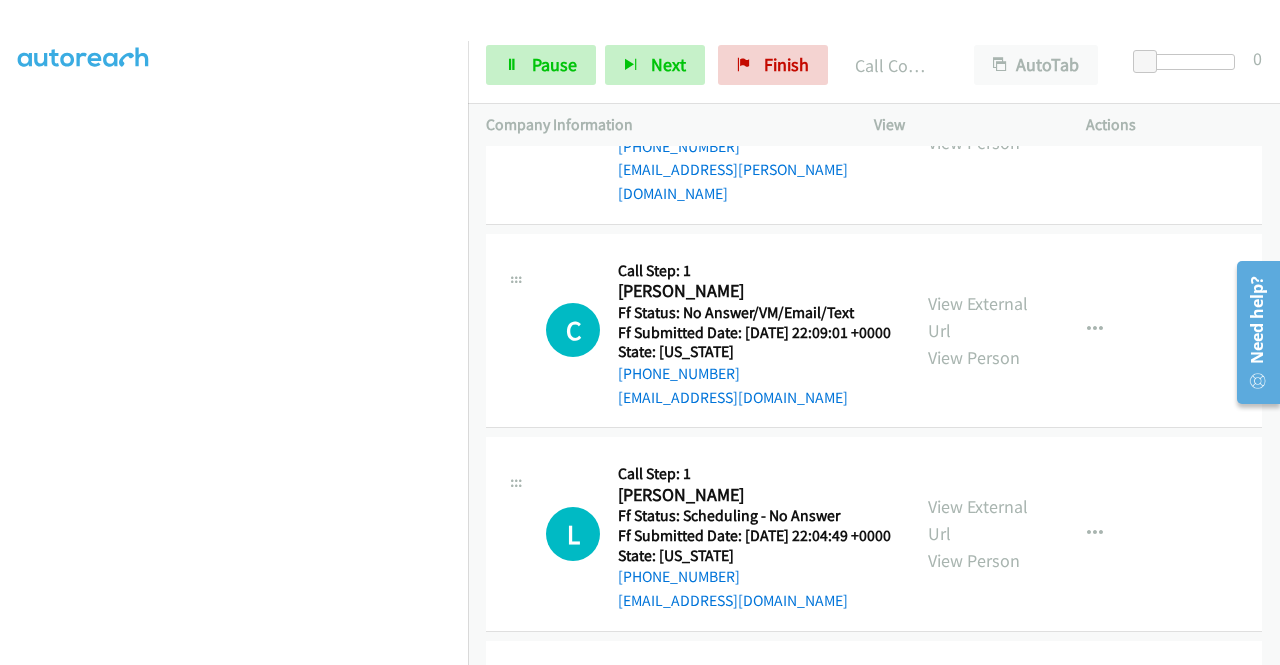 scroll, scrollTop: 6095, scrollLeft: 0, axis: vertical 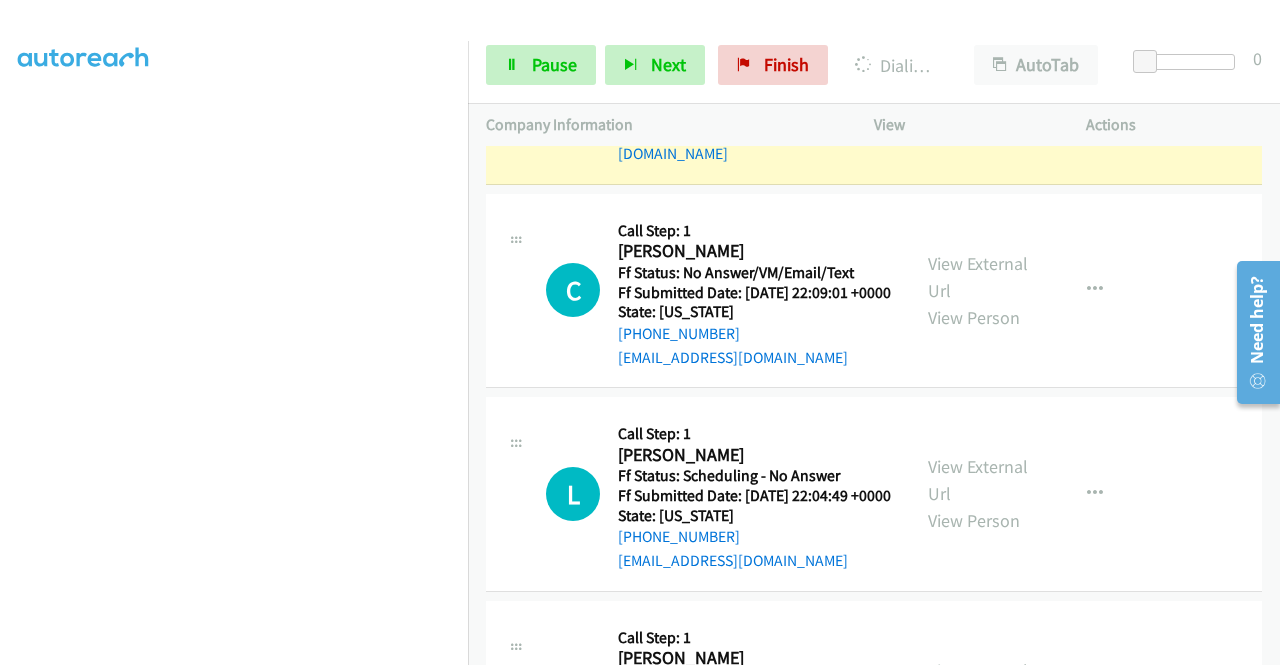 click on "View External Url
View Person" at bounding box center (980, 75) 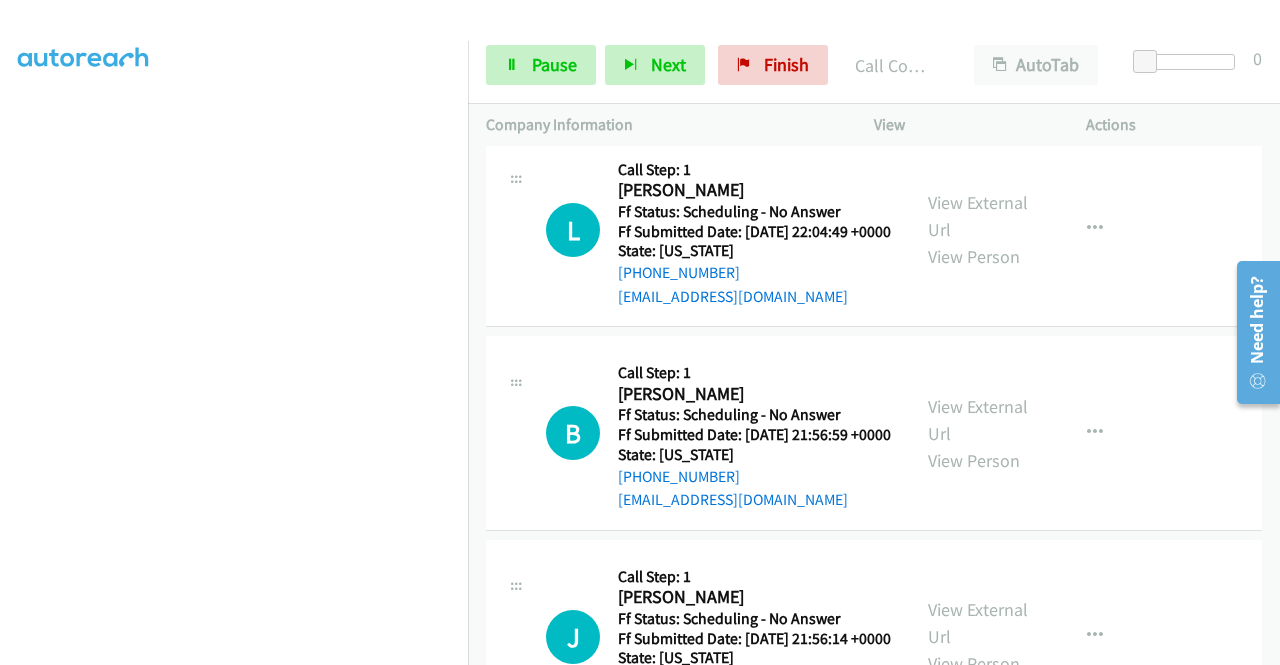 scroll, scrollTop: 6416, scrollLeft: 0, axis: vertical 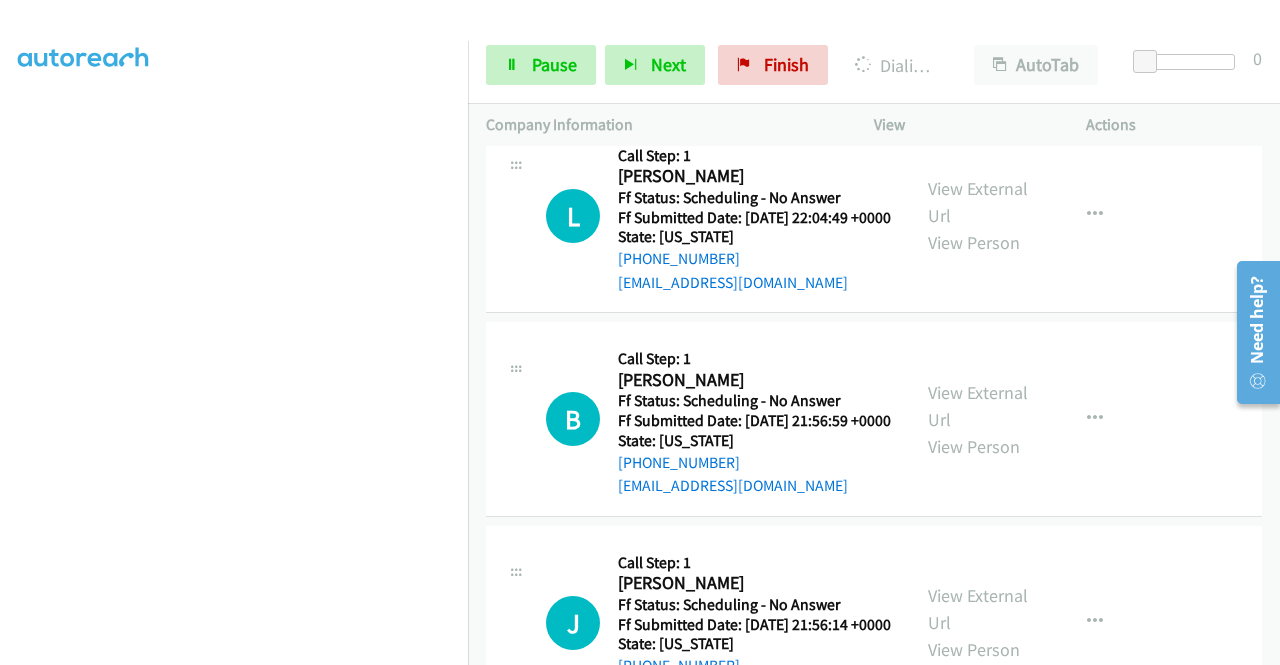 click on "View External Url" at bounding box center (978, -1) 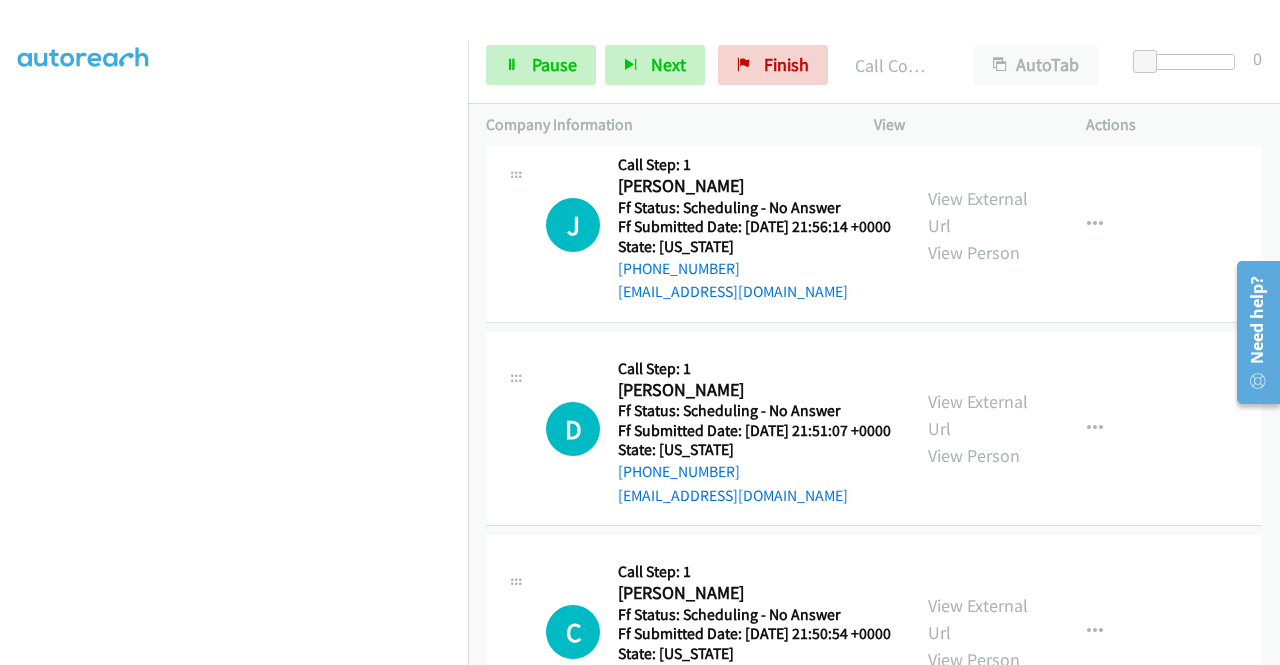 scroll, scrollTop: 8032, scrollLeft: 0, axis: vertical 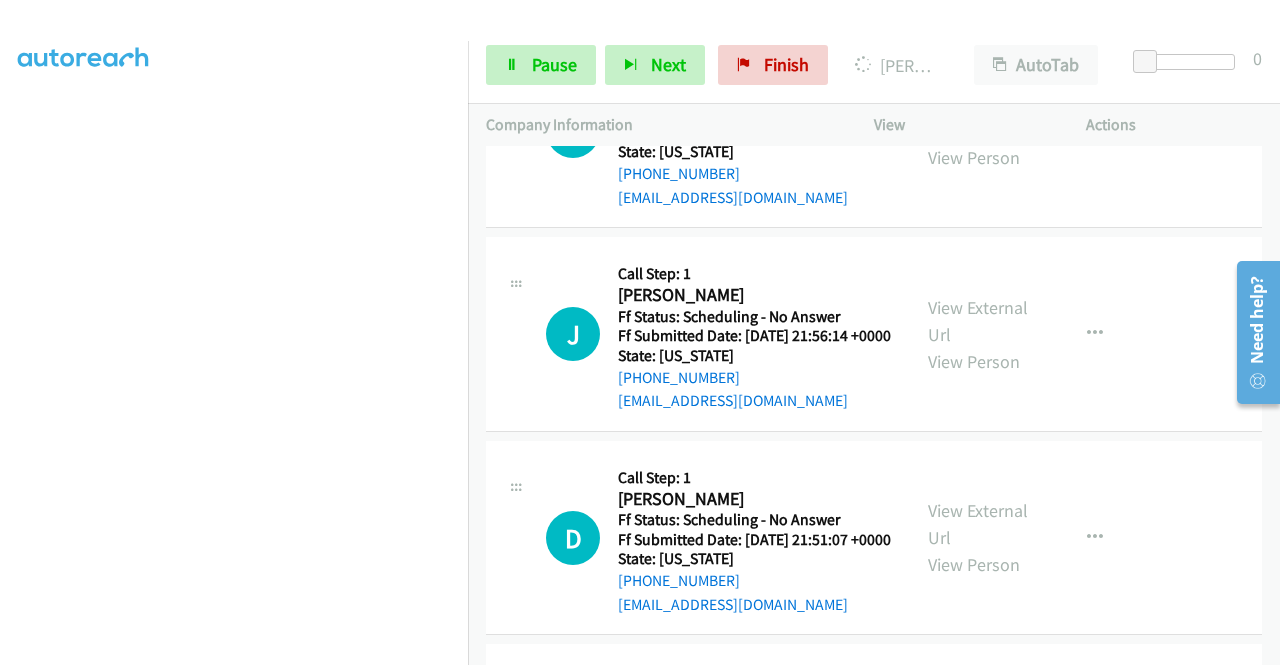 click on "View External Url" at bounding box center [978, -86] 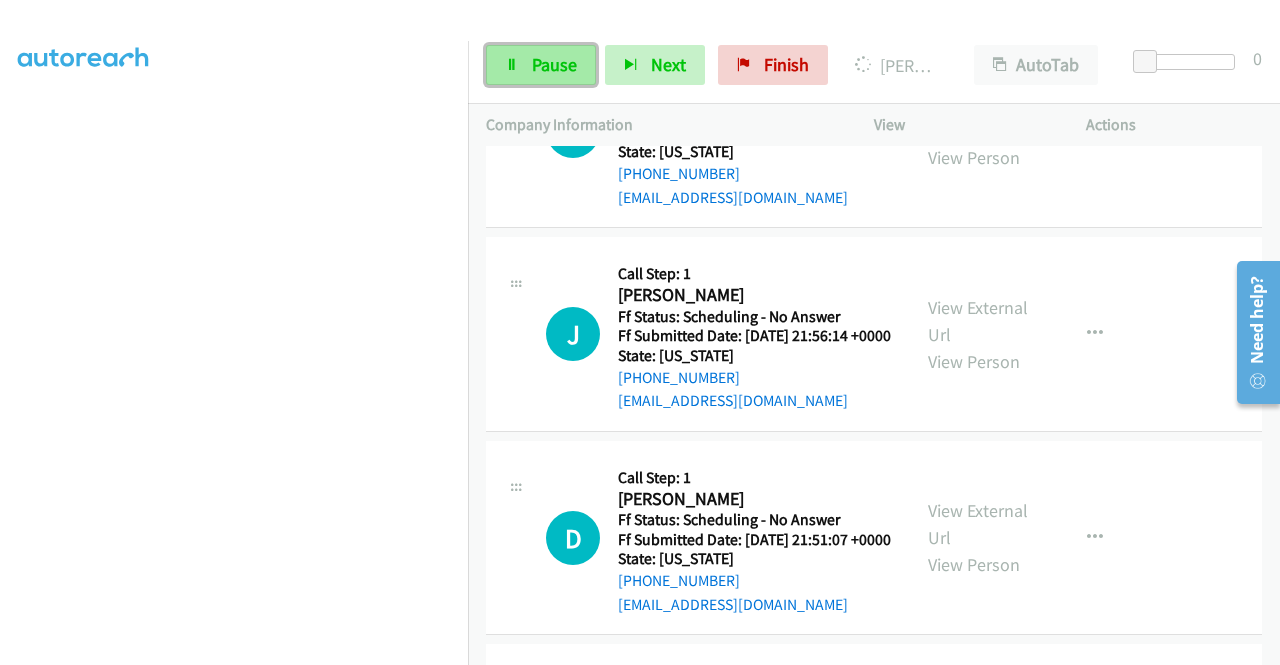 click on "Pause" at bounding box center [541, 65] 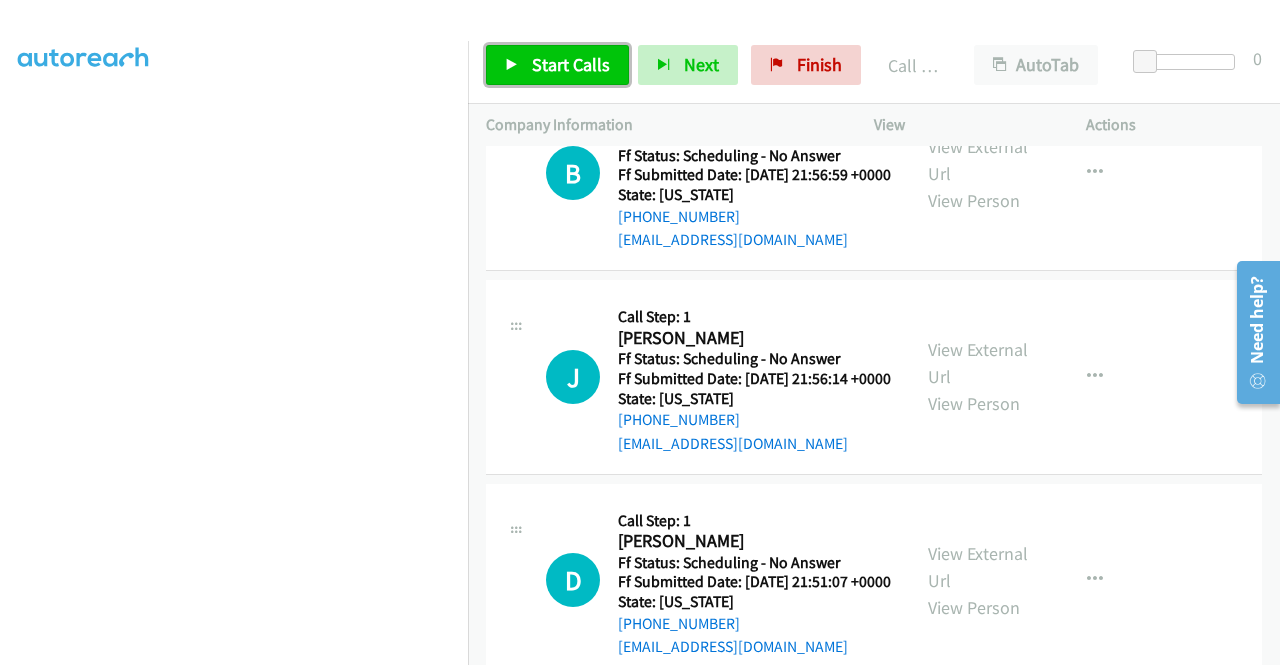 click on "Start Calls" at bounding box center [571, 64] 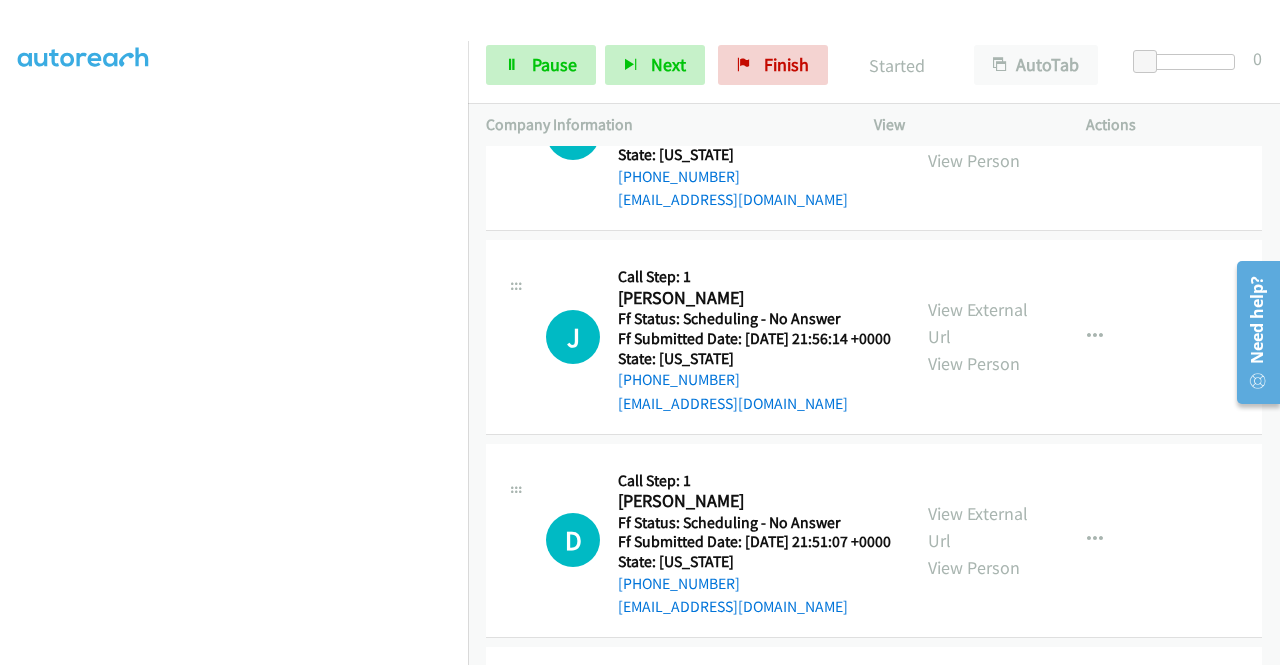 scroll, scrollTop: 6947, scrollLeft: 0, axis: vertical 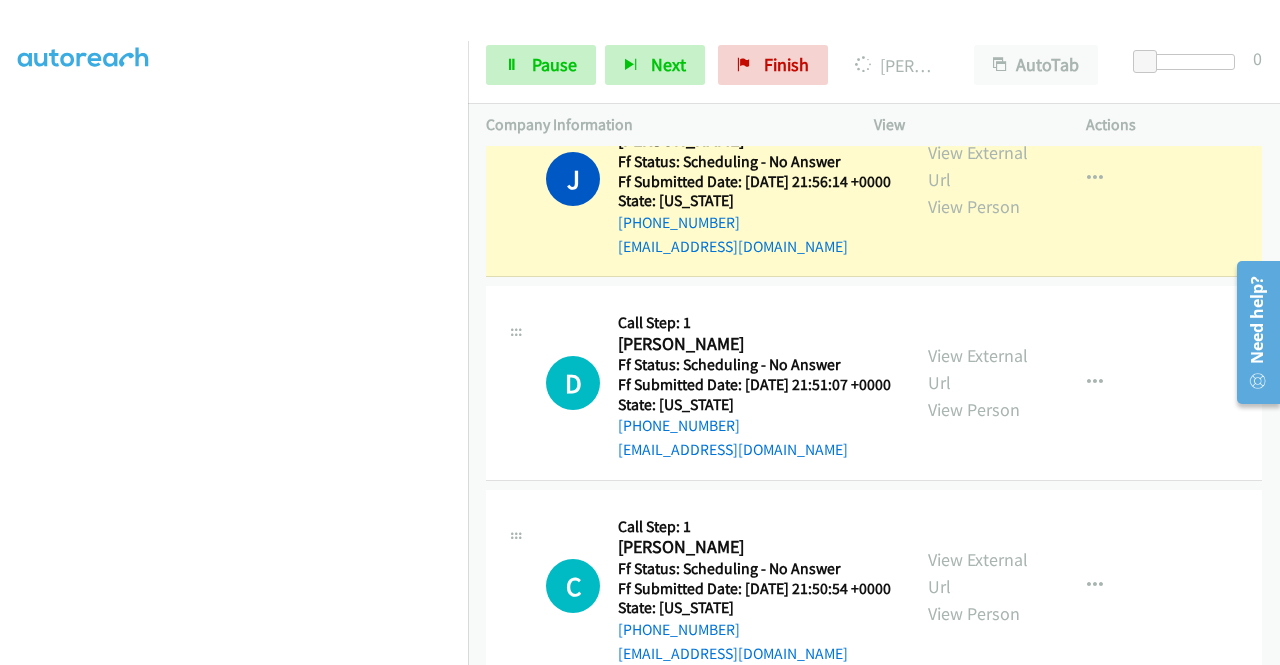 click on "View External Url" at bounding box center [978, -59] 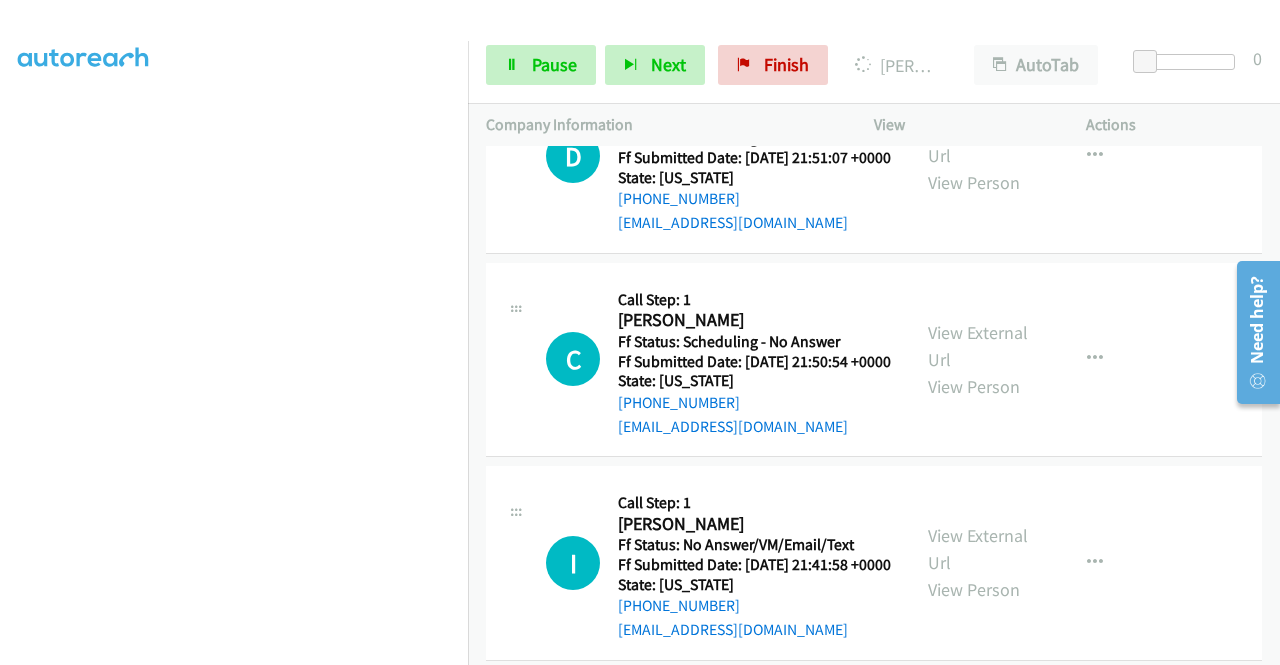 scroll, scrollTop: 7227, scrollLeft: 0, axis: vertical 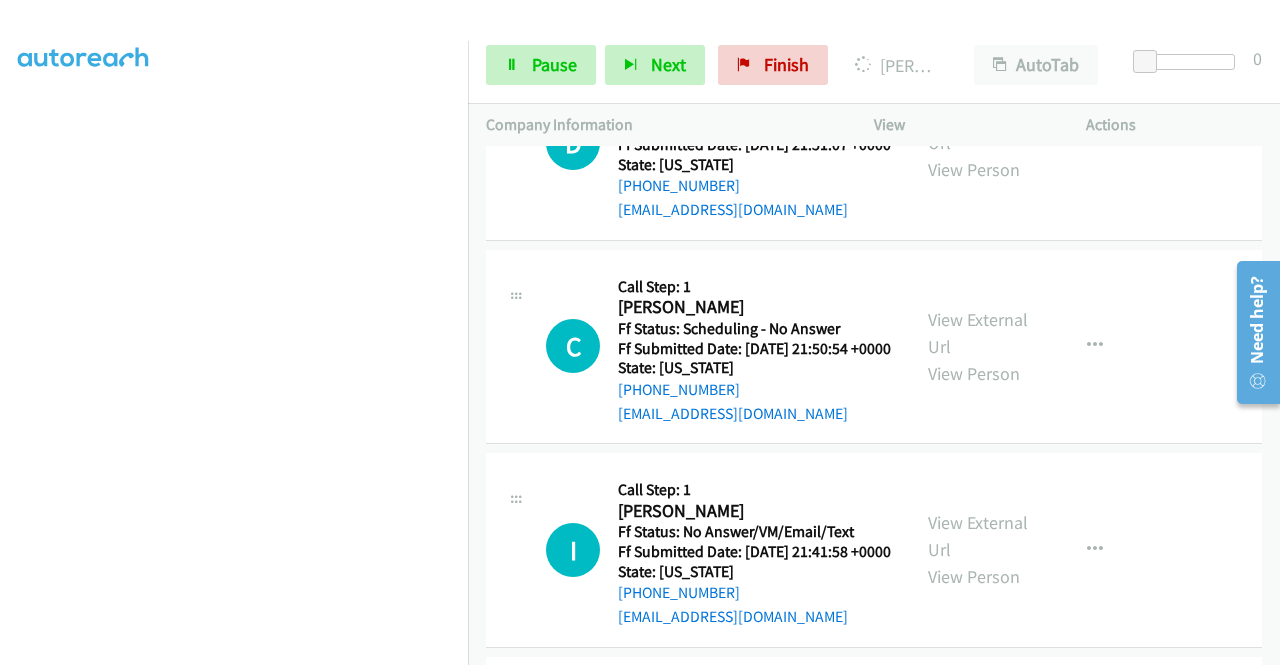 click on "View External Url" at bounding box center (978, -74) 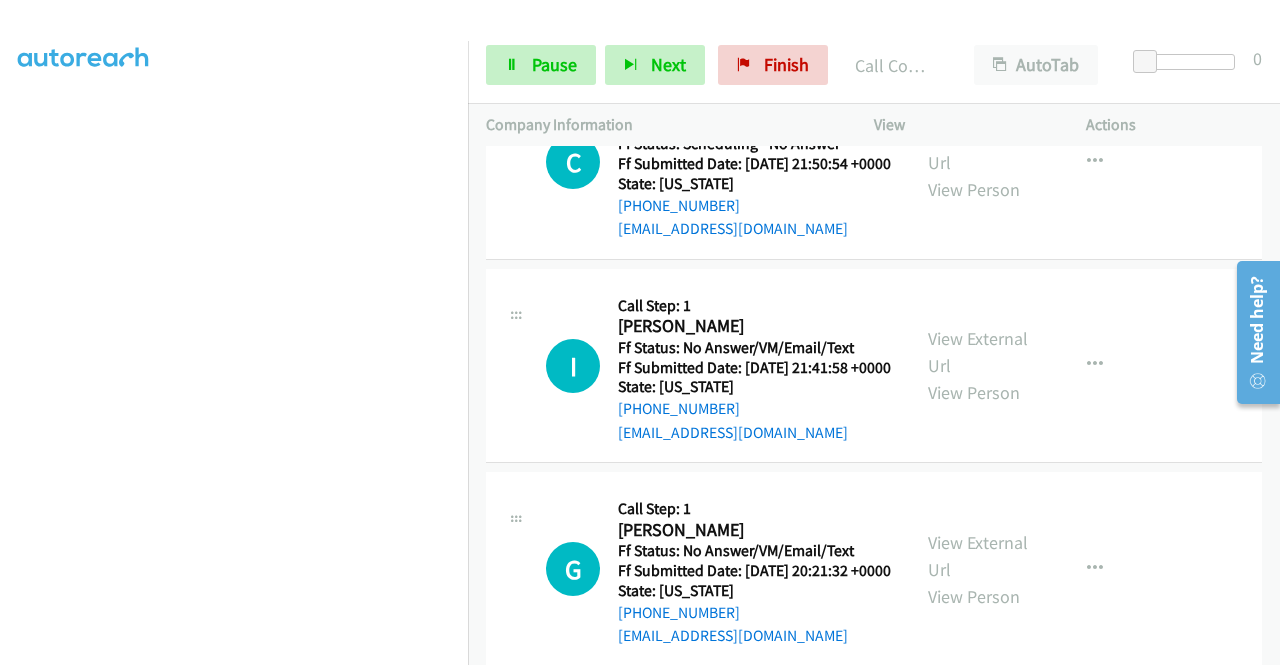 scroll, scrollTop: 7494, scrollLeft: 0, axis: vertical 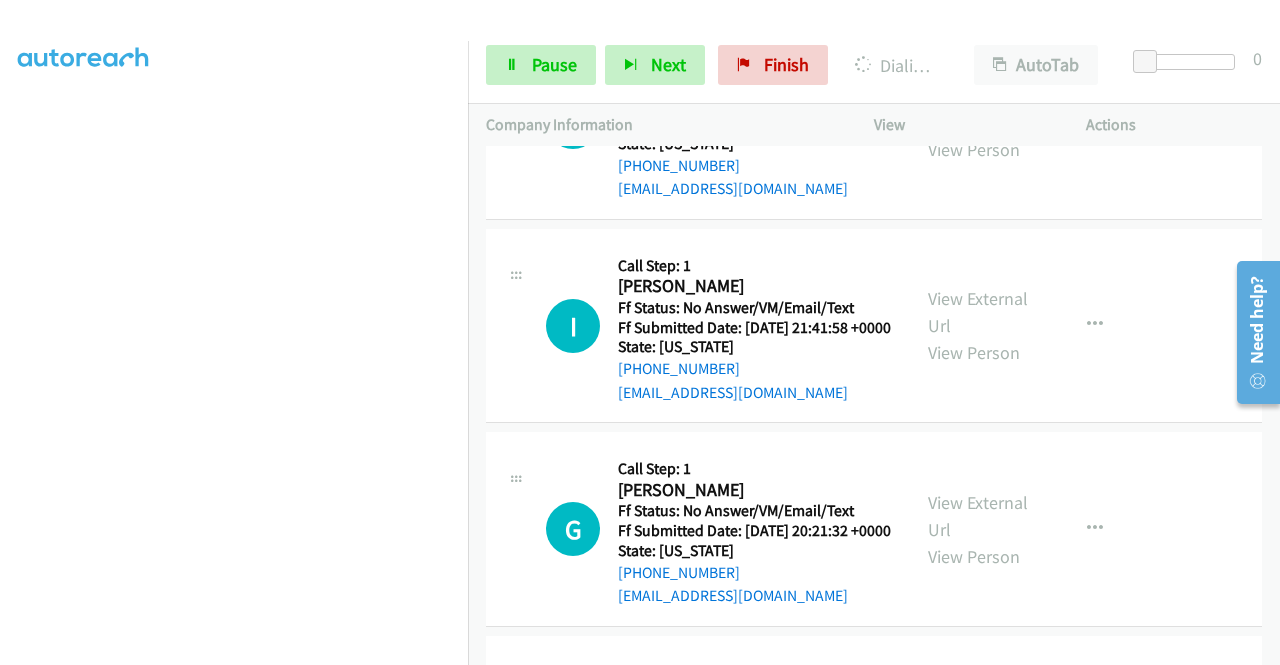 click on "View External Url" at bounding box center [978, -95] 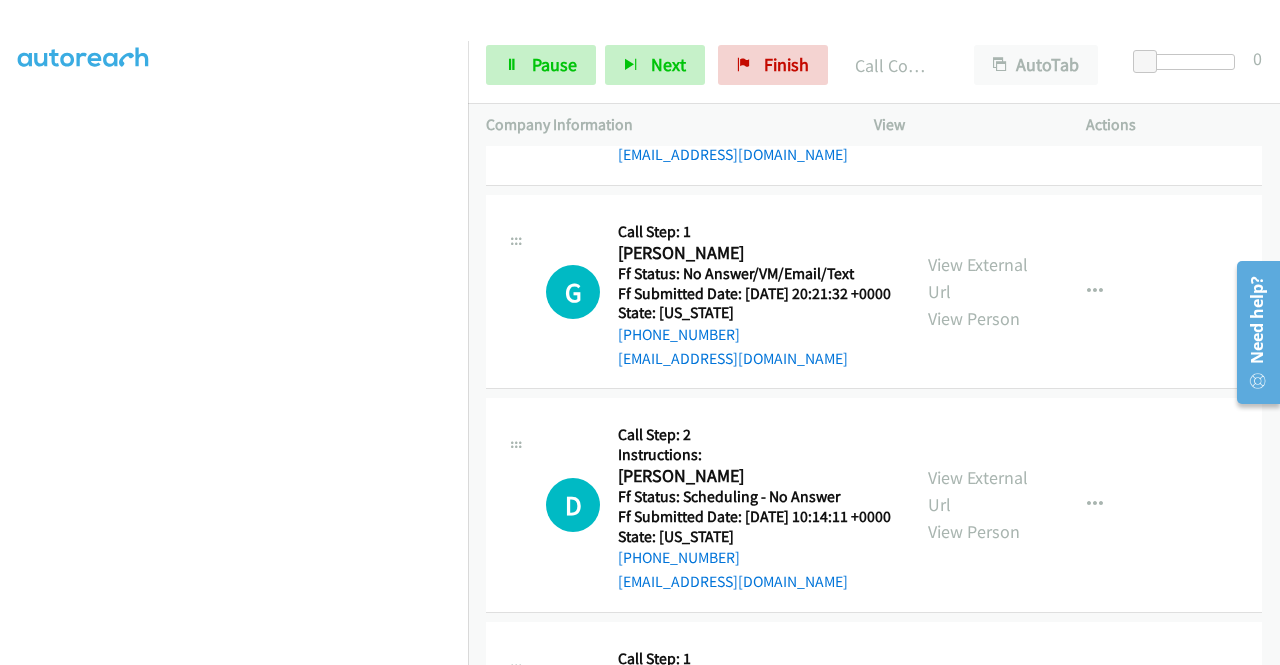 scroll, scrollTop: 7814, scrollLeft: 0, axis: vertical 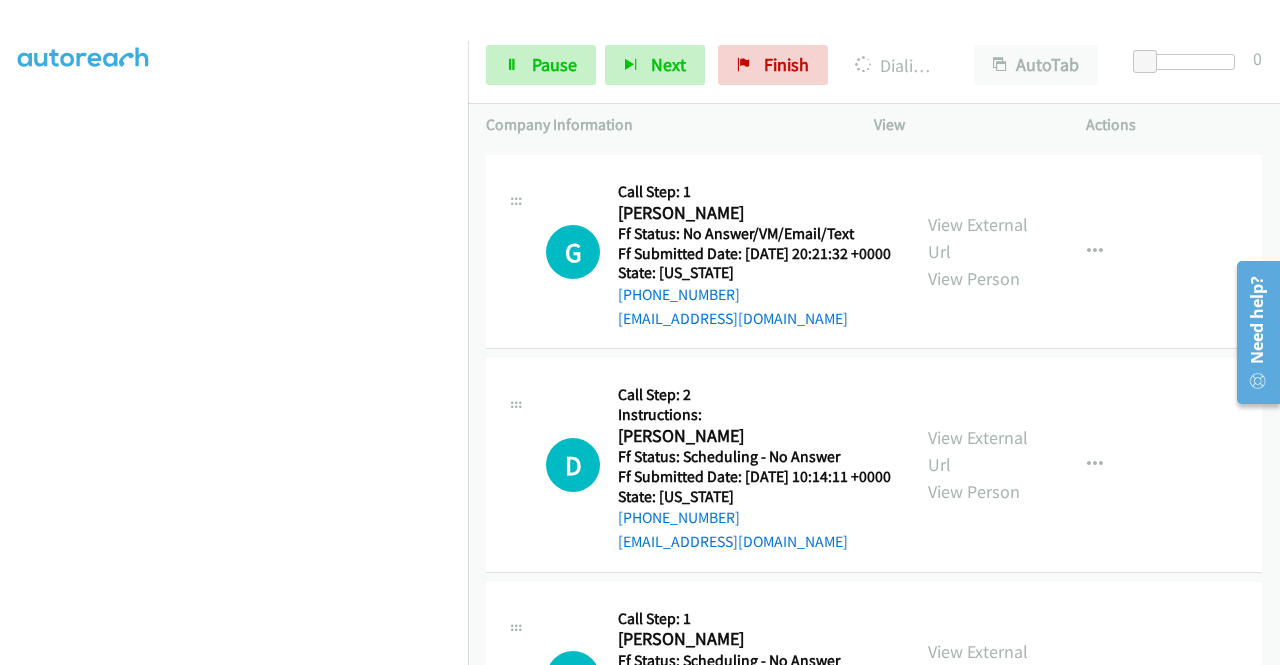 click on "View External Url" at bounding box center (978, -169) 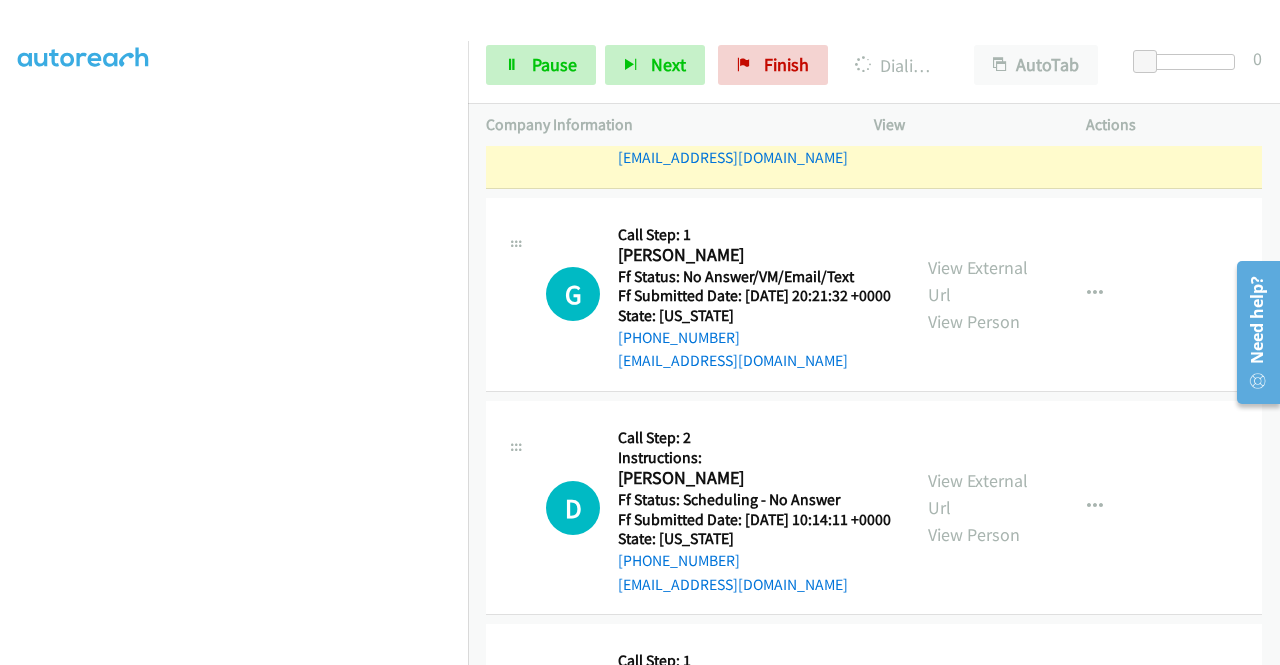 click on "View External Url" at bounding box center [978, 77] 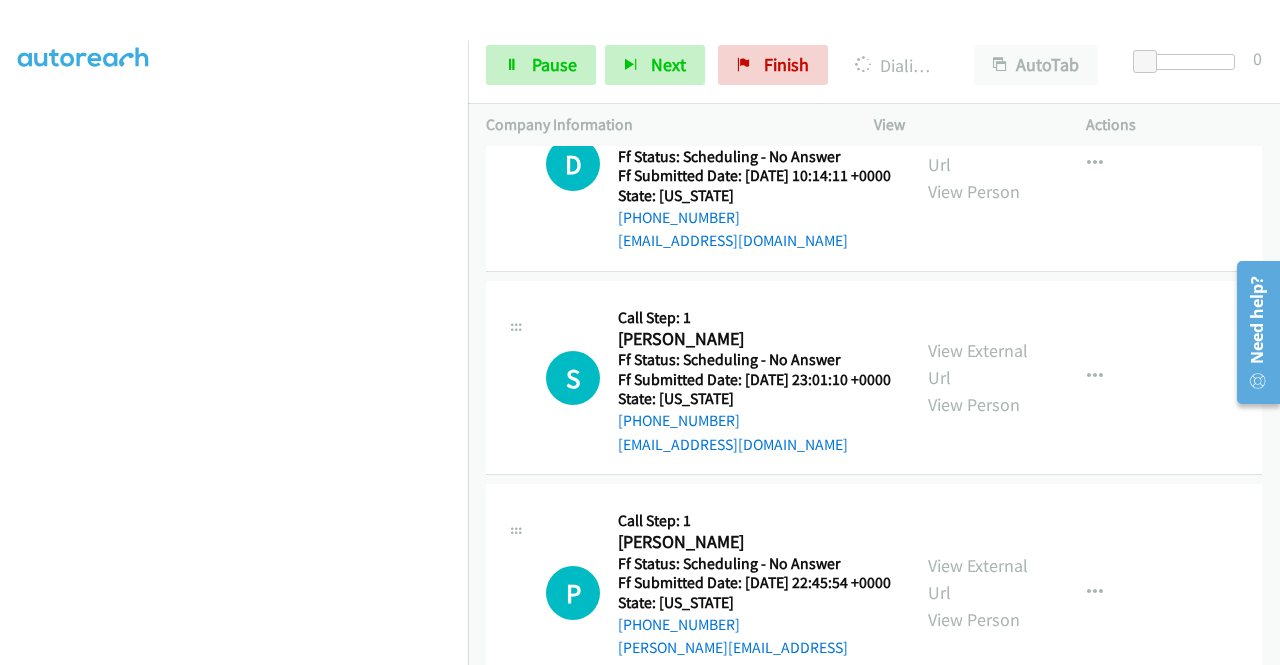 scroll, scrollTop: 8267, scrollLeft: 0, axis: vertical 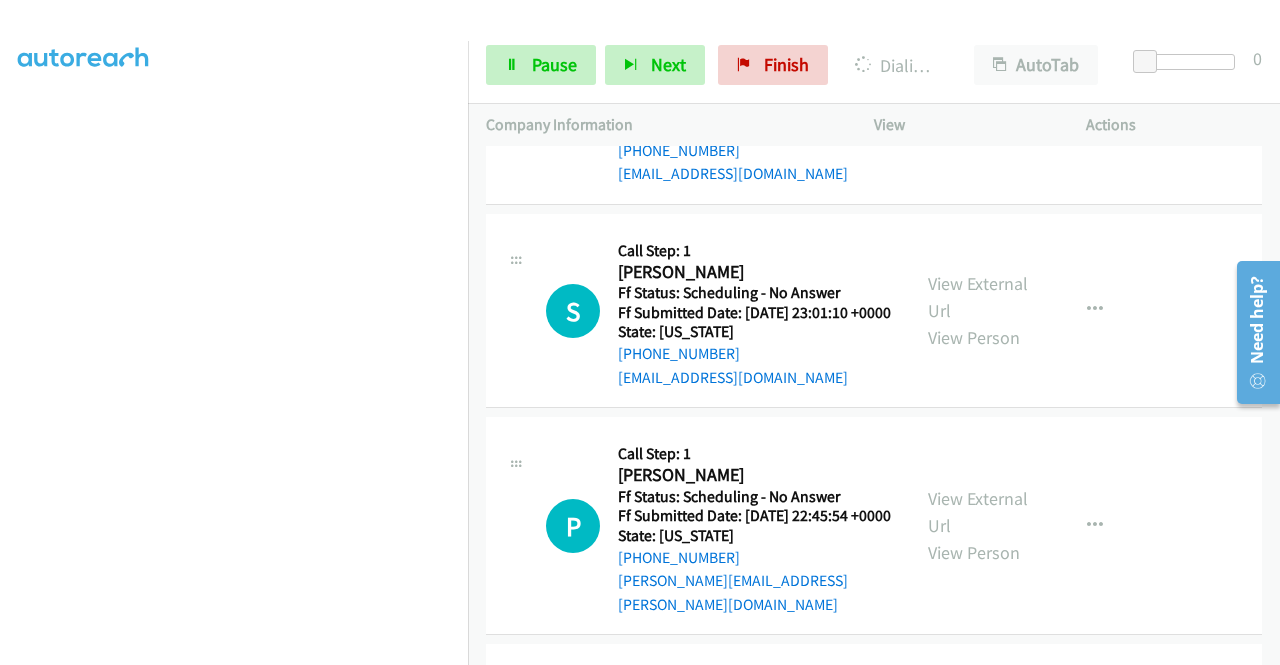 click on "View External Url
View Person" at bounding box center [980, -117] 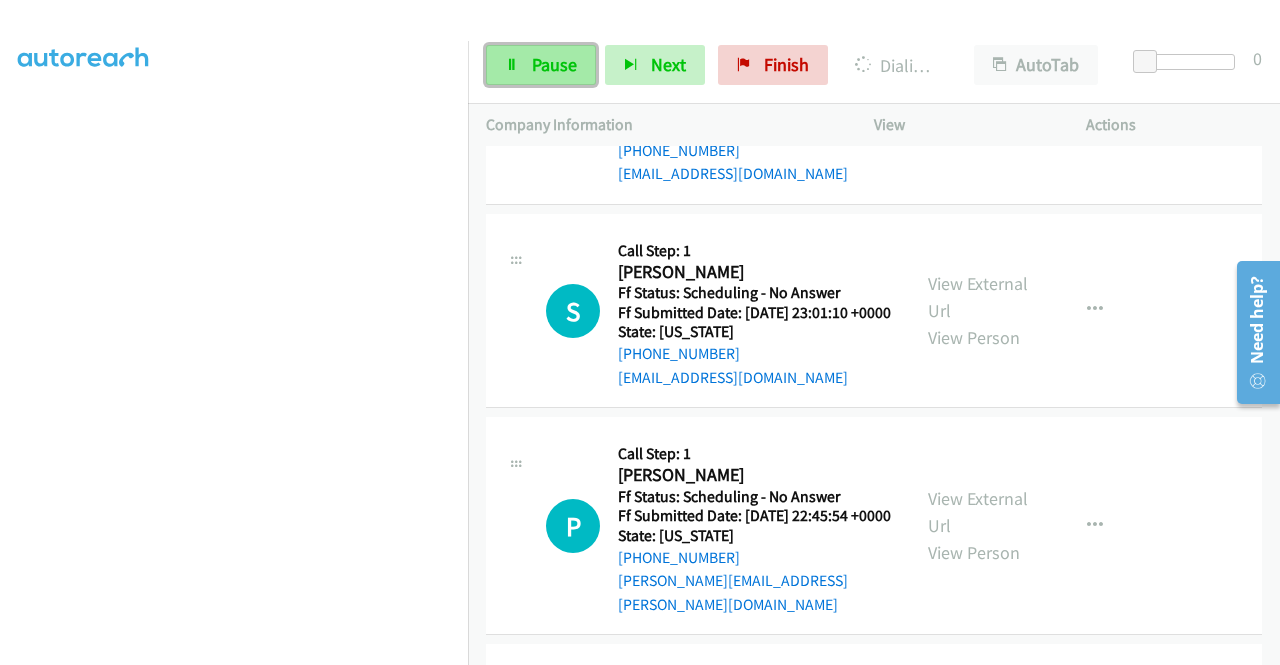 click on "Pause" at bounding box center (541, 65) 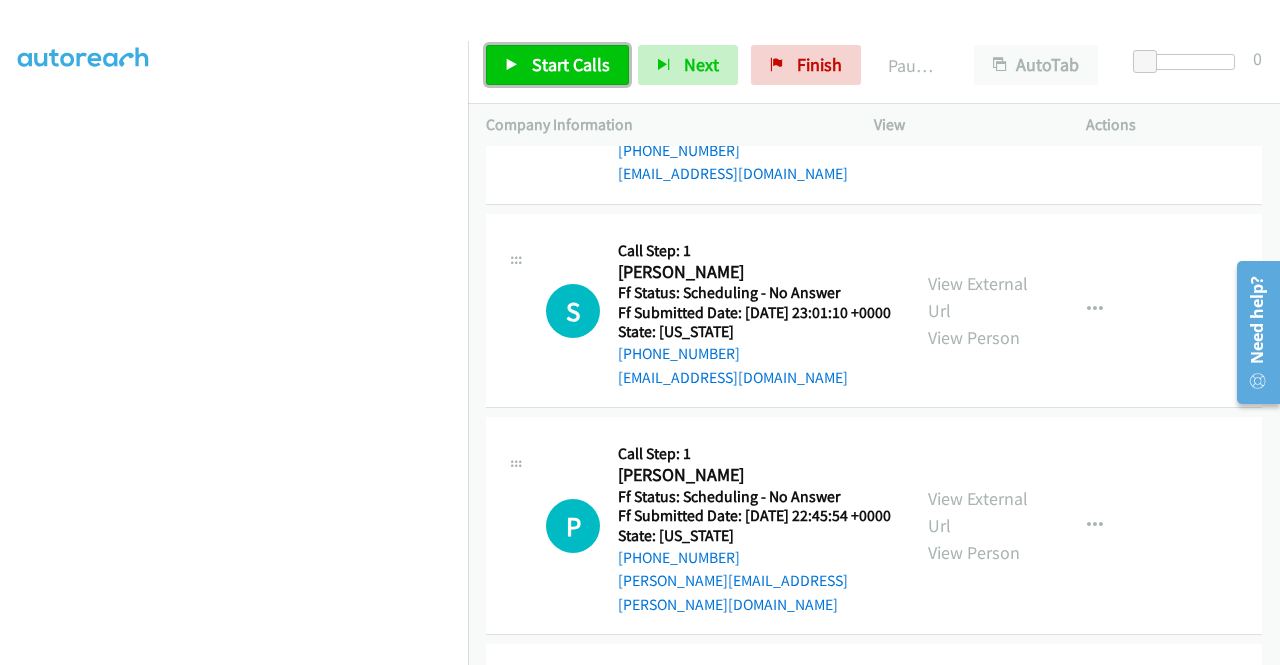 click at bounding box center (512, 66) 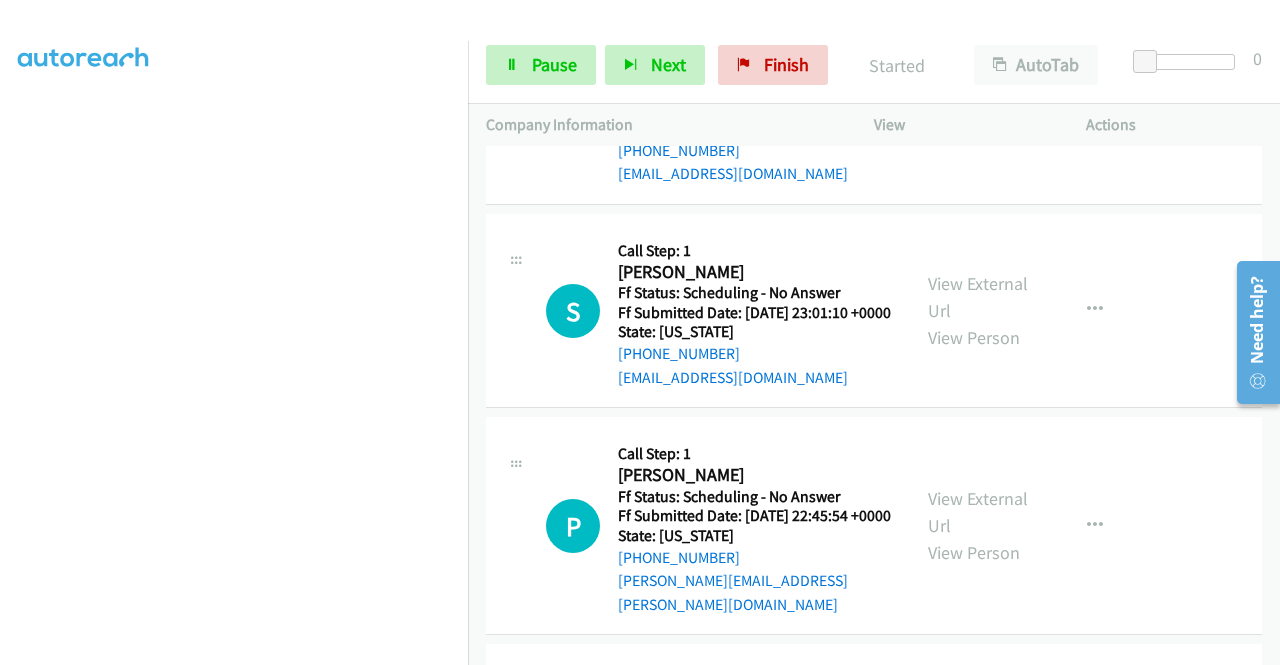 click on "View External Url" at bounding box center (978, -130) 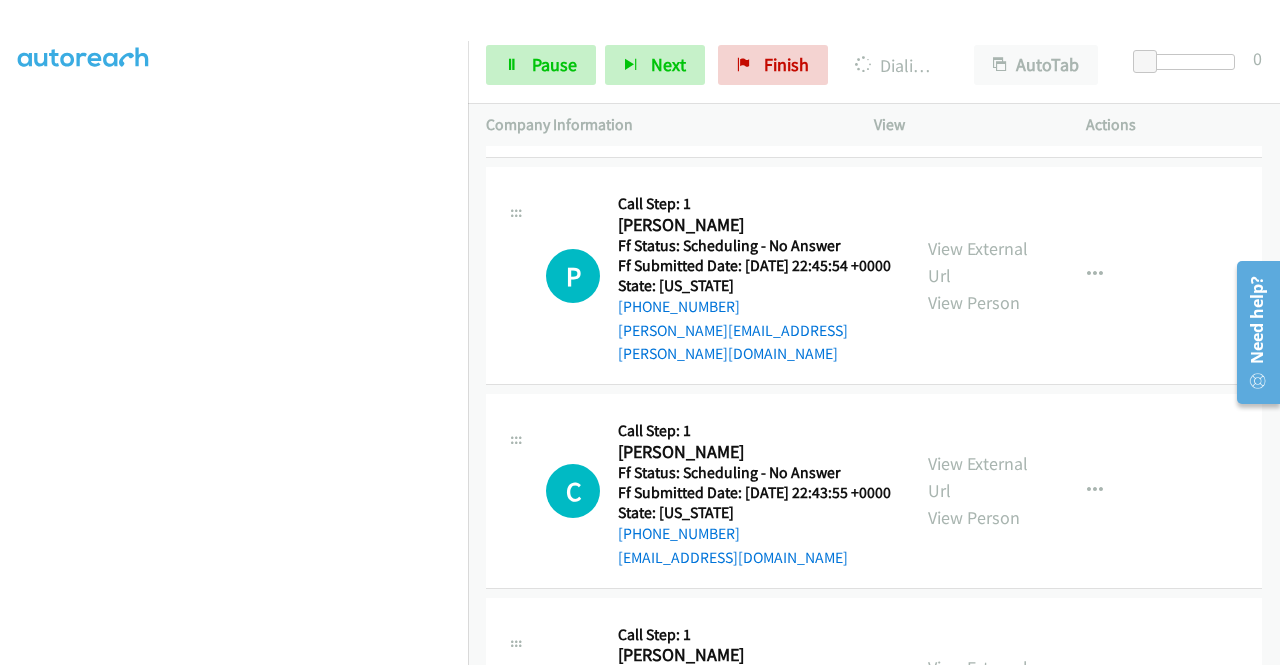 scroll, scrollTop: 8574, scrollLeft: 0, axis: vertical 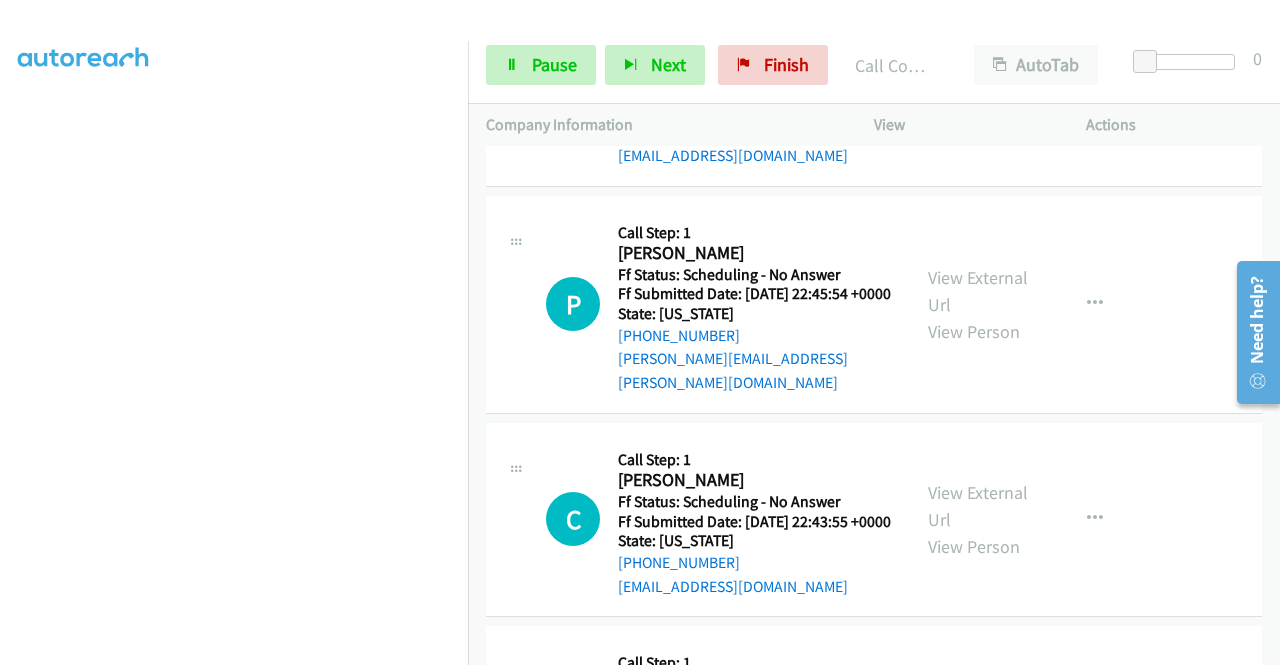 click on "View External Url" at bounding box center (978, -159) 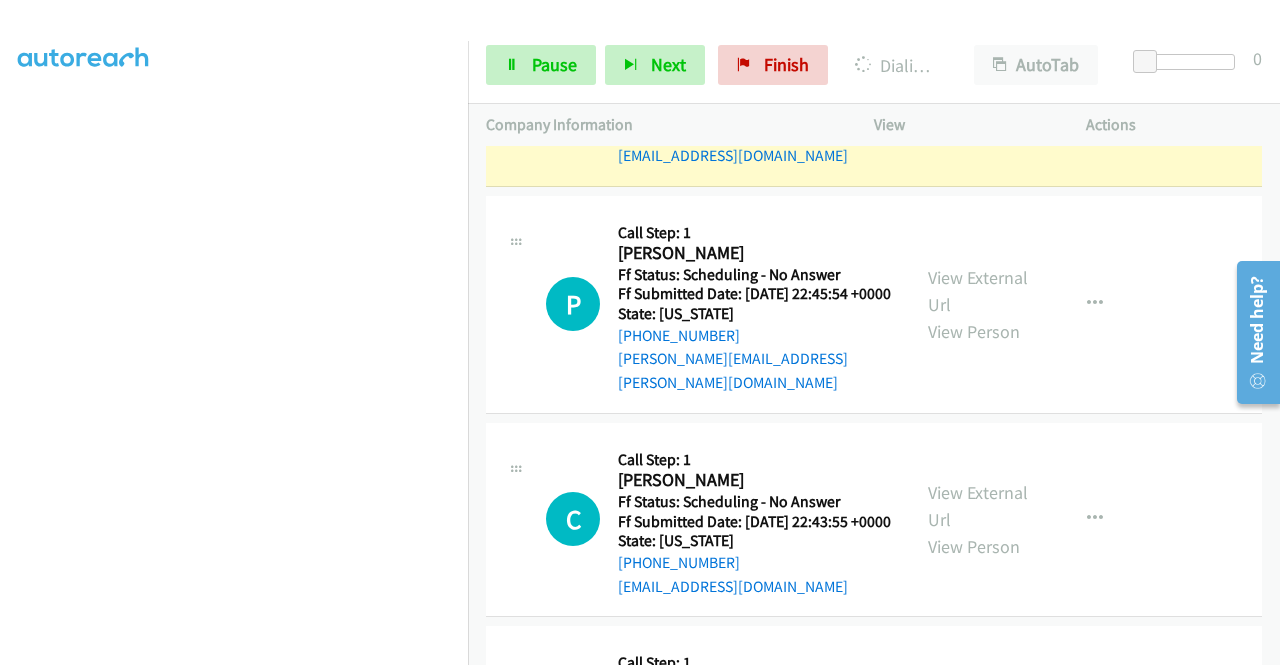 click on "S
Callback Scheduled
Call Step: 1
Sarah Lofthus
America/New_York
Ff Status: Scheduling - No Answer
Ff Submitted Date: 2025-07-23 23:01:10 +0000
State: New Hampshire
+1 603-973-1134
batgirl_sprints.6f@icloud.com
Call was successful?
View External Url
View Person
View External Url
Email
Schedule/Manage Callback
Skip Call
Add to do not call list" at bounding box center (874, 90) 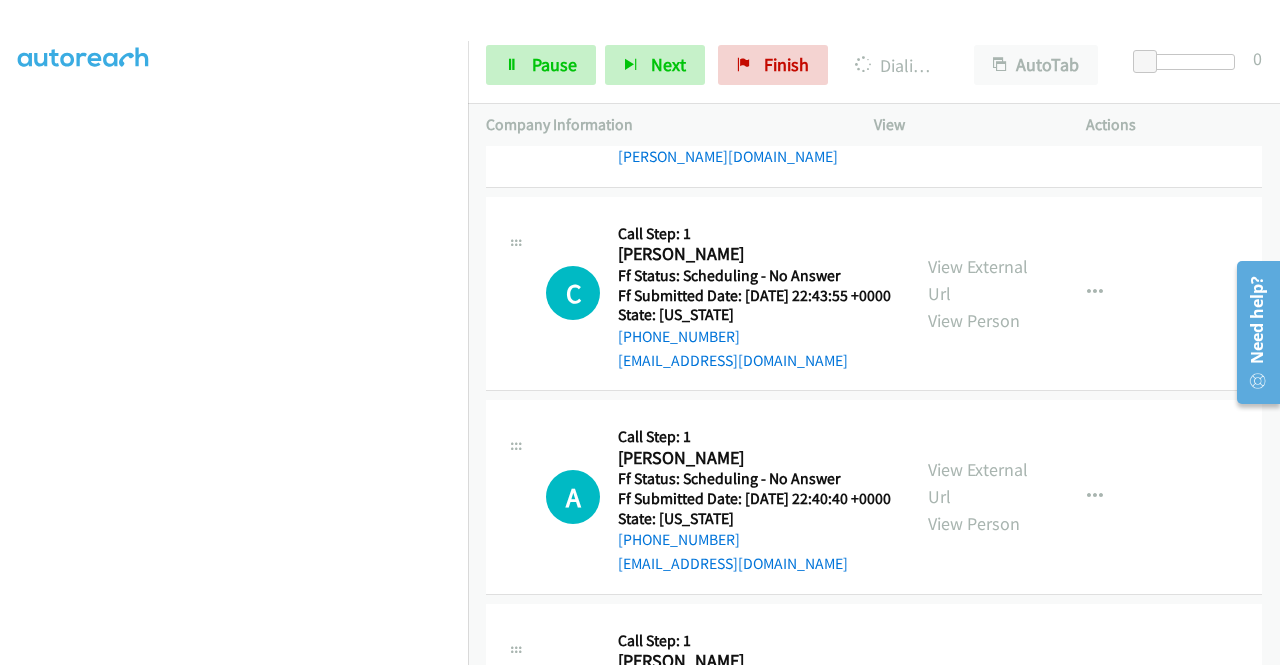 scroll, scrollTop: 8814, scrollLeft: 0, axis: vertical 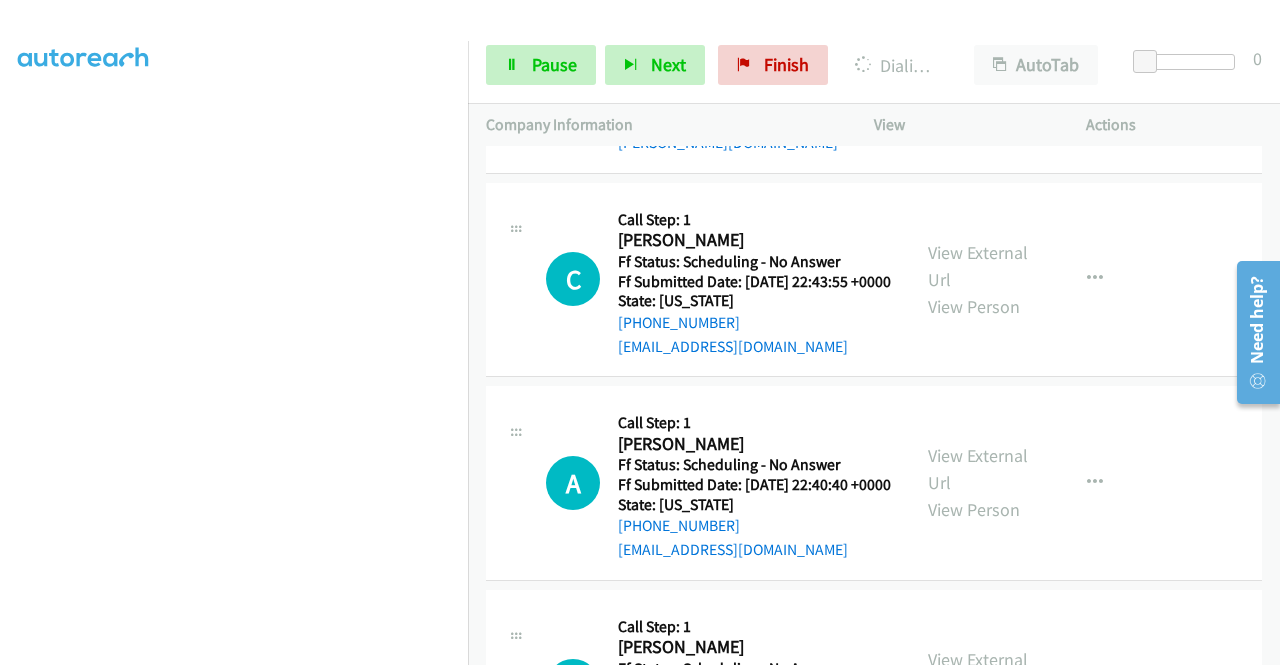 click on "View External Url" at bounding box center (978, -165) 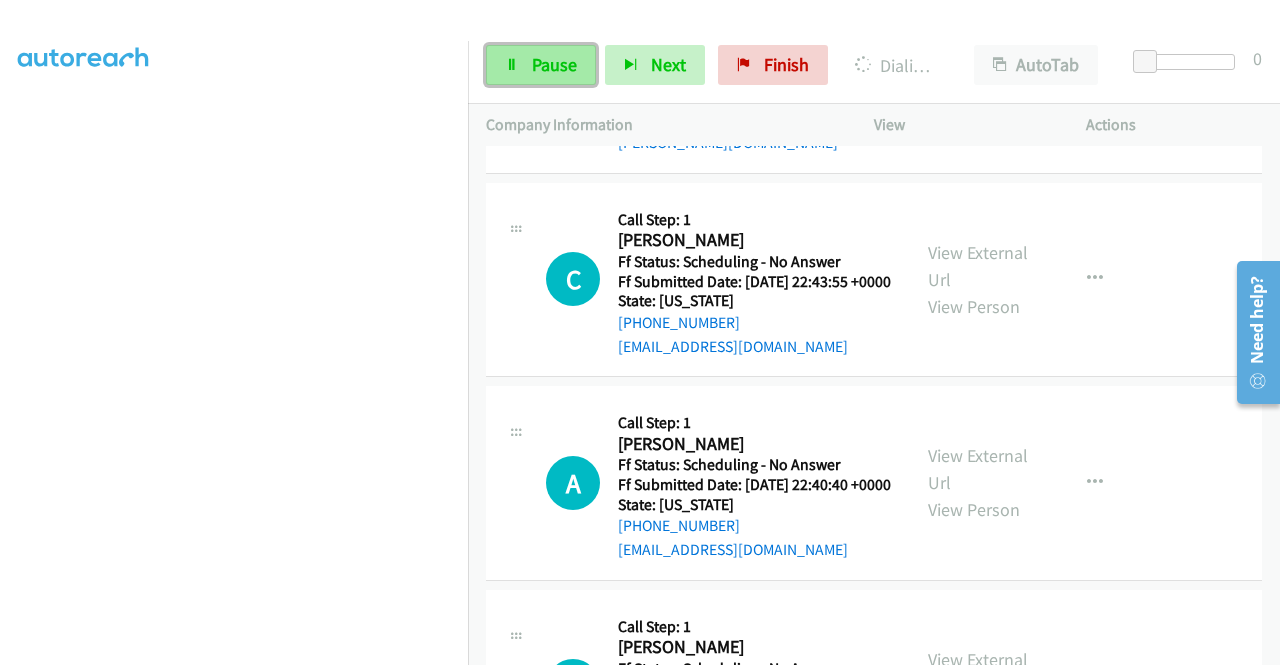 click on "Pause" at bounding box center [541, 65] 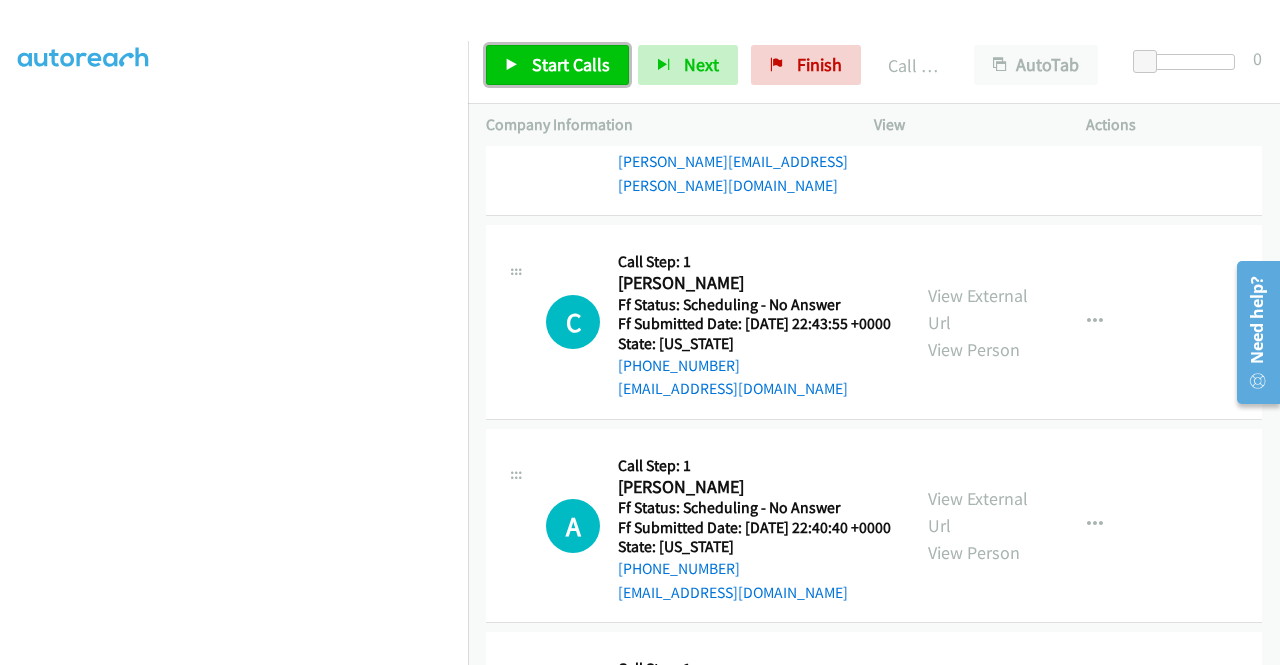 click on "Start Calls" at bounding box center (571, 64) 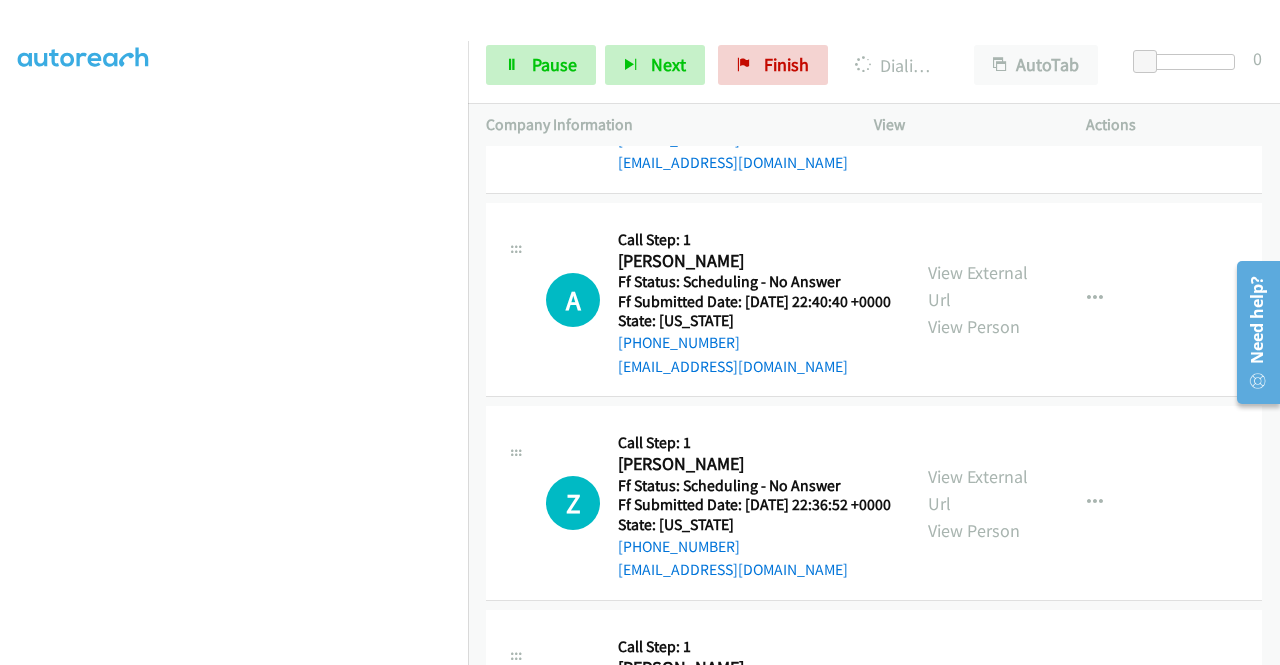 scroll, scrollTop: 9120, scrollLeft: 0, axis: vertical 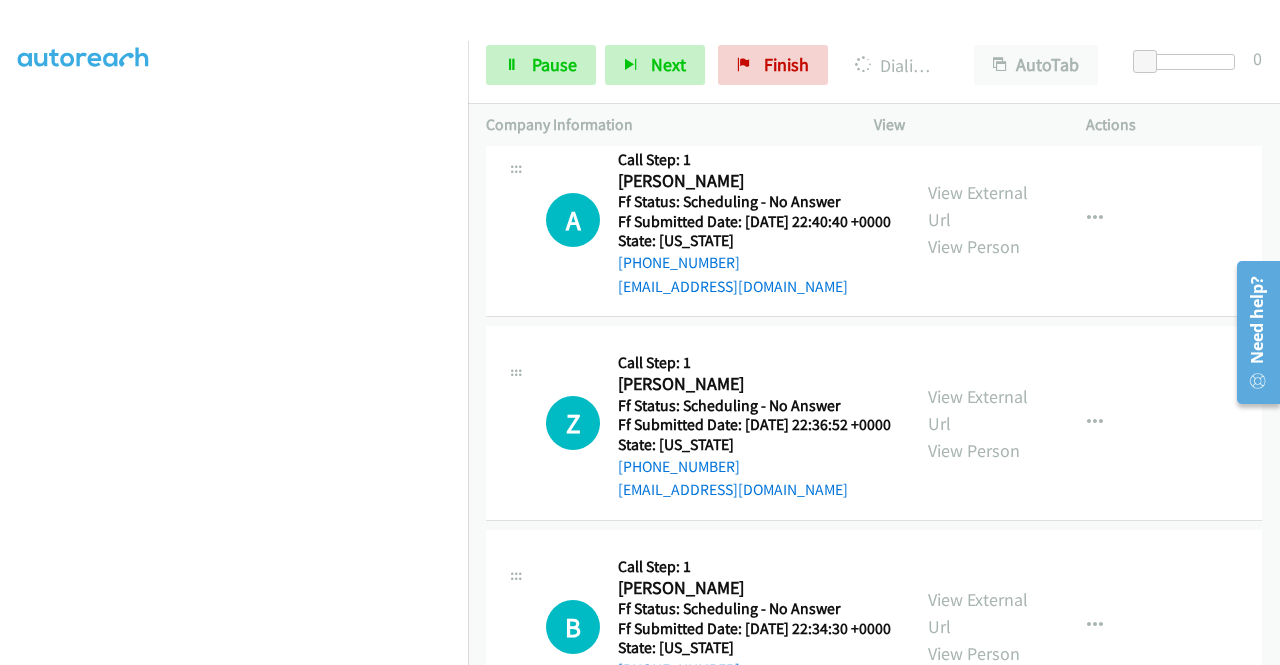 click on "View External Url" at bounding box center [978, -213] 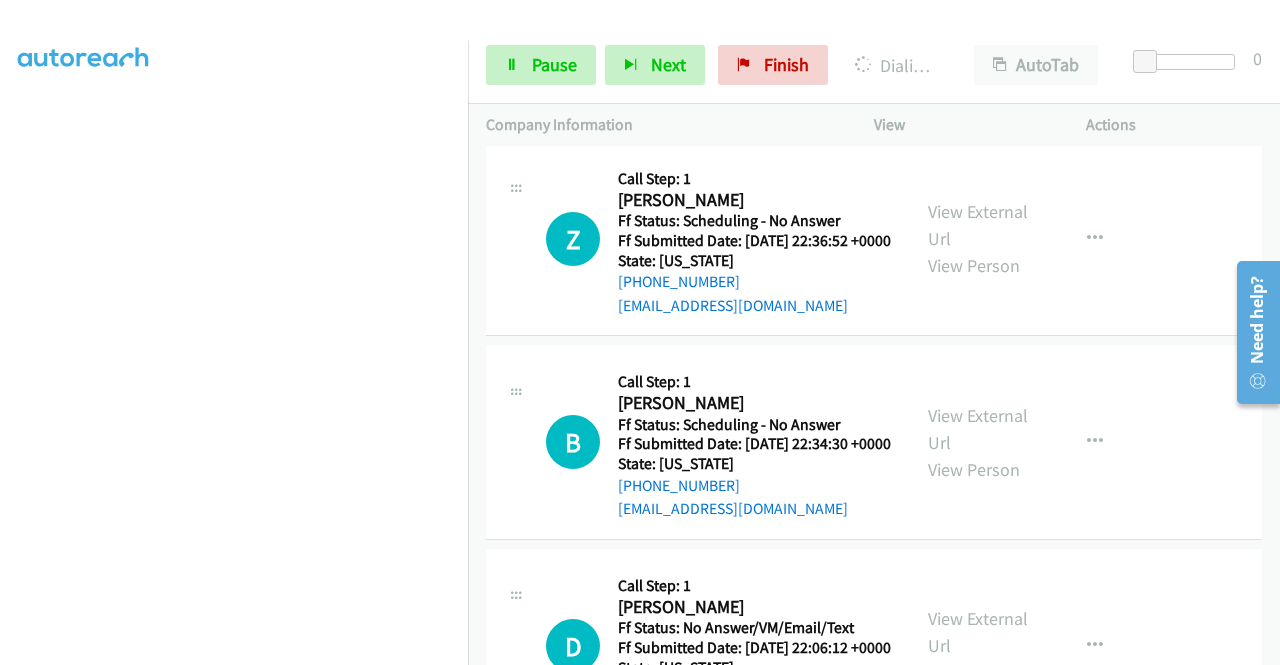 scroll, scrollTop: 9387, scrollLeft: 0, axis: vertical 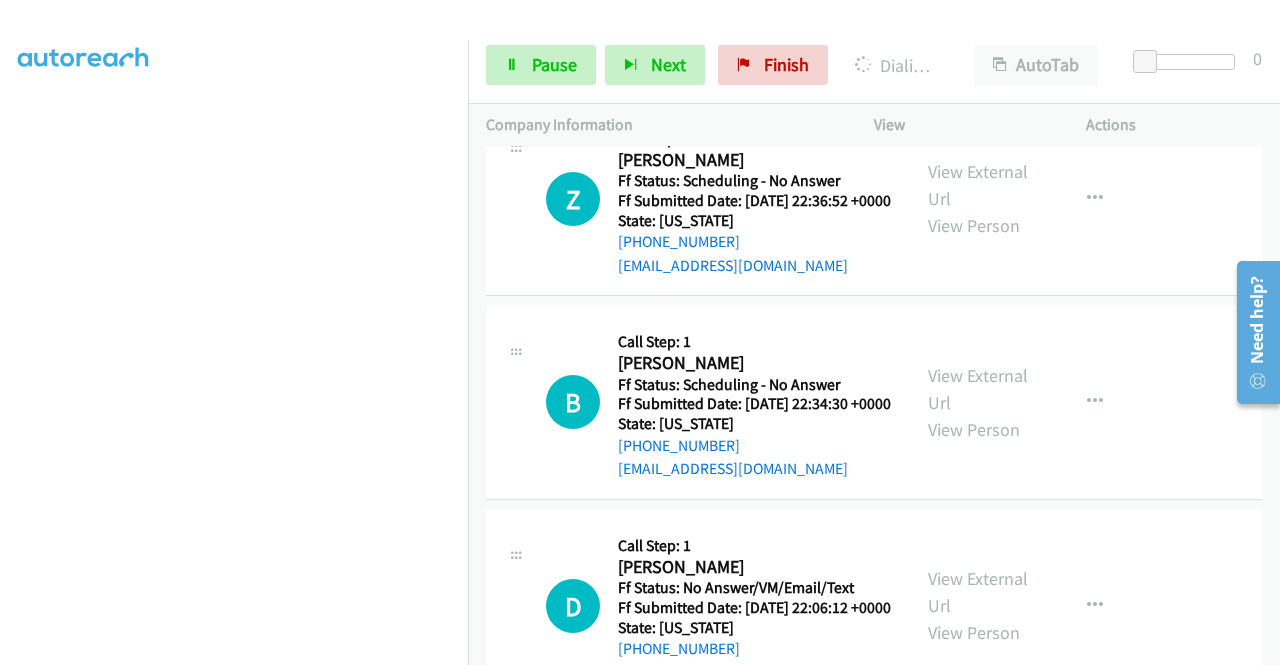 click on "View External Url" at bounding box center (978, -222) 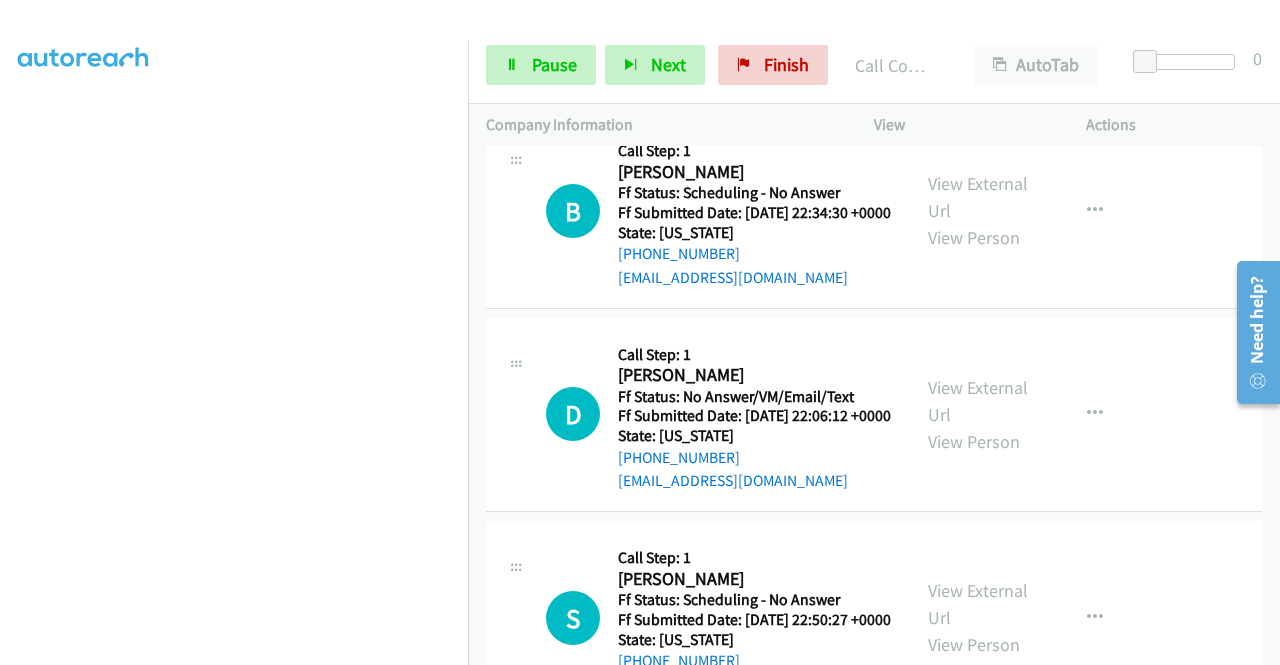 scroll, scrollTop: 9640, scrollLeft: 0, axis: vertical 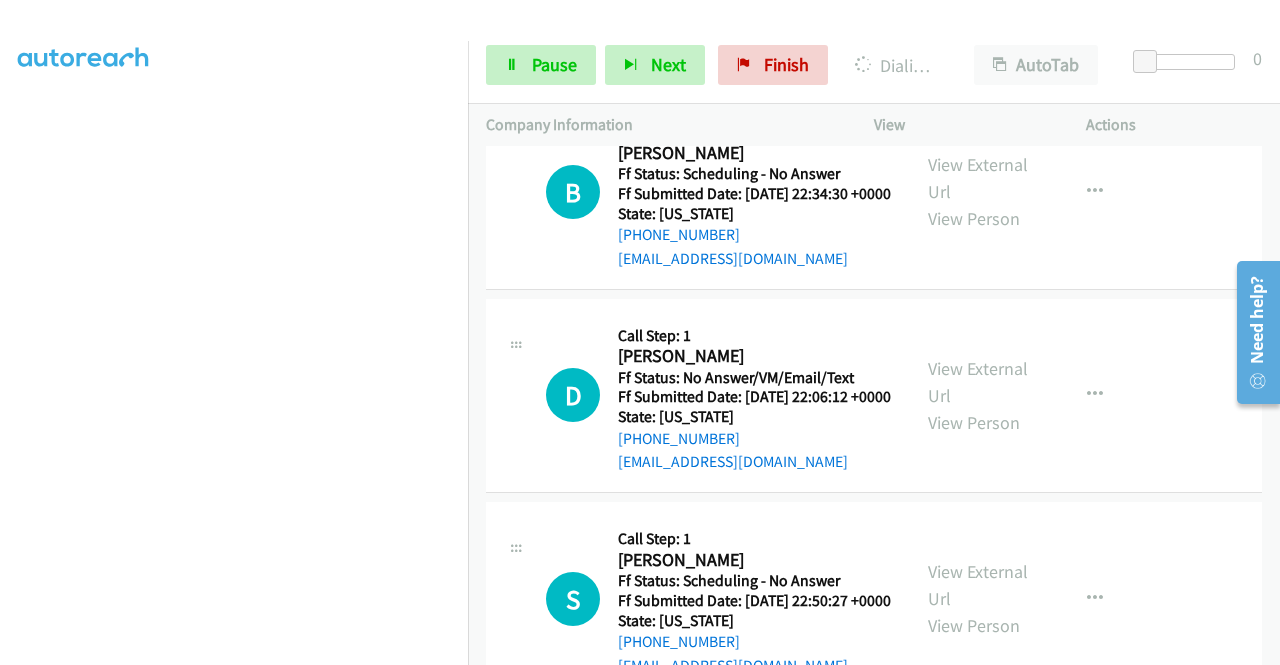 click on "View External Url" at bounding box center (978, -229) 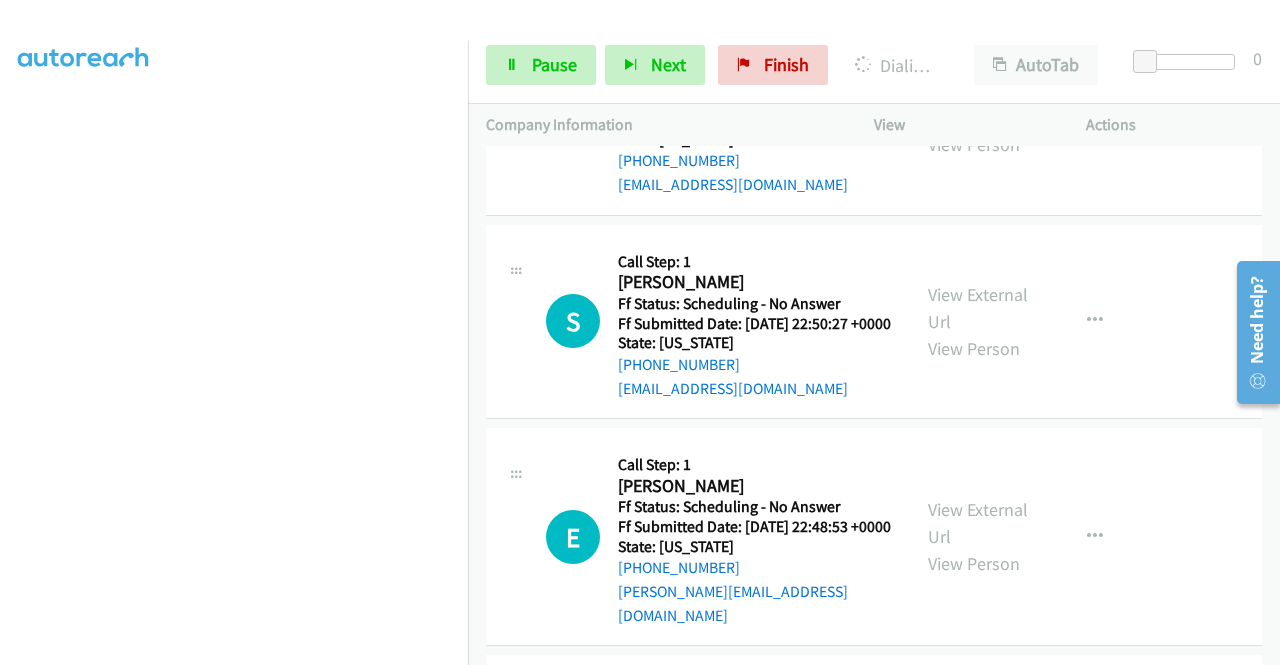 scroll, scrollTop: 9974, scrollLeft: 0, axis: vertical 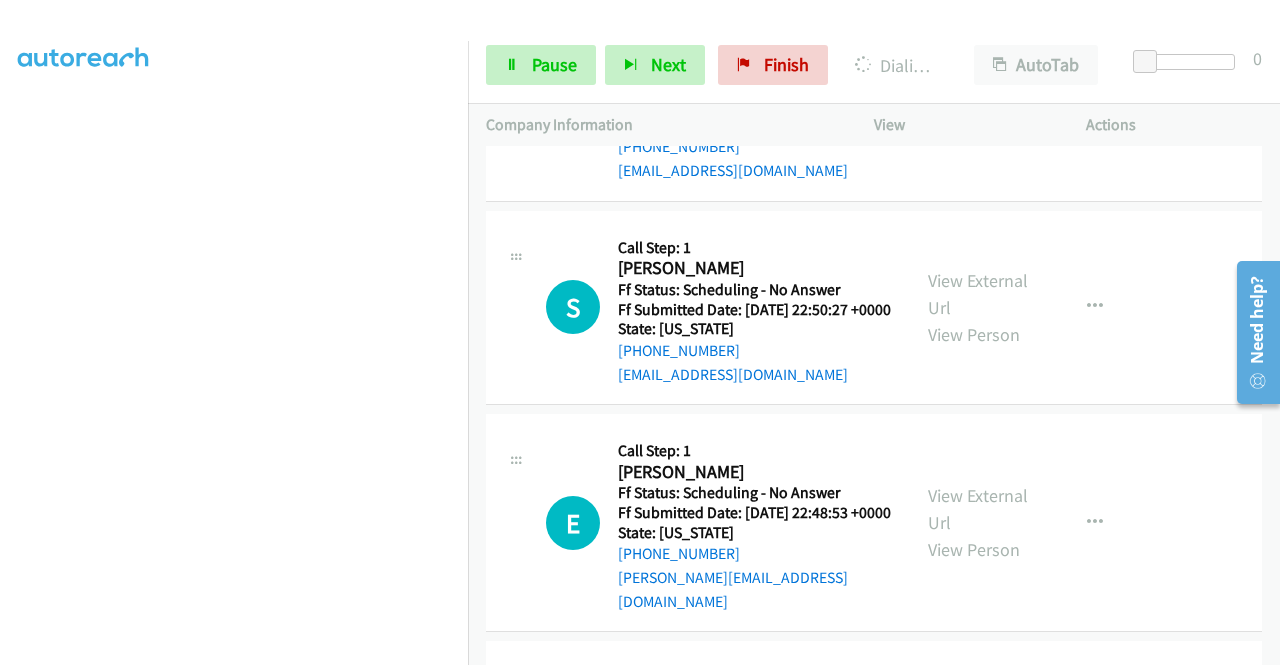 click on "View External Url" at bounding box center [978, -317] 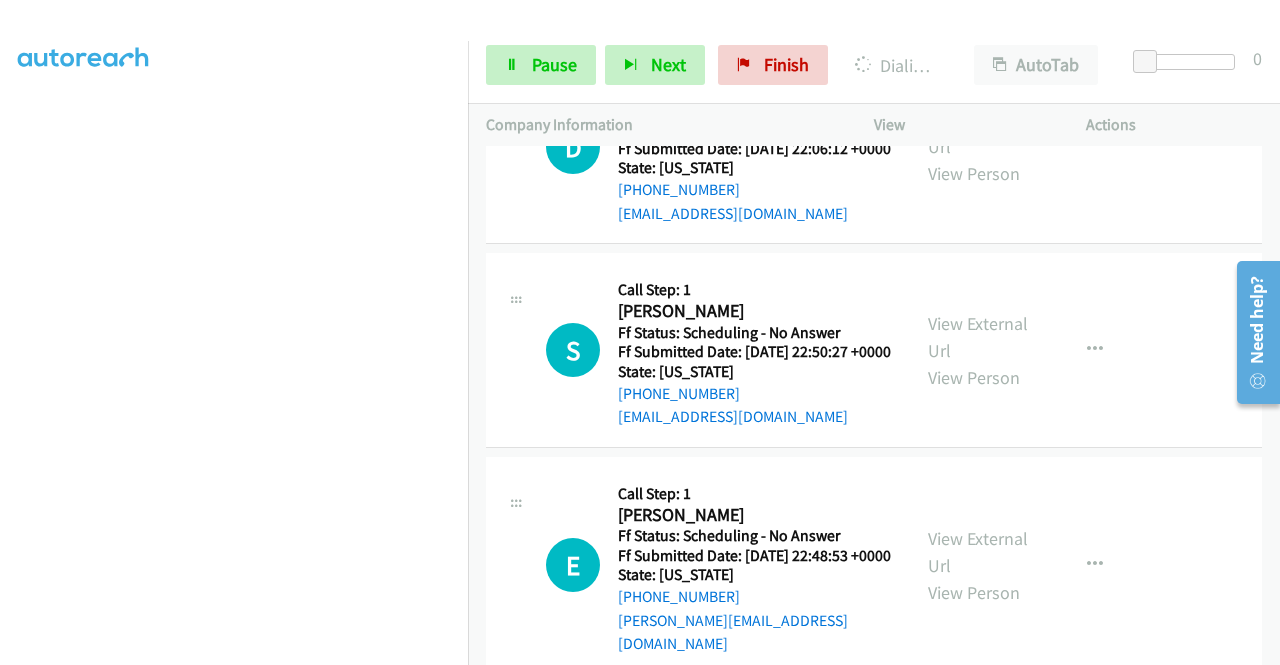 click on "View External Url" at bounding box center (978, -70) 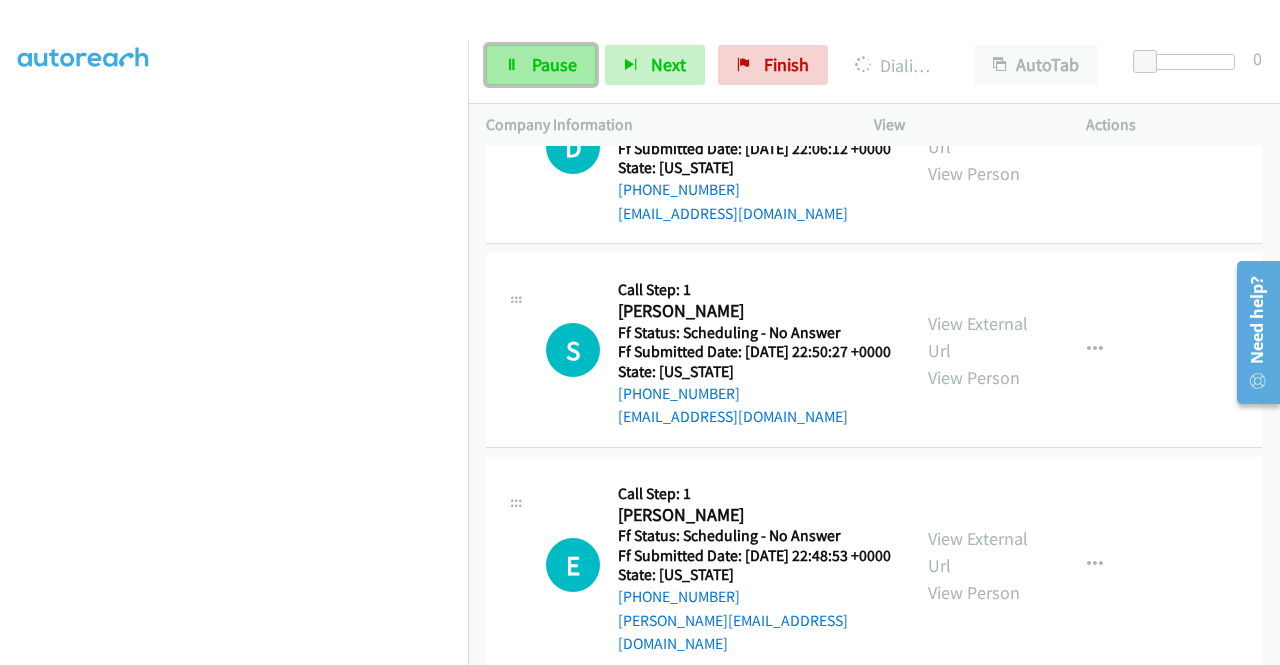 click on "Pause" at bounding box center (541, 65) 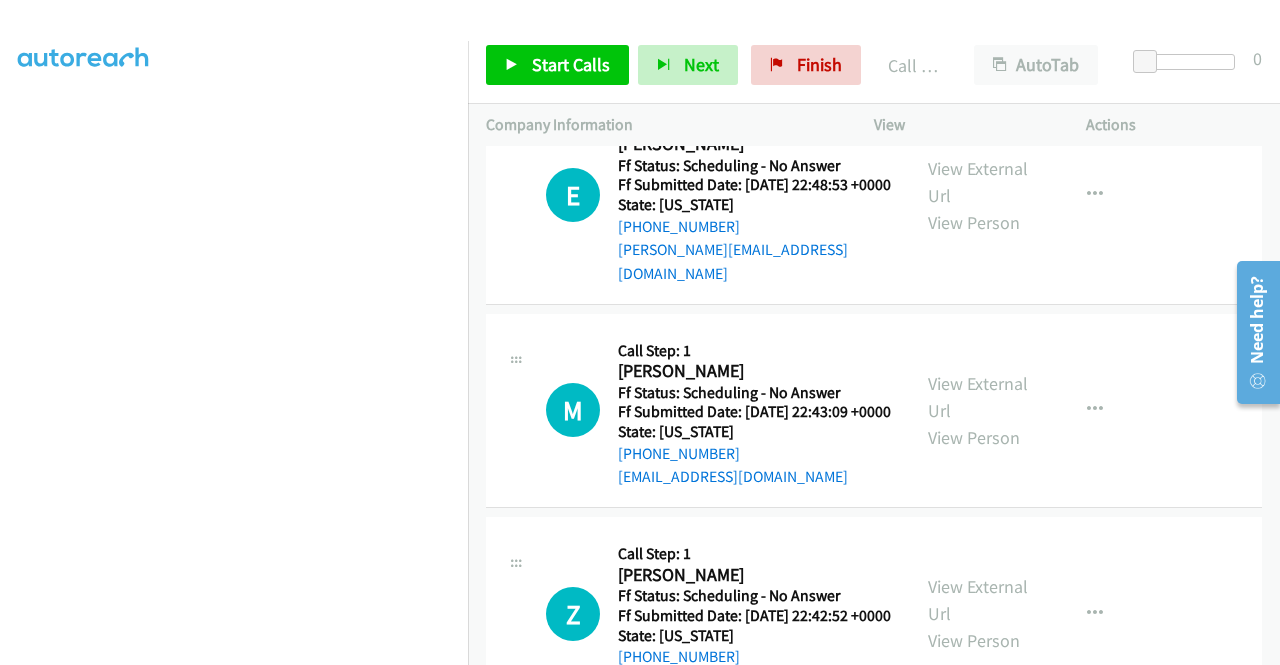 scroll, scrollTop: 10494, scrollLeft: 0, axis: vertical 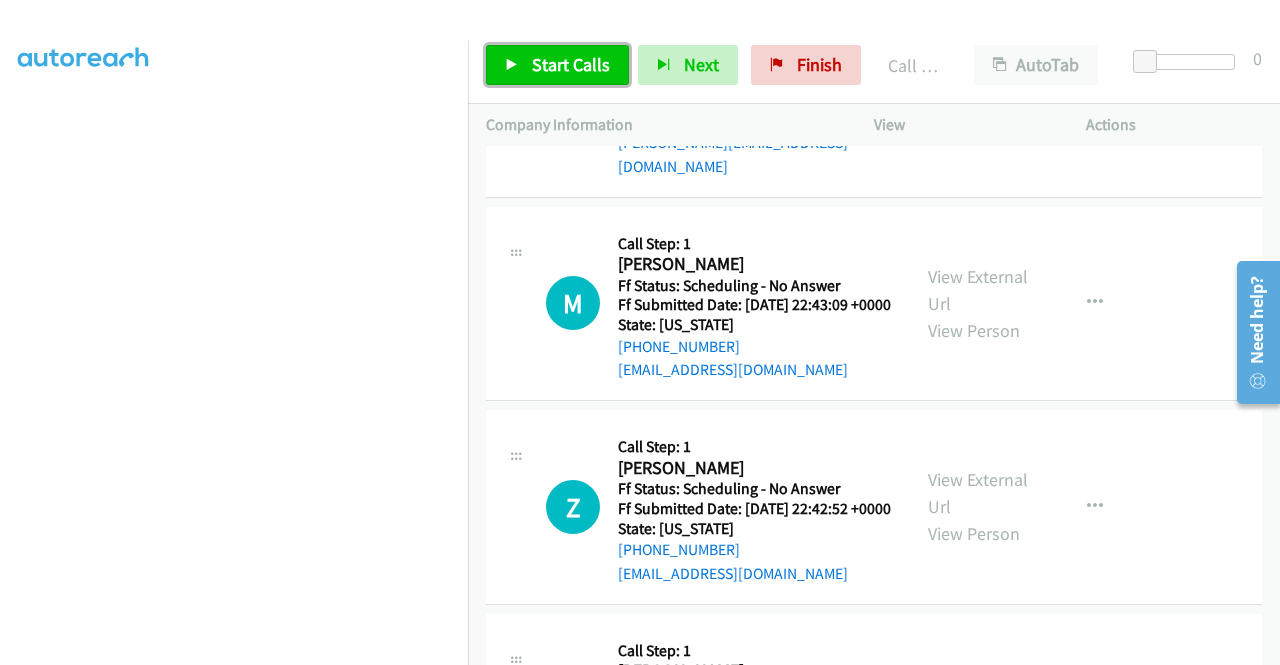 click on "Start Calls" at bounding box center [557, 65] 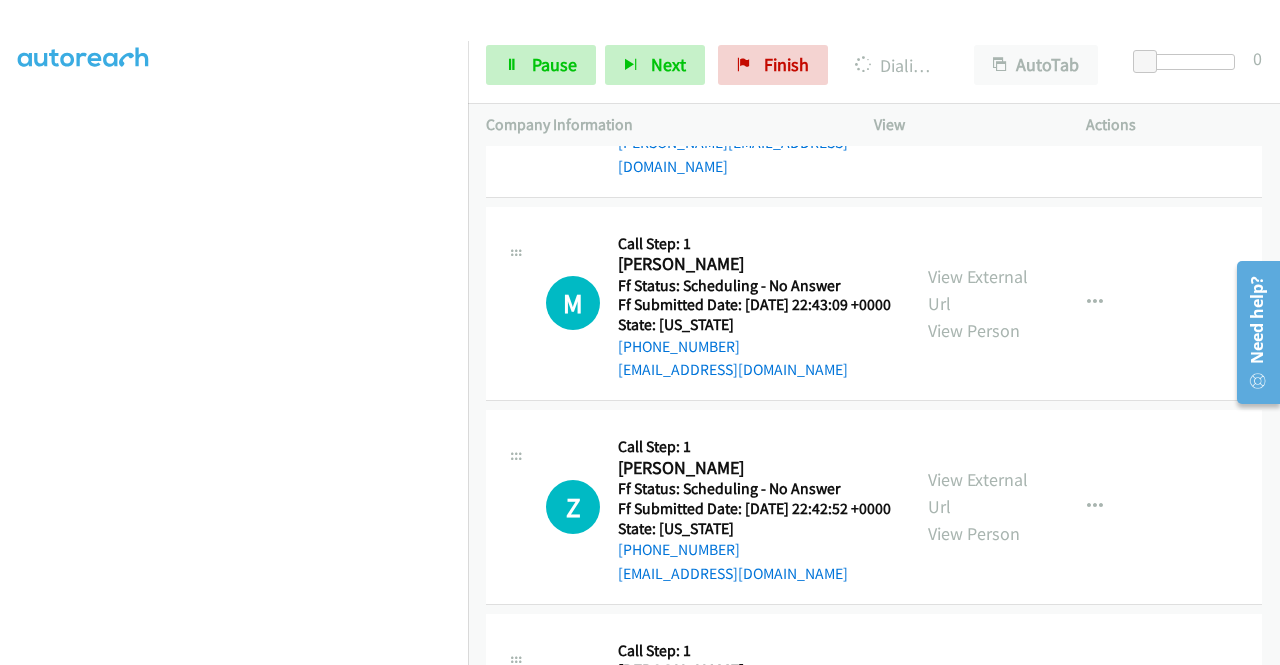 click on "View External Url" at bounding box center [978, -344] 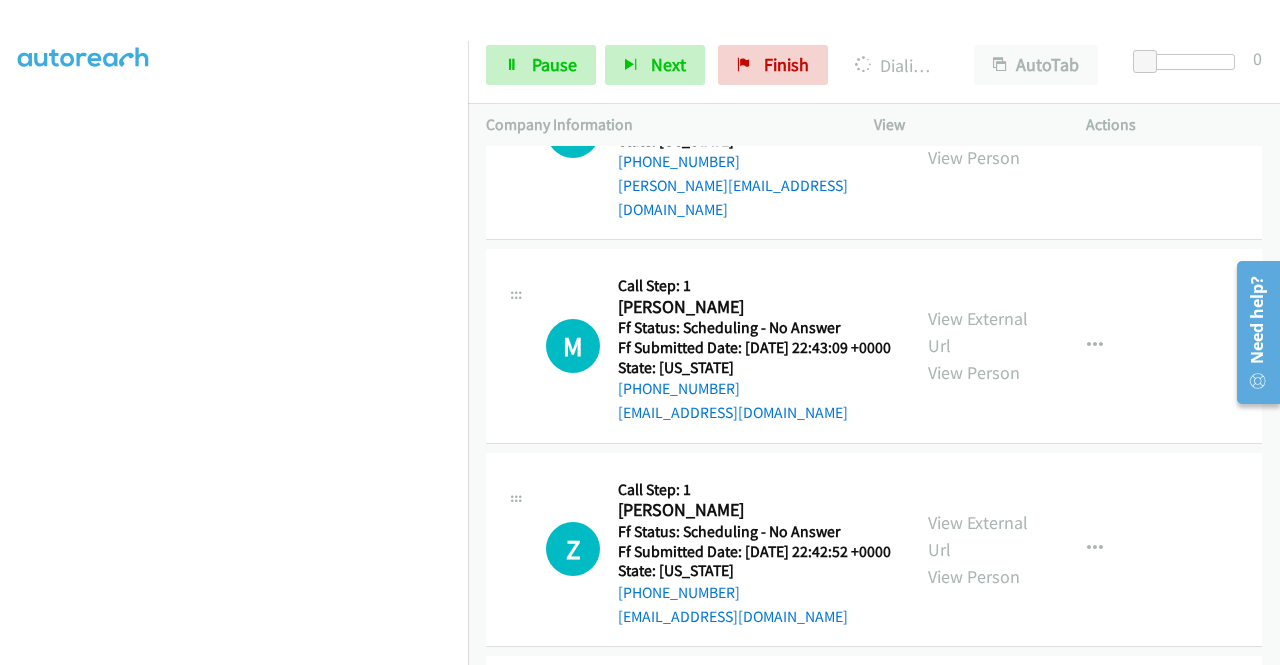 click on "View External Url" at bounding box center (978, -98) 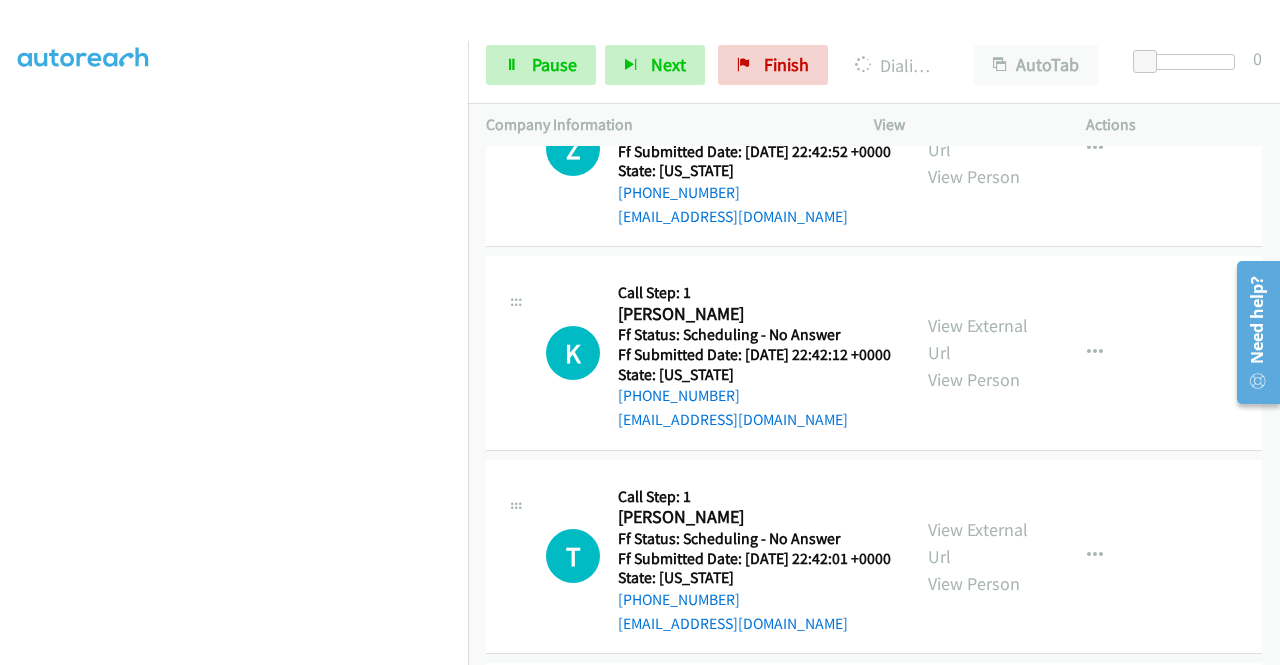 scroll, scrollTop: 10934, scrollLeft: 0, axis: vertical 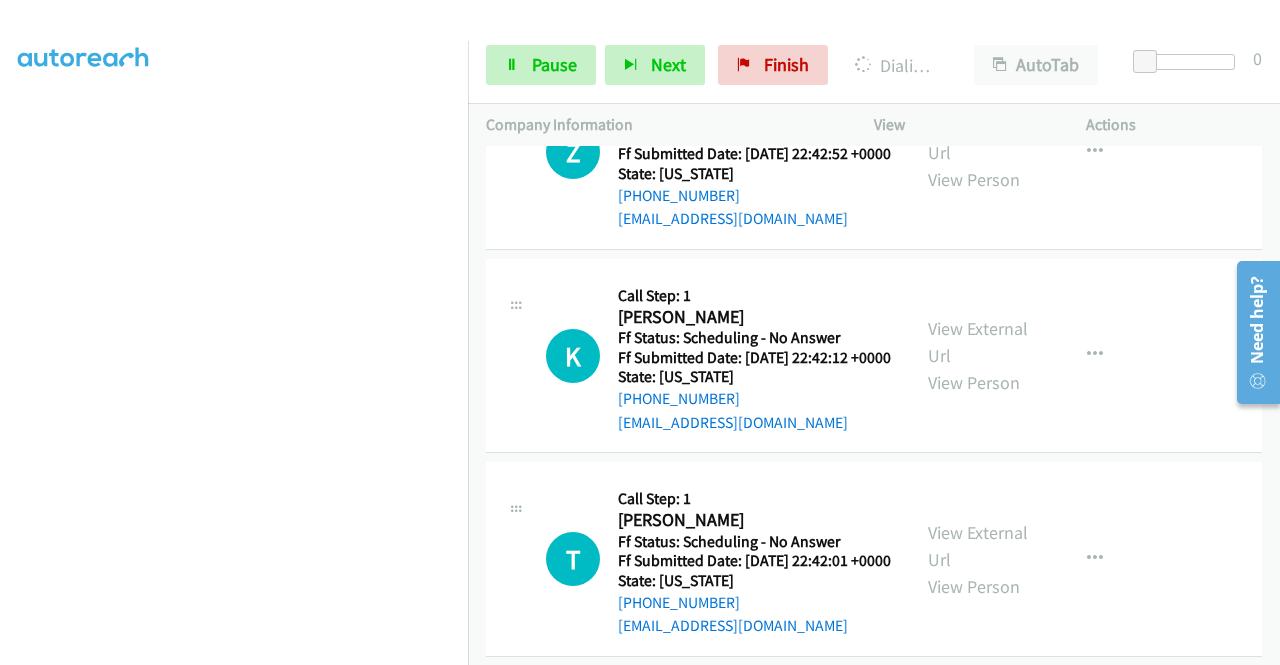 click on "View External Url" at bounding box center (978, -280) 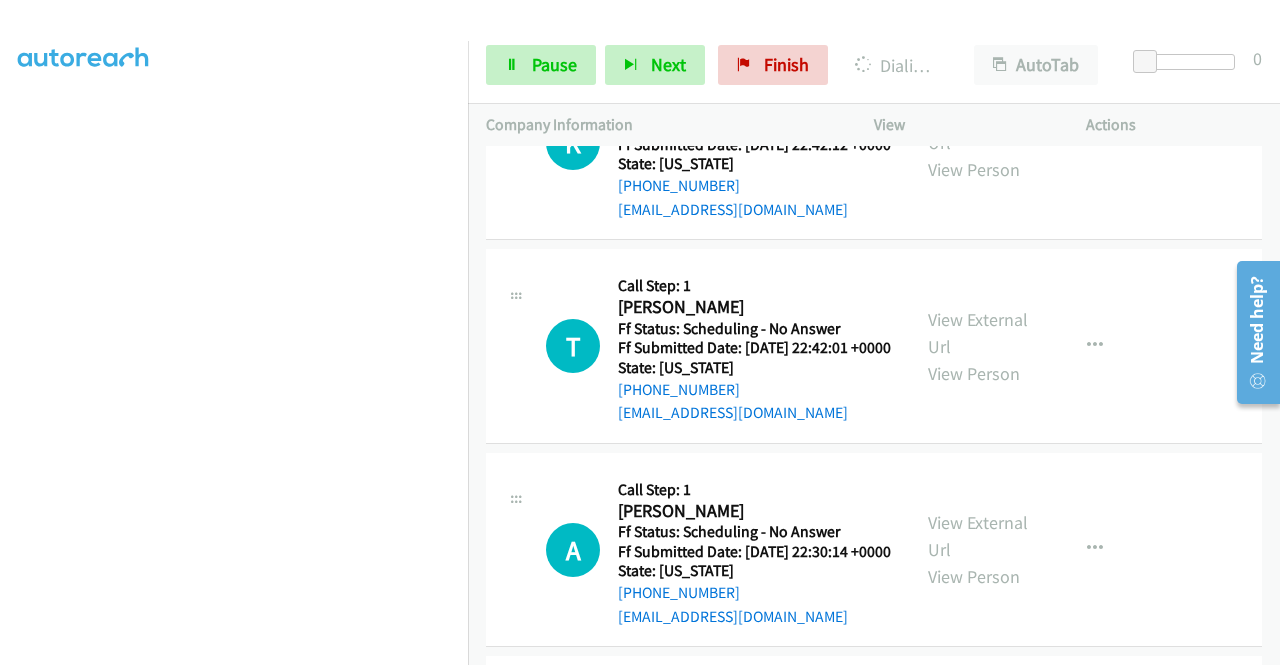 scroll, scrollTop: 11174, scrollLeft: 0, axis: vertical 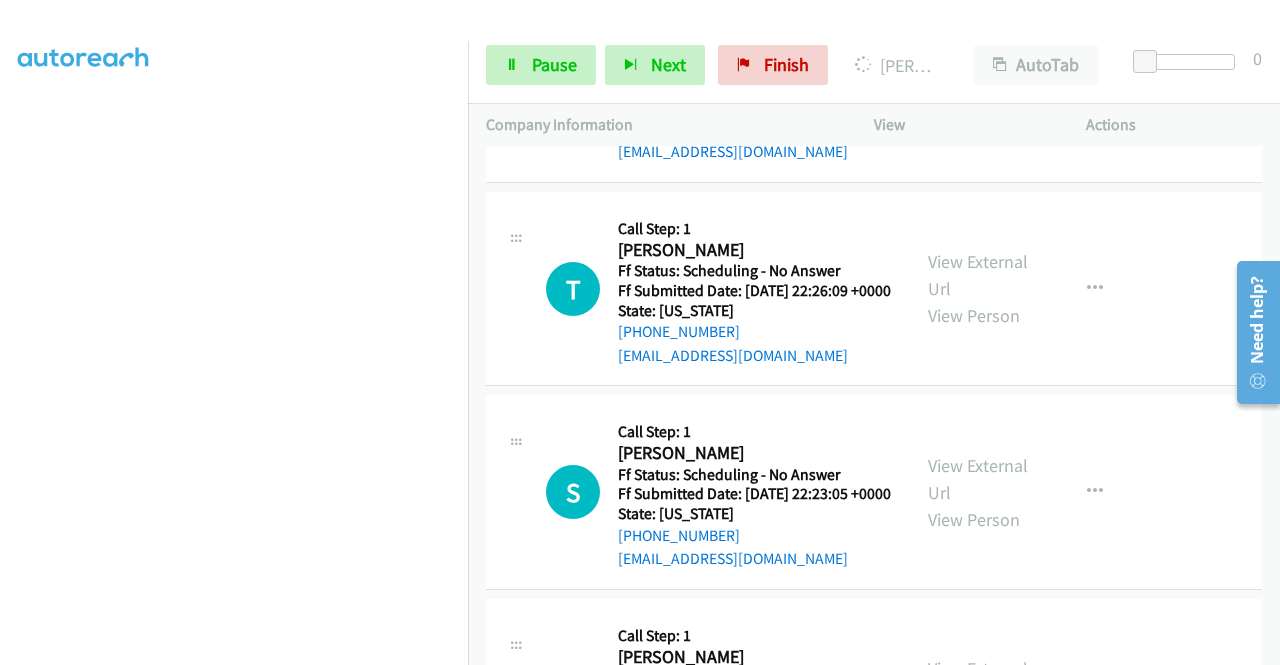 click on "View External Url" at bounding box center (978, -335) 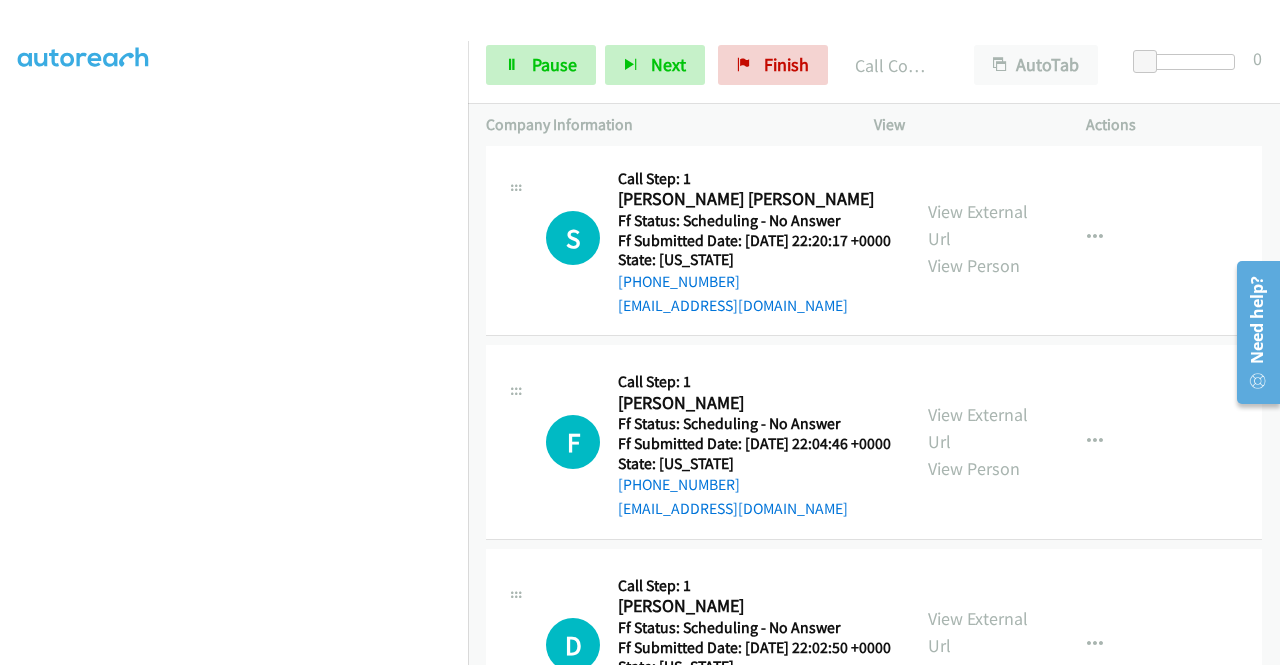 scroll, scrollTop: 12454, scrollLeft: 0, axis: vertical 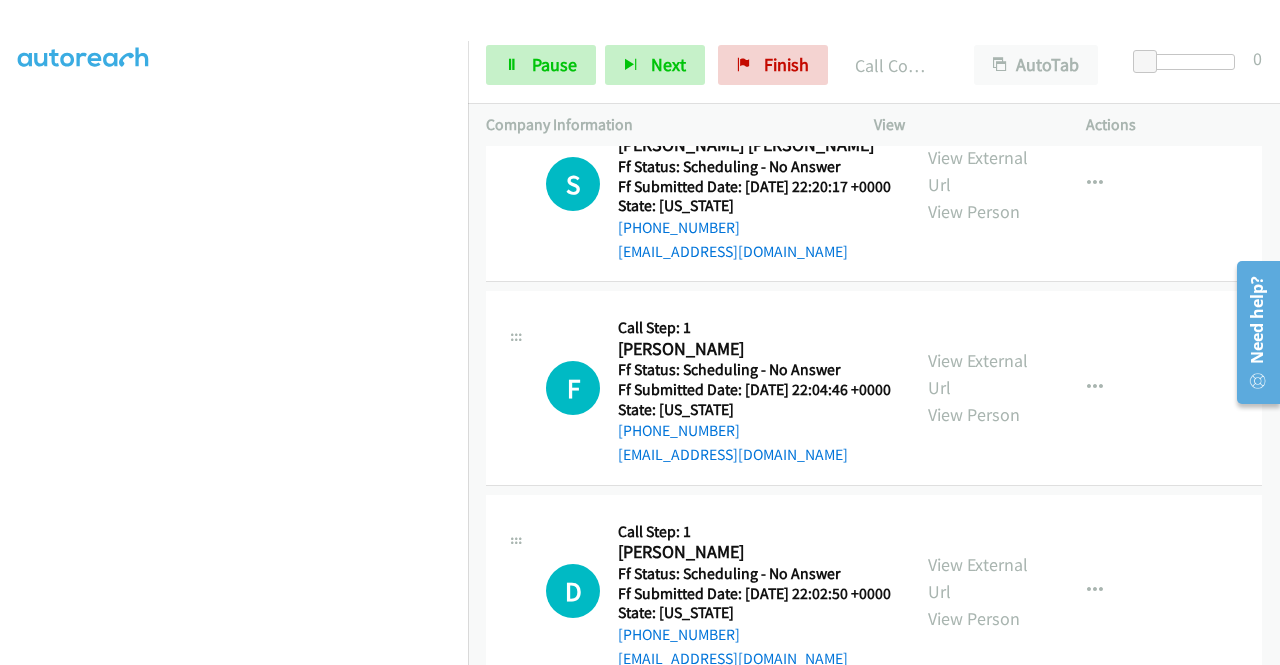 click on "View External Url" at bounding box center [978, -461] 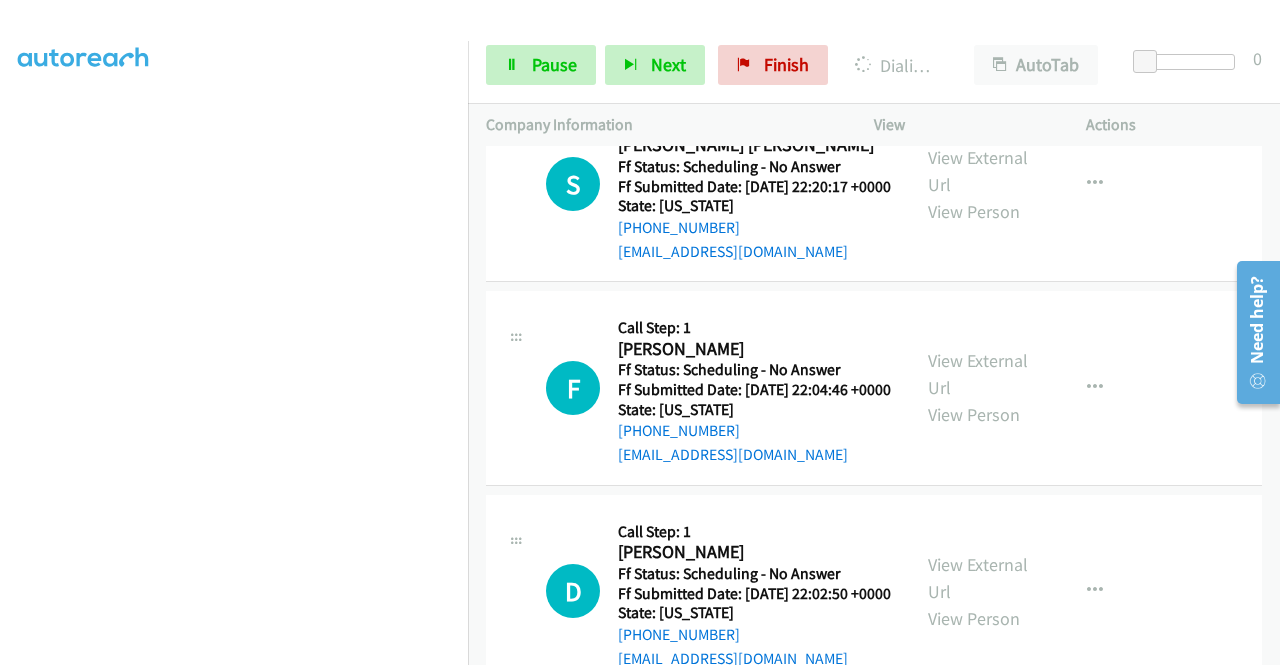 click on "View External Url" at bounding box center [978, -236] 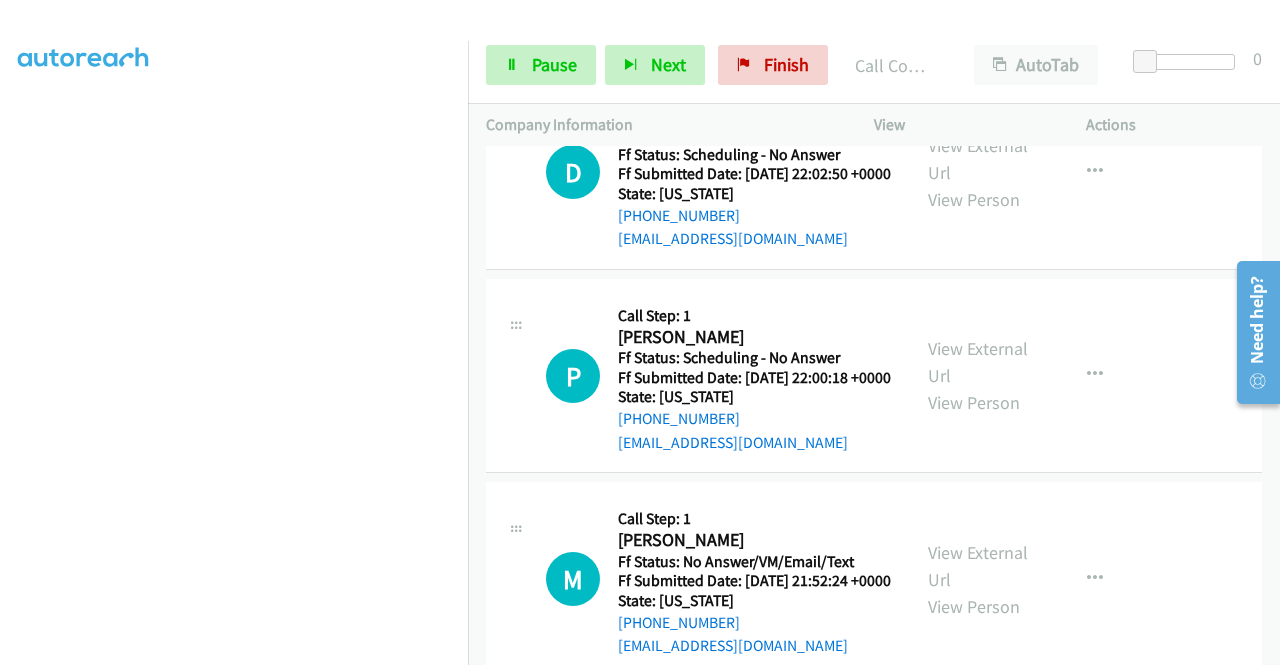 scroll, scrollTop: 12934, scrollLeft: 0, axis: vertical 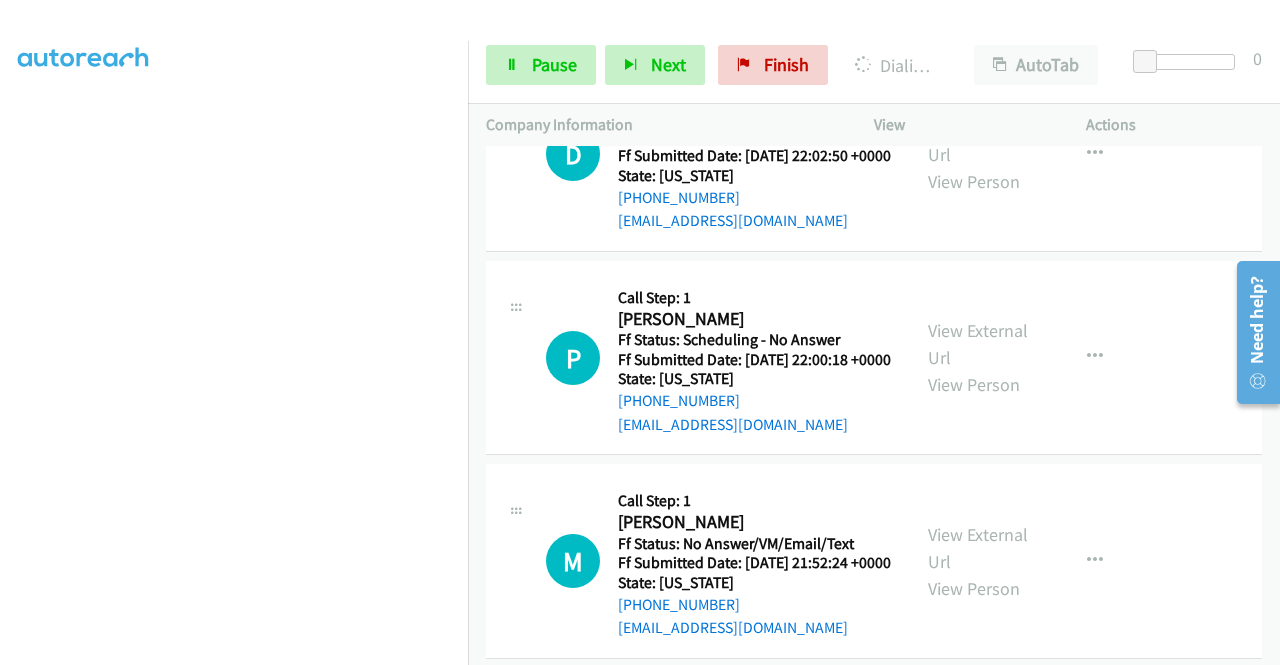 click on "View External Url" at bounding box center [978, -470] 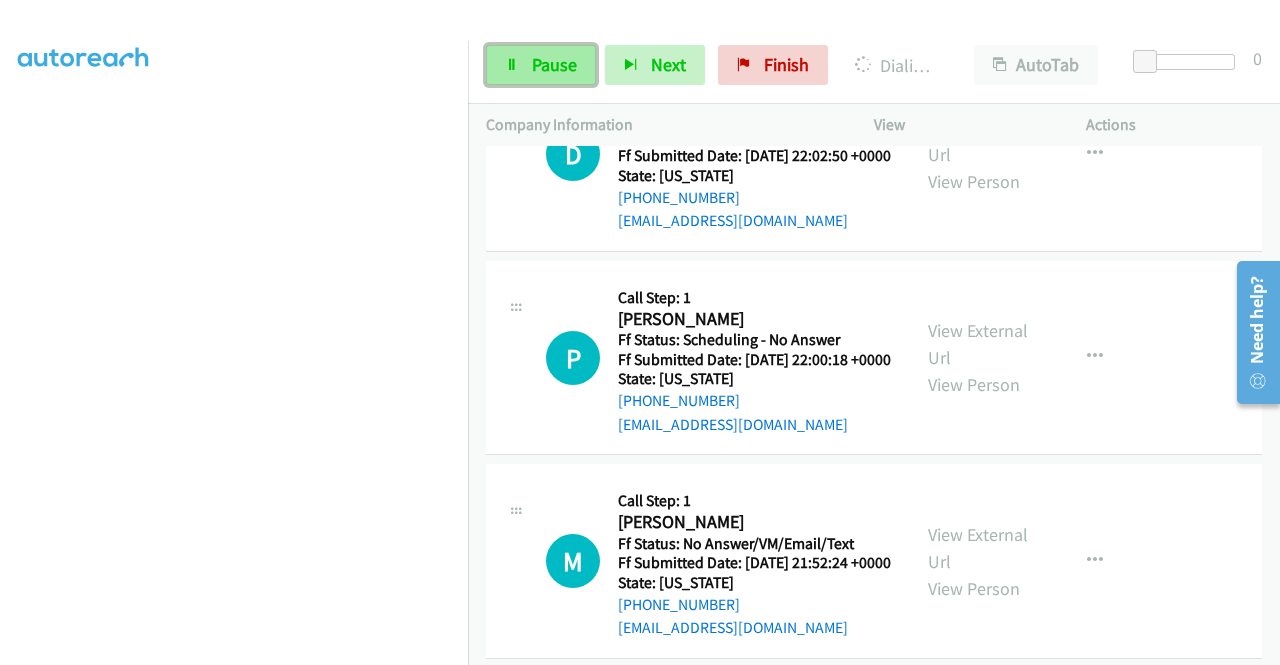 click on "Pause" at bounding box center [541, 65] 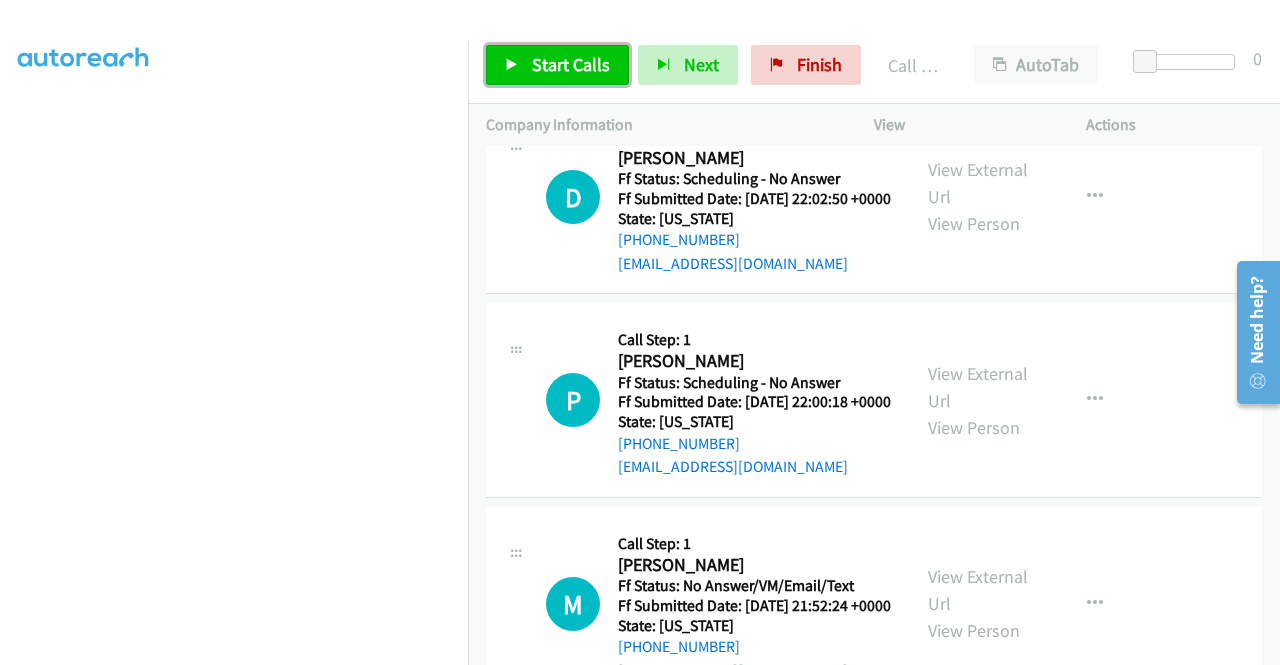 click on "Start Calls" at bounding box center [571, 64] 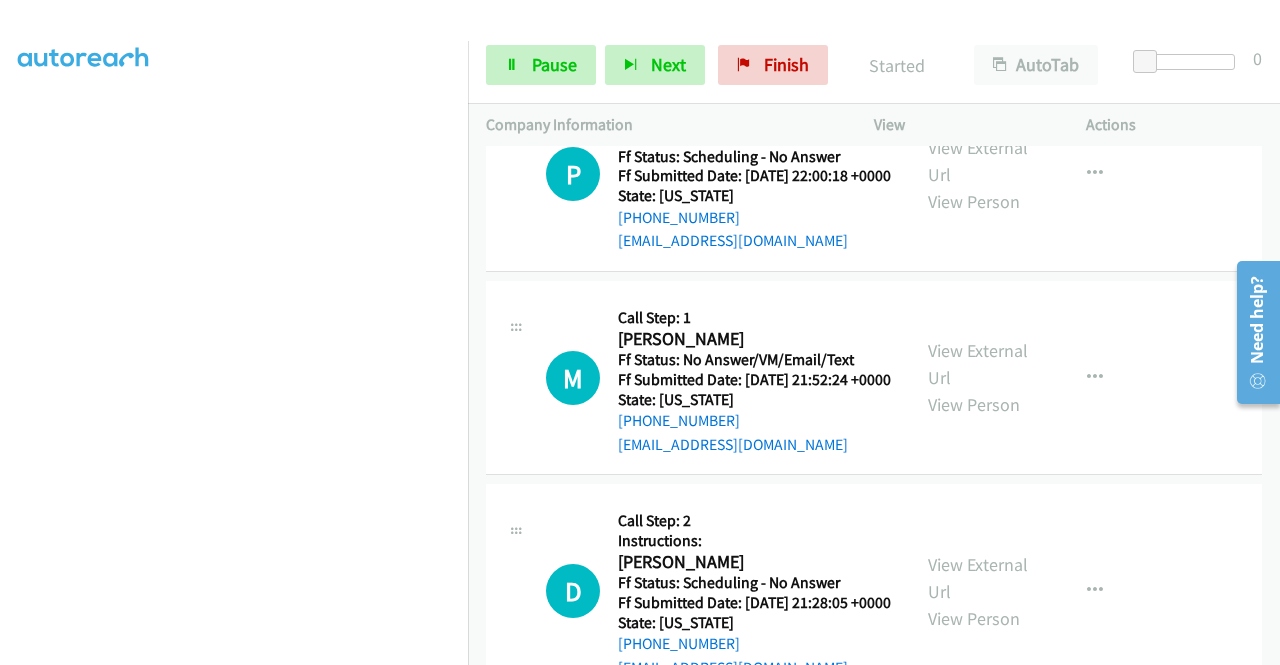 scroll, scrollTop: 13200, scrollLeft: 0, axis: vertical 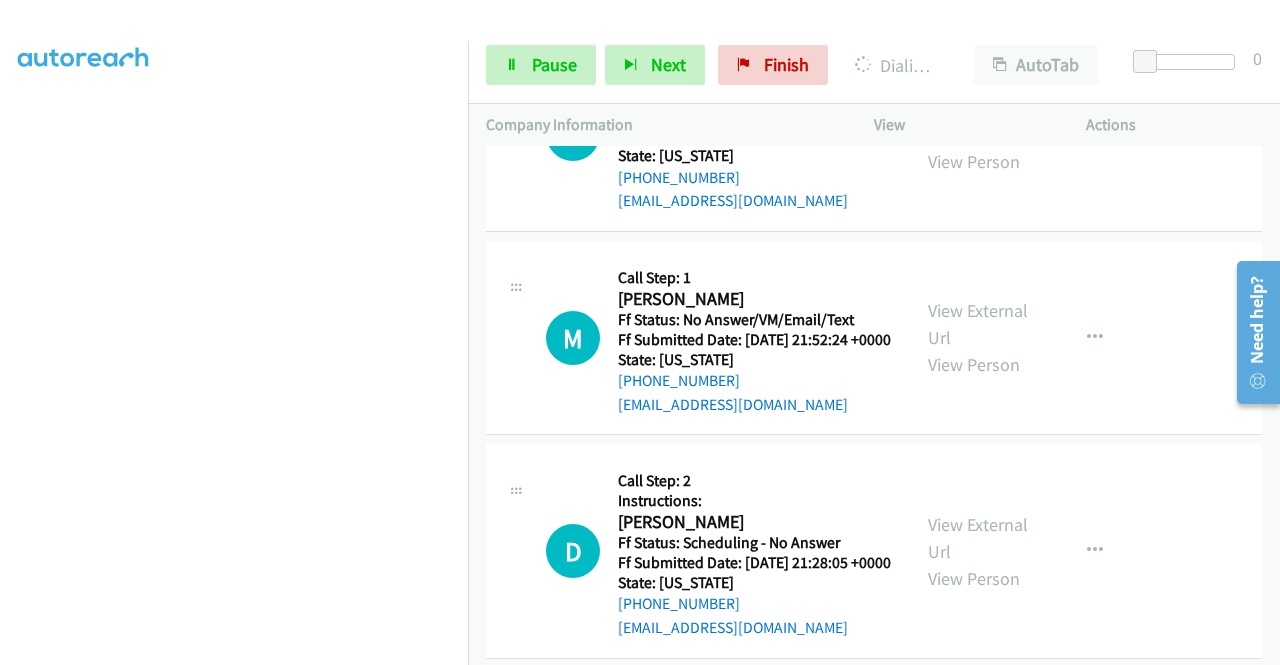 click on "View External Url" at bounding box center (978, -490) 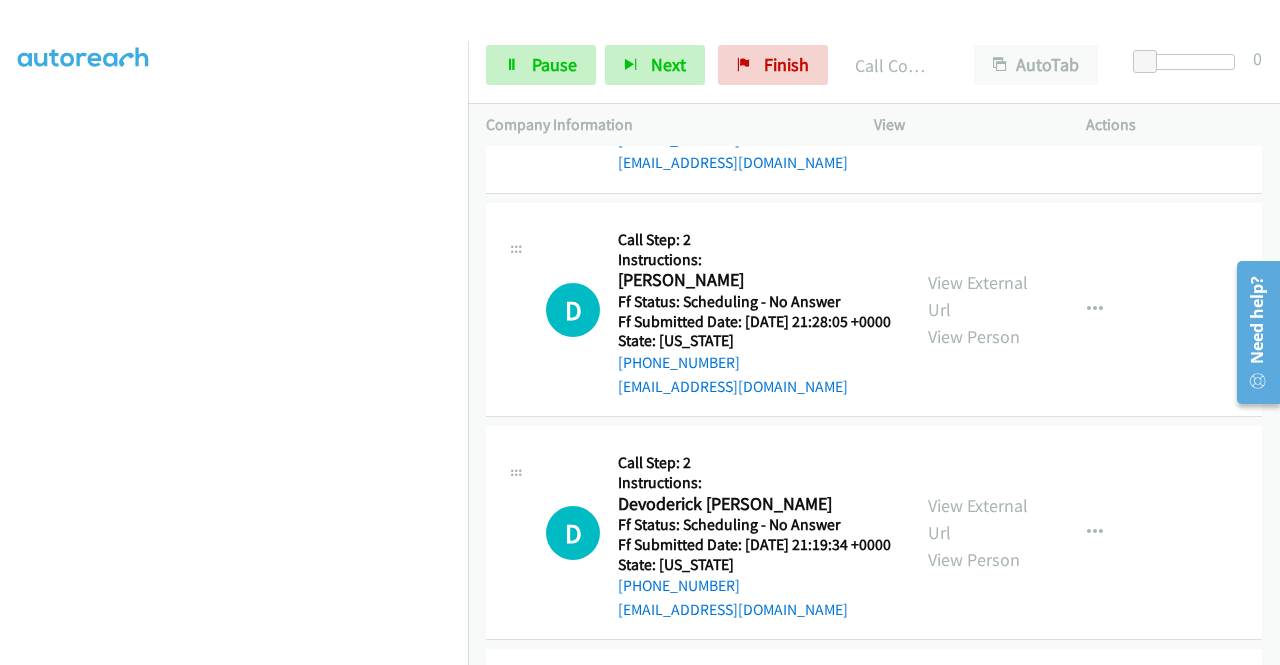 scroll, scrollTop: 13494, scrollLeft: 0, axis: vertical 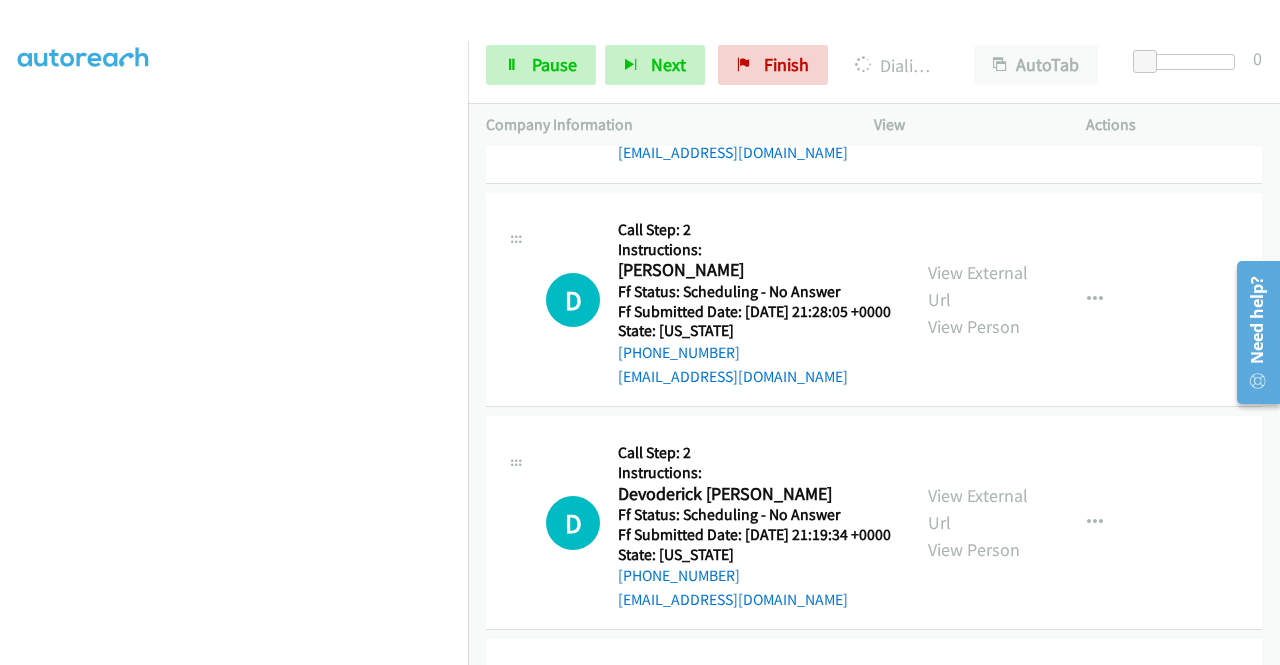 click on "View External Url" at bounding box center (978, -538) 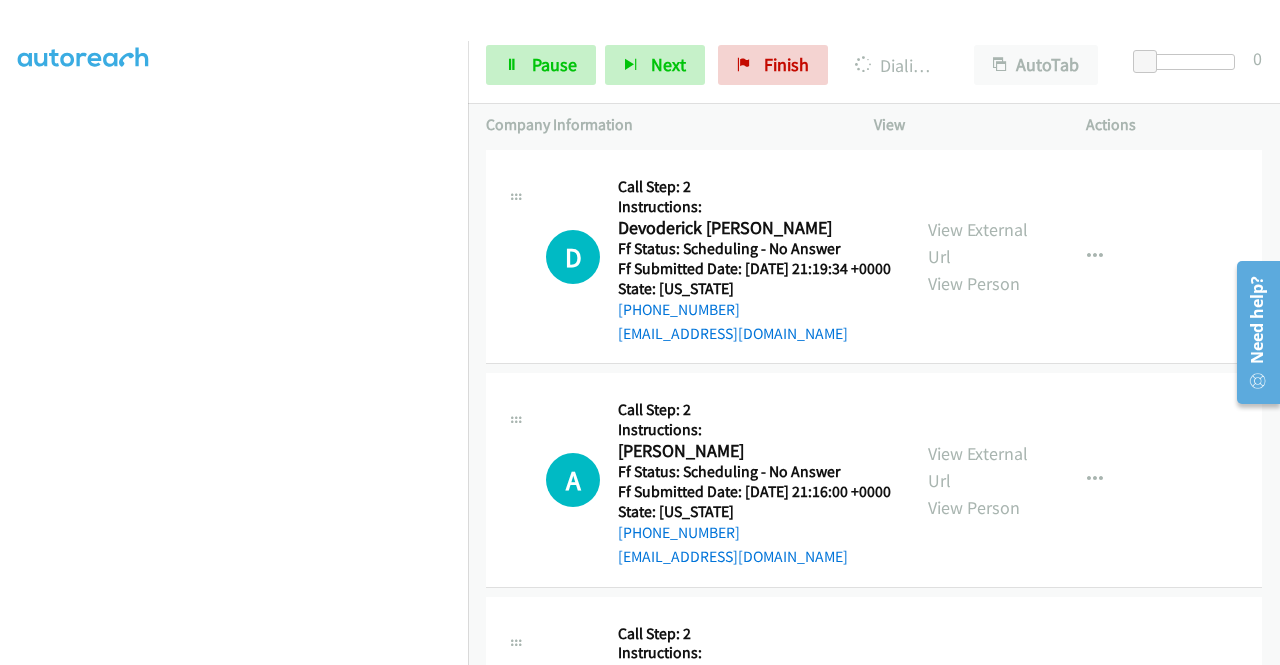 scroll, scrollTop: 13803, scrollLeft: 0, axis: vertical 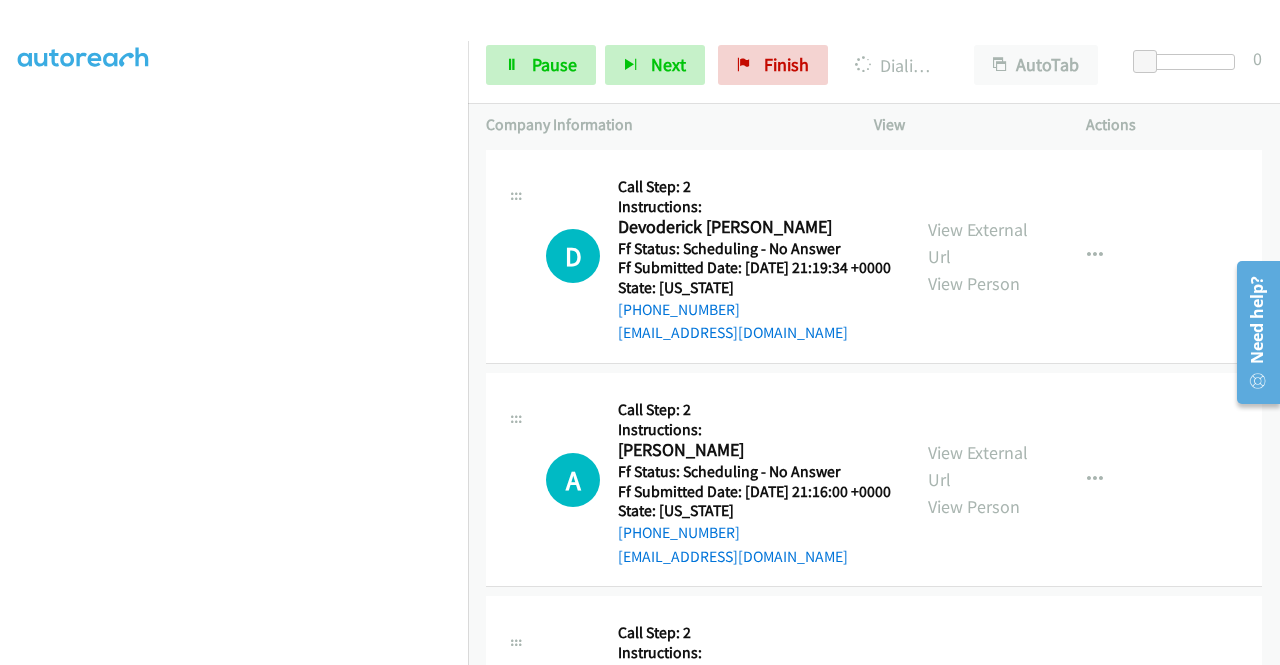 click on "View External Url" at bounding box center (978, -601) 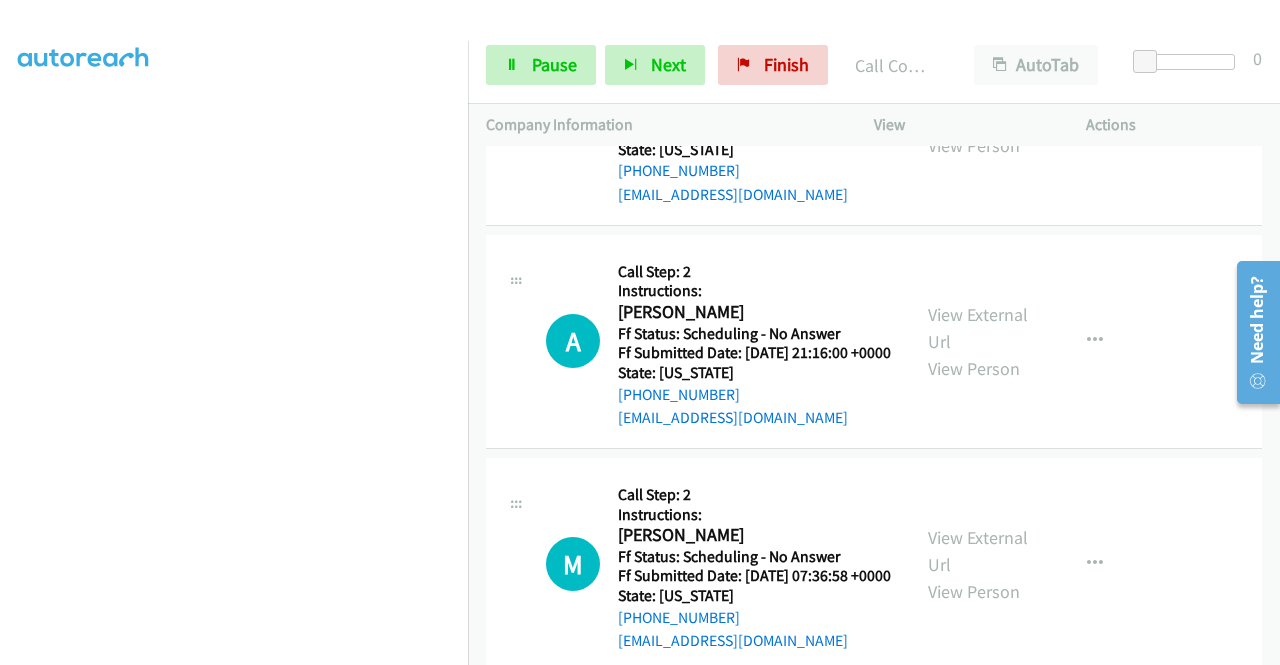 scroll, scrollTop: 14024, scrollLeft: 0, axis: vertical 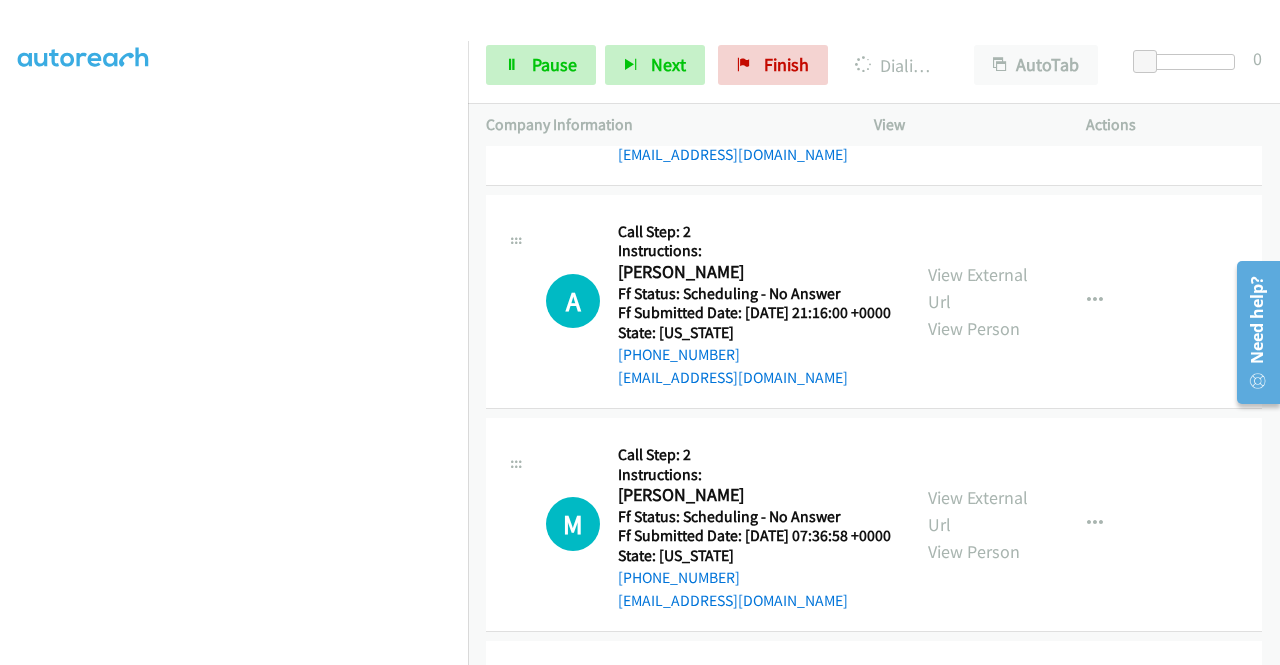 click on "View External Url" at bounding box center (978, -575) 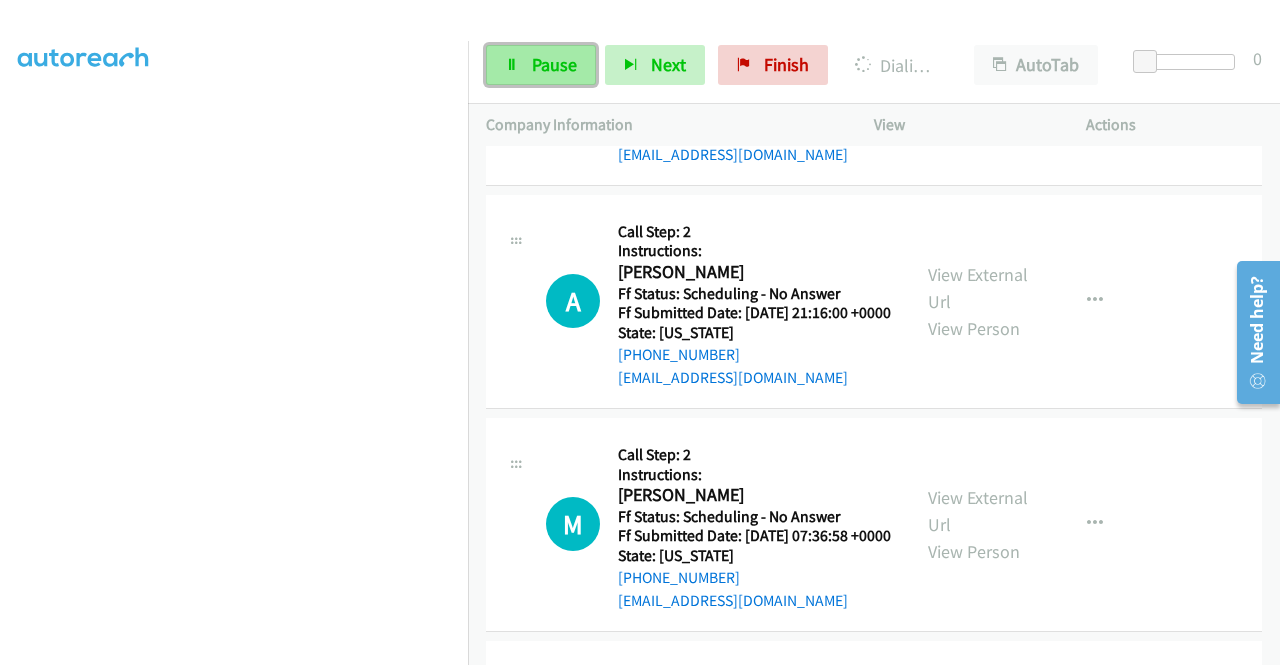 click at bounding box center [512, 66] 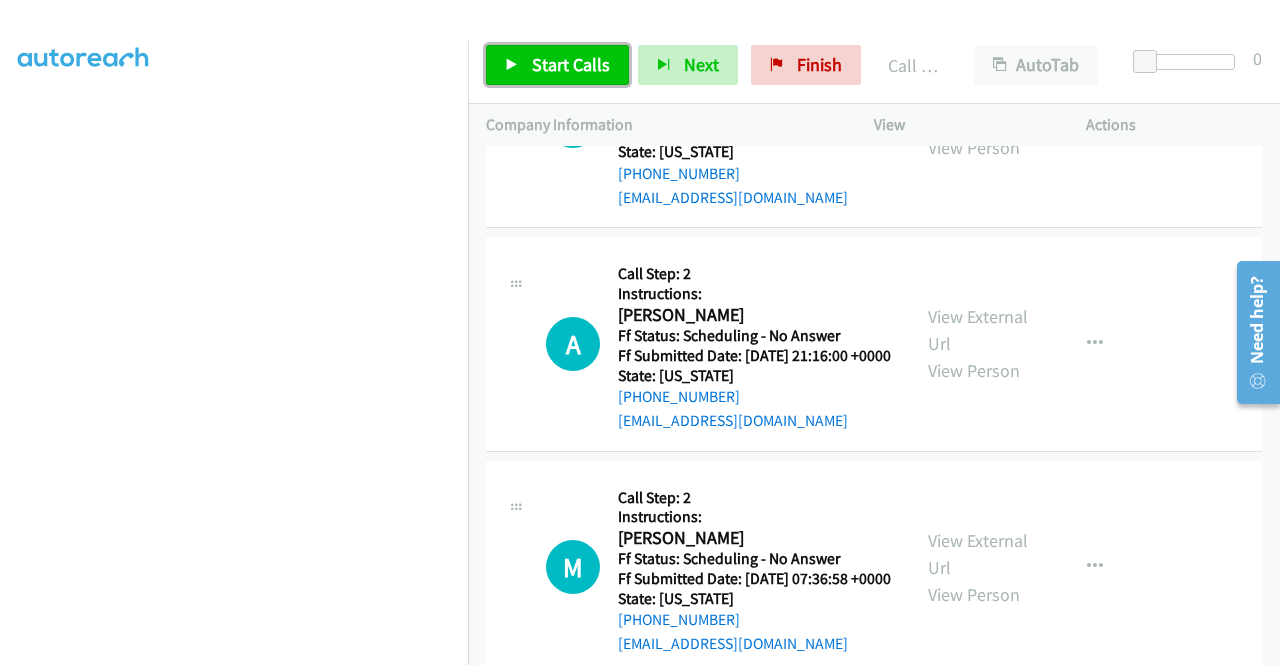 click on "Start Calls" at bounding box center (557, 65) 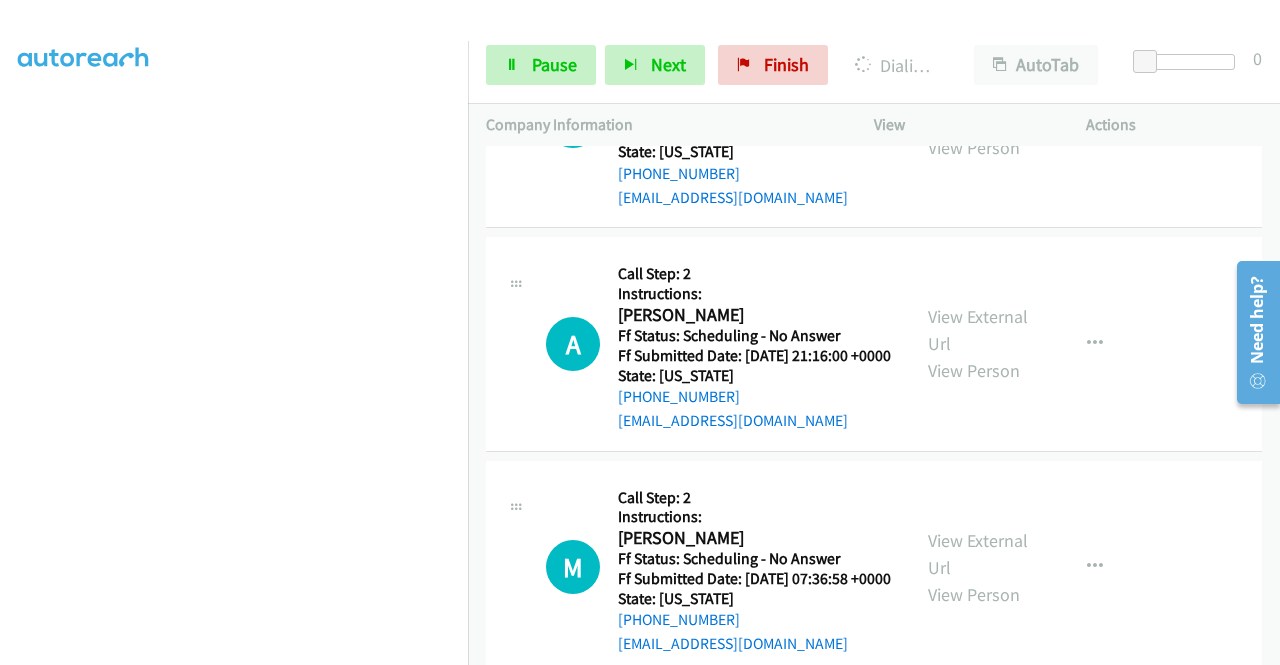 click on "View External Url" at bounding box center (978, -329) 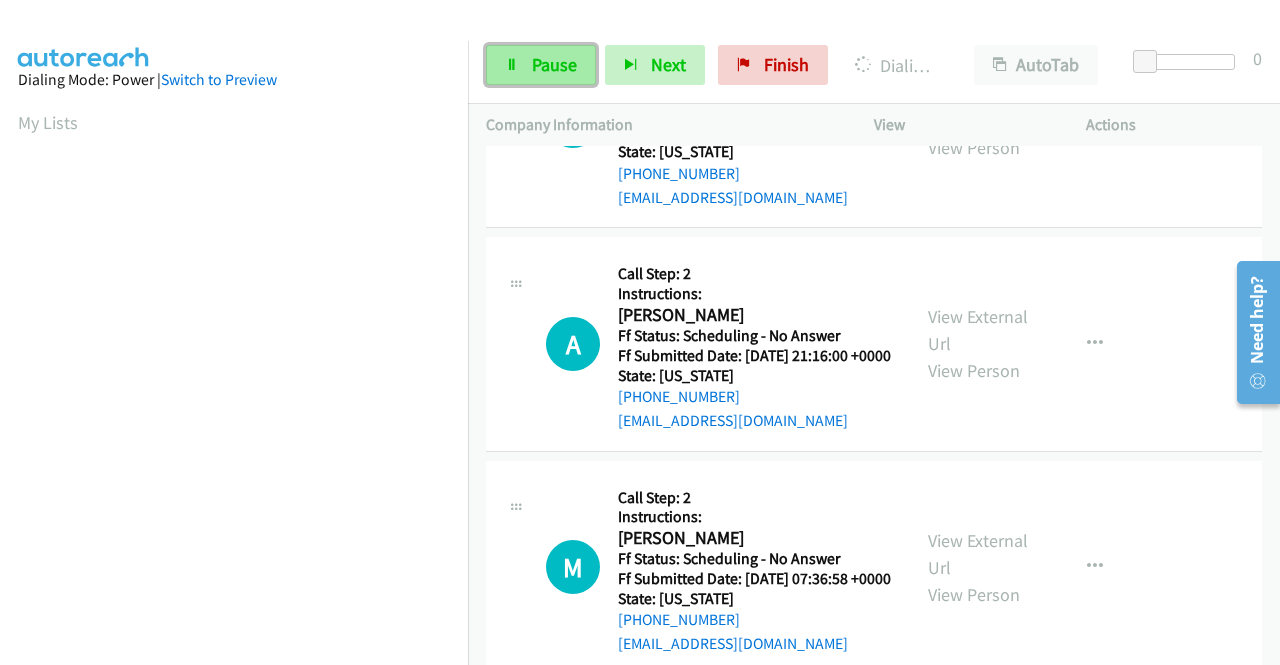 click on "Pause" at bounding box center (554, 64) 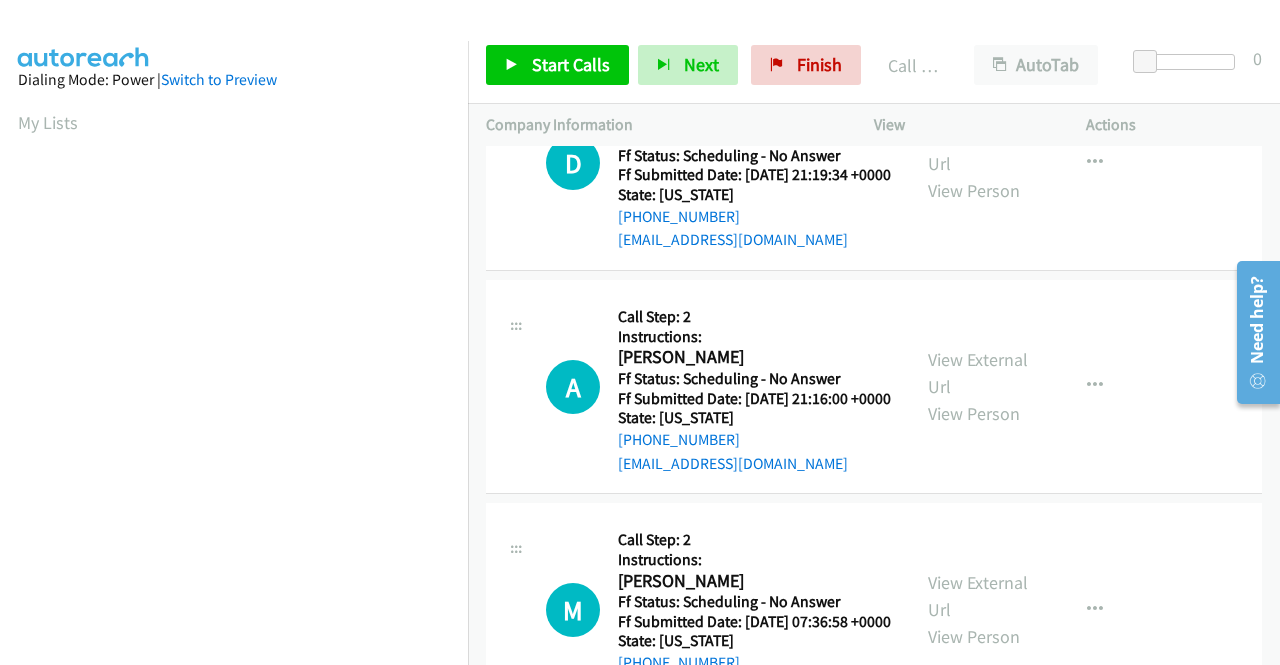 scroll, scrollTop: 456, scrollLeft: 0, axis: vertical 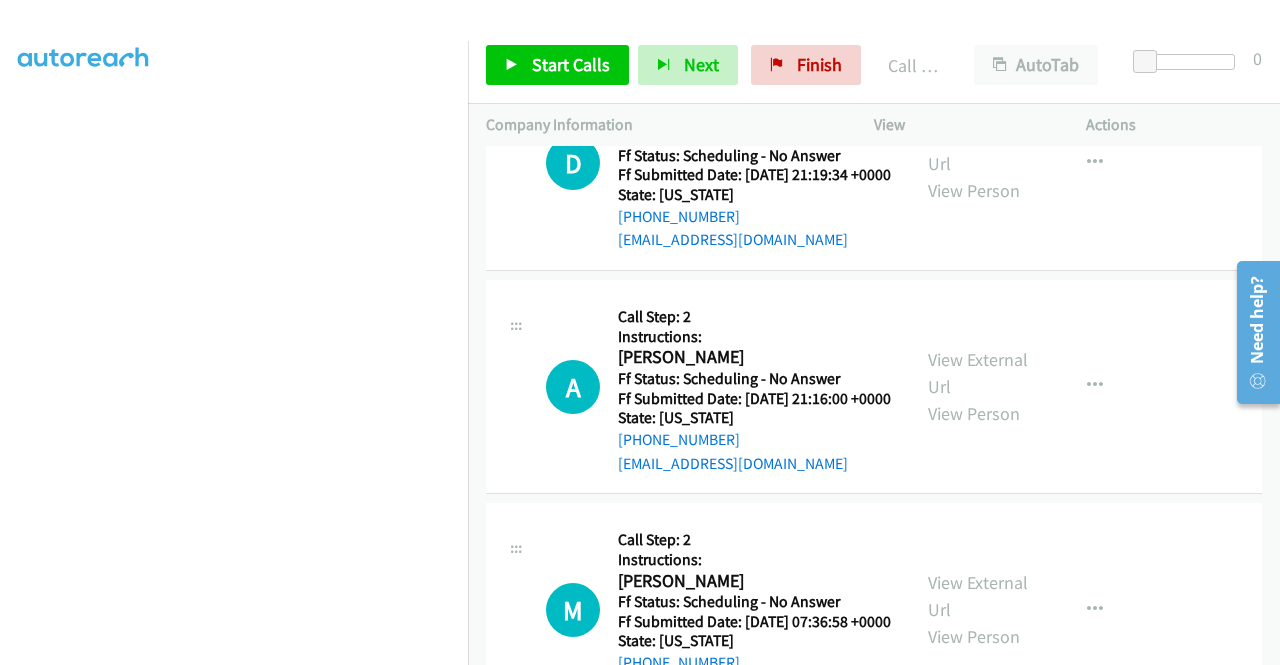 click on "Start Calls
Pause
Next
Finish
Call Completed
AutoTab
AutoTab
0" at bounding box center [874, 65] 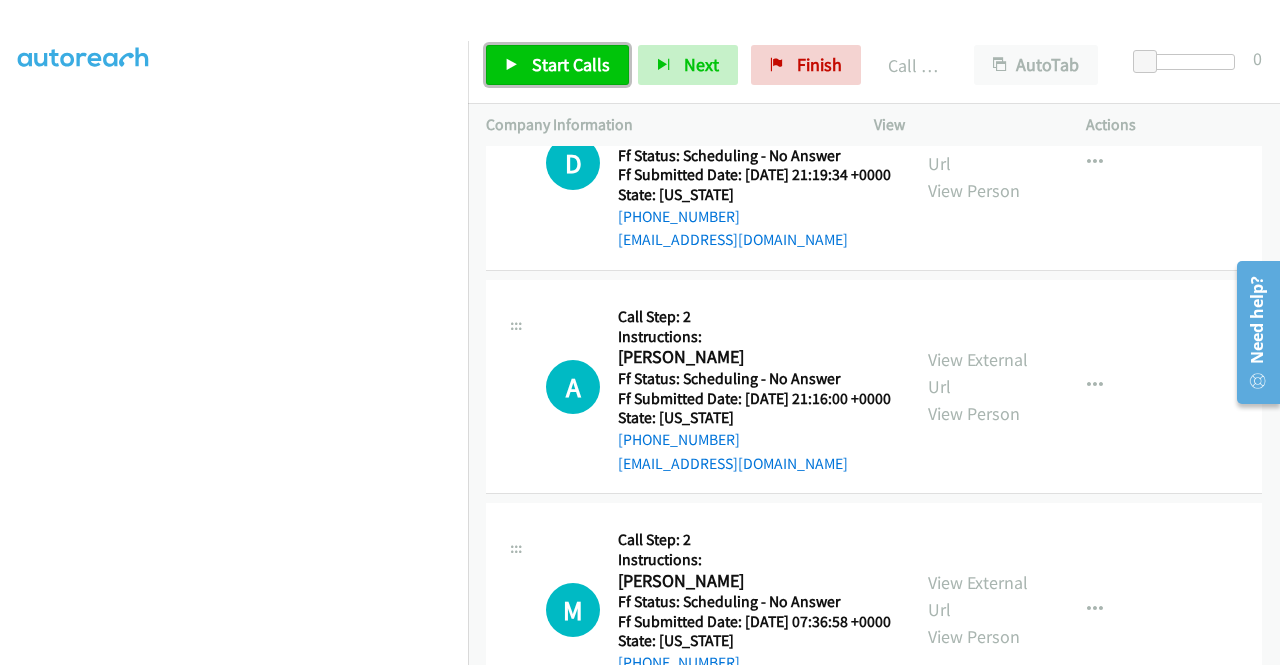 click on "Start Calls" at bounding box center [557, 65] 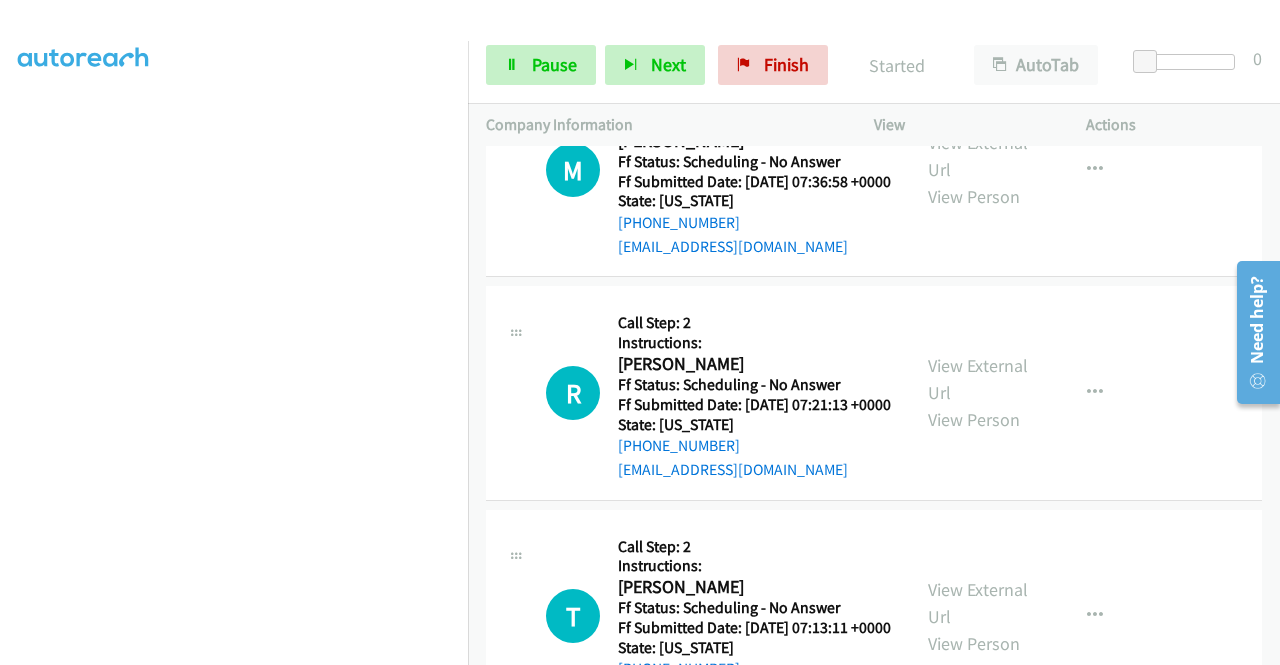 scroll, scrollTop: 14477, scrollLeft: 0, axis: vertical 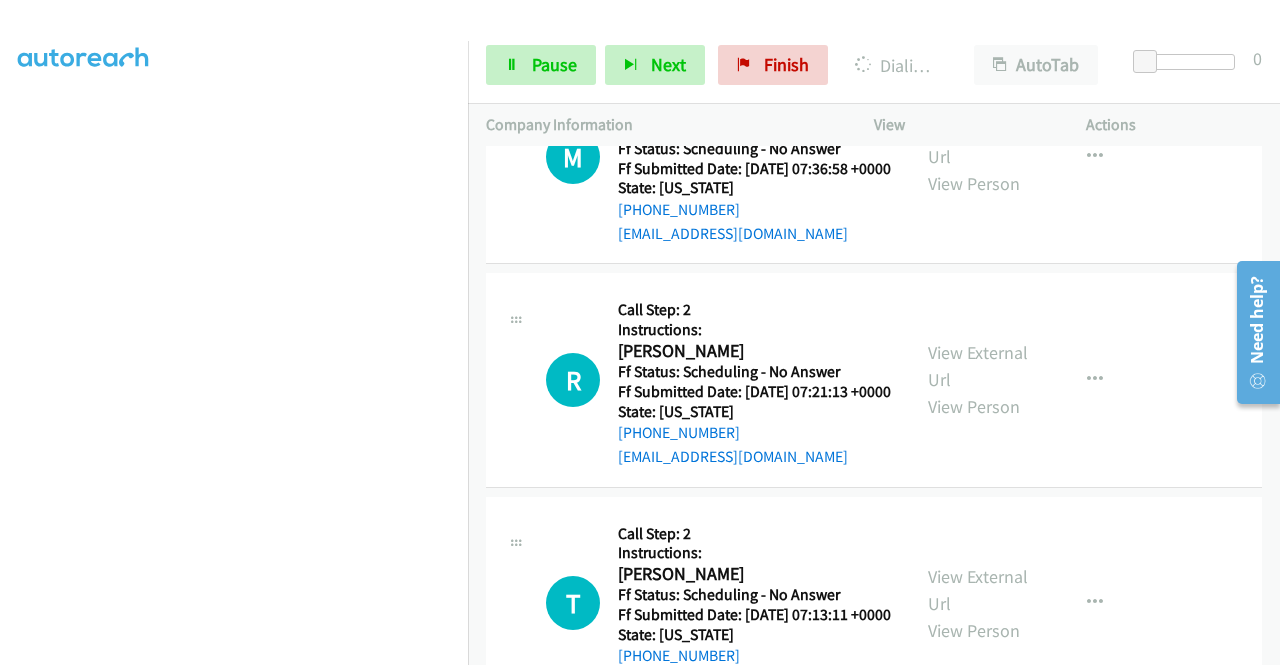 click on "View External Url" at bounding box center [978, -526] 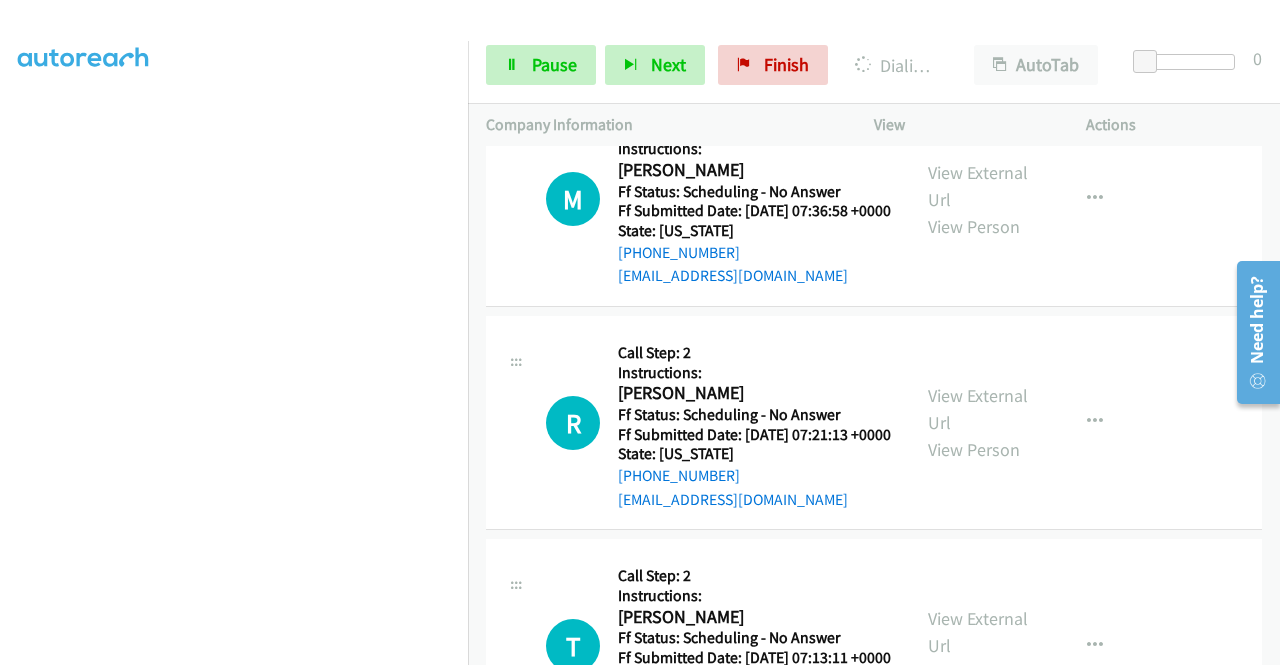 click on "View External Url" at bounding box center [978, -261] 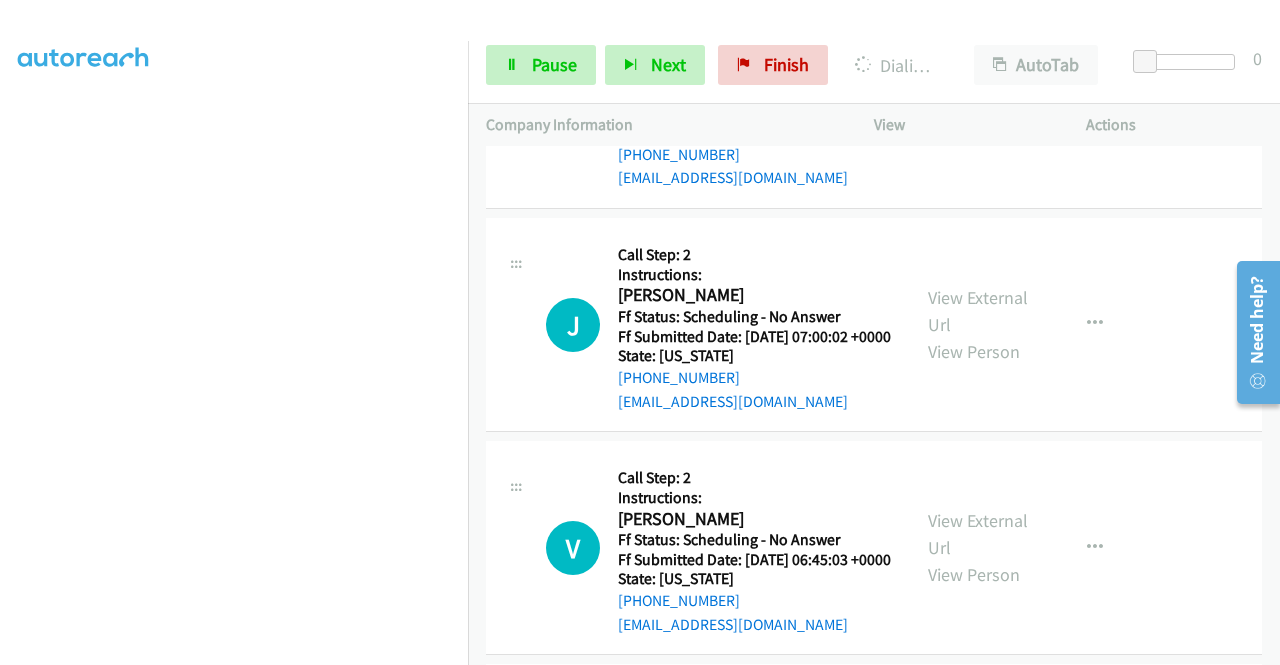 scroll, scrollTop: 15090, scrollLeft: 0, axis: vertical 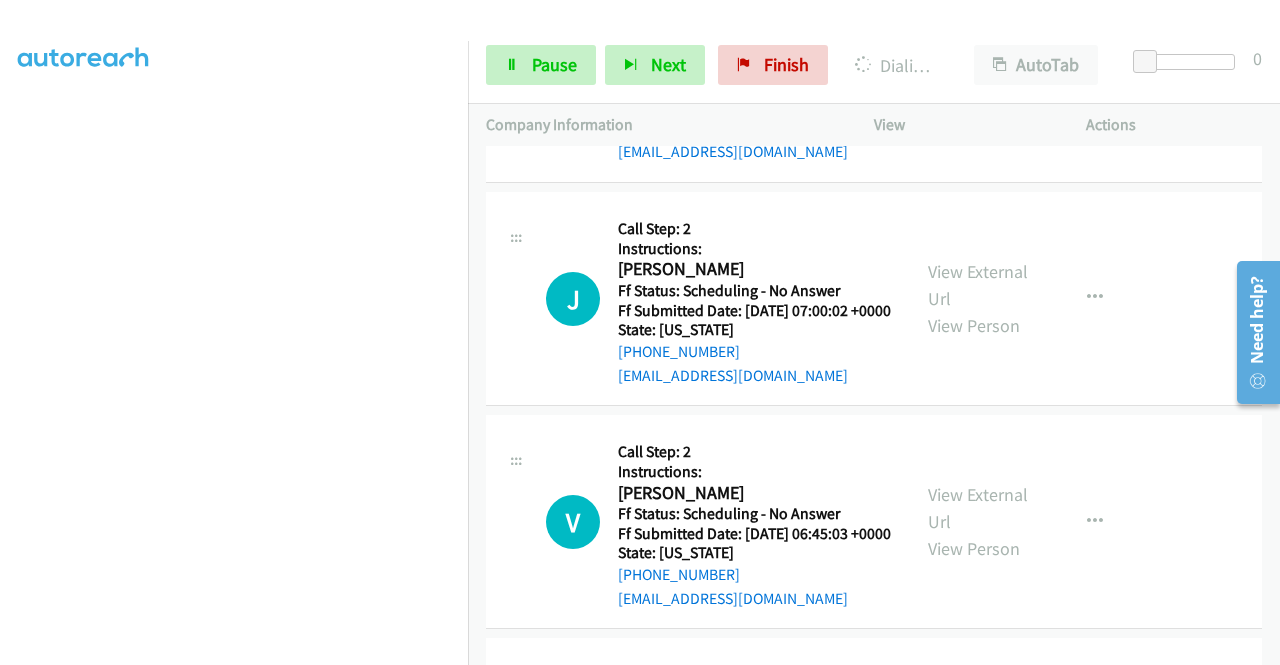 click on "View External Url" at bounding box center [978, -608] 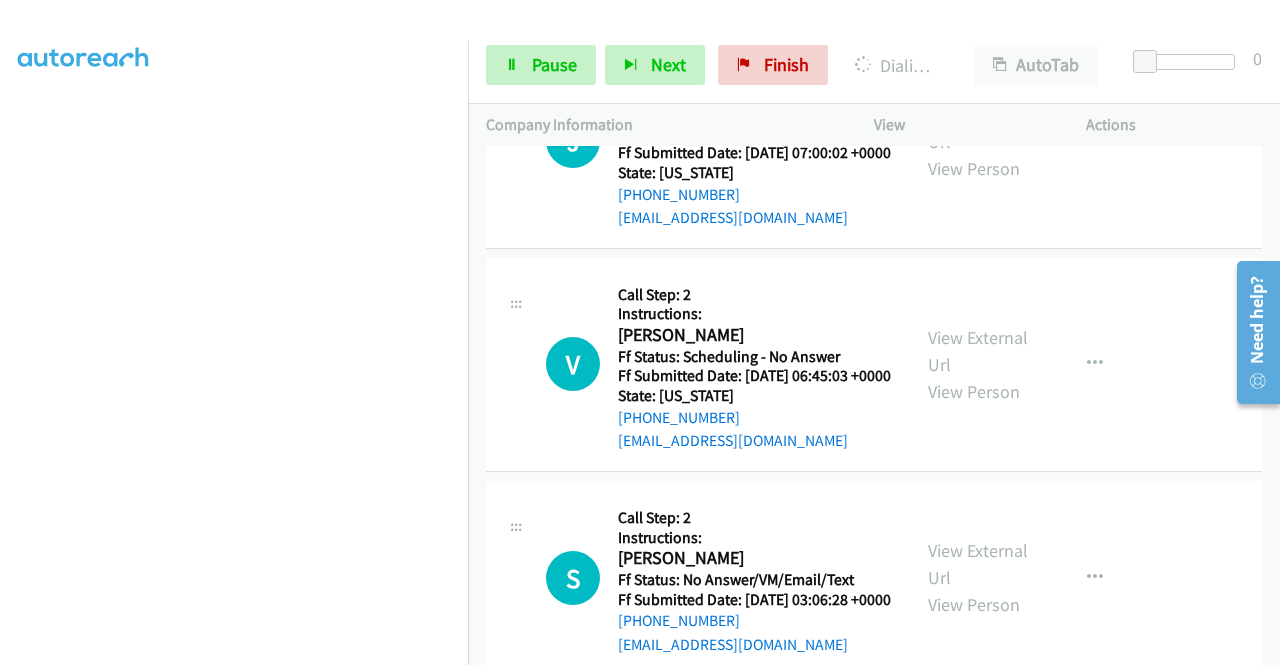 scroll, scrollTop: 15357, scrollLeft: 0, axis: vertical 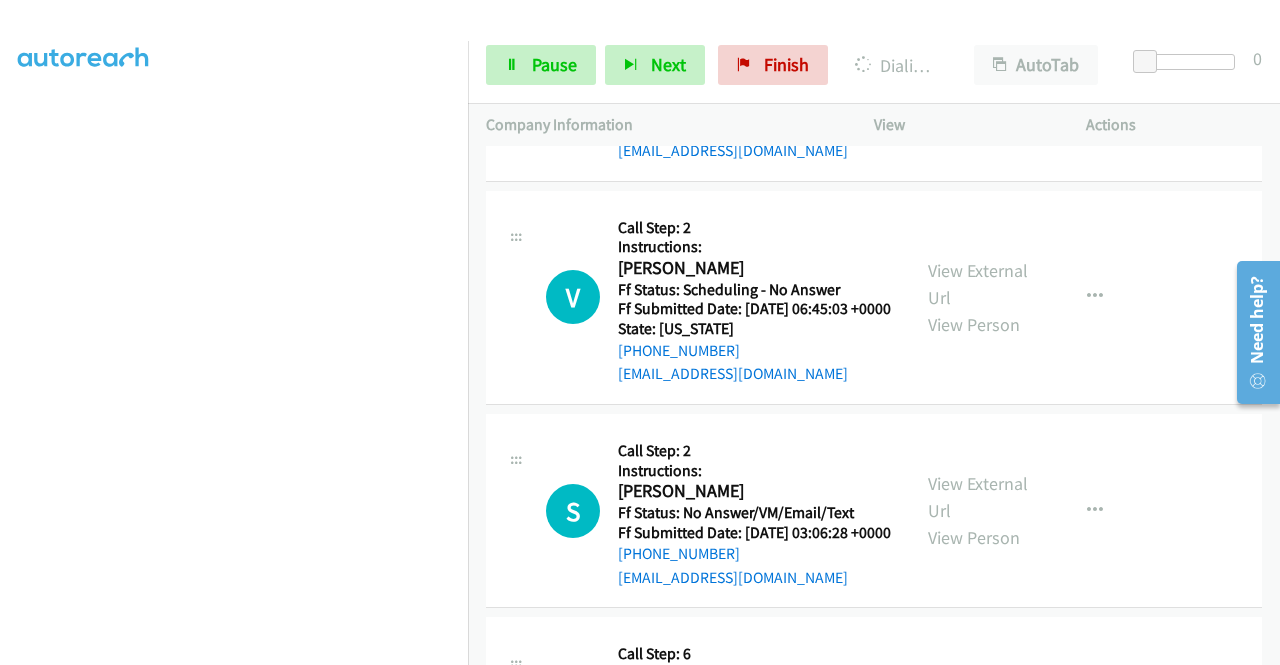 click on "View External Url" at bounding box center [978, -609] 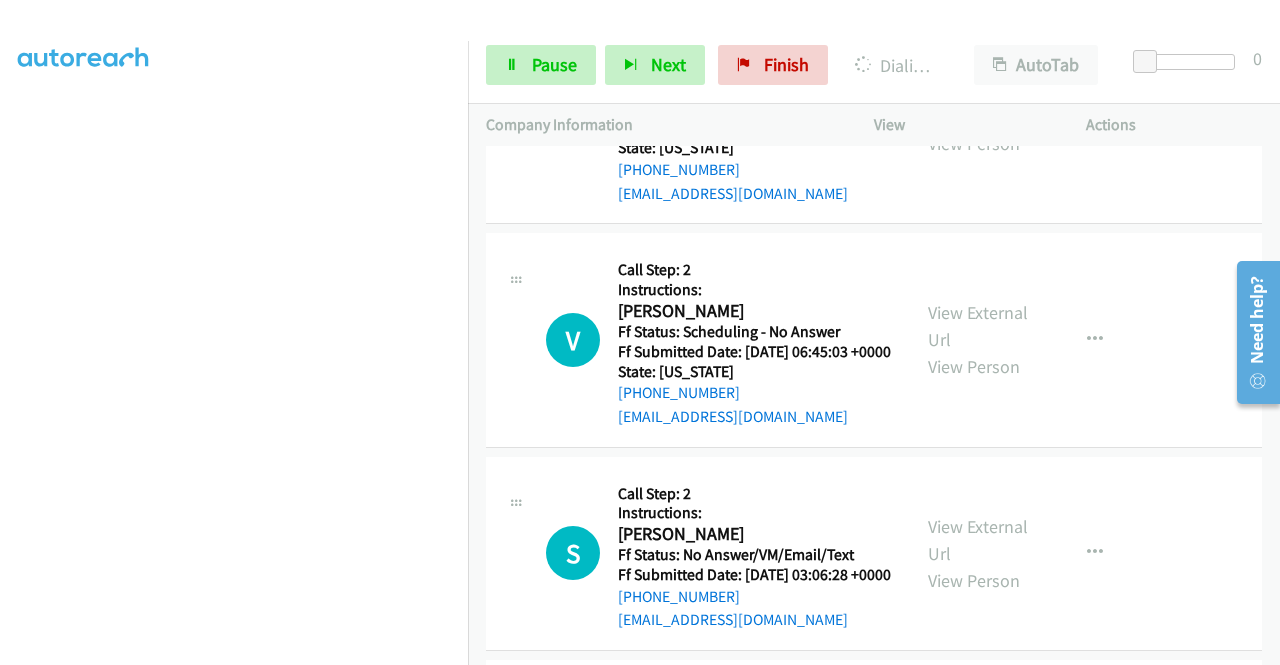 click on "View External Url
View Person
View External Url
Email
Schedule/Manage Callback
Skip Call
Add to do not call list" at bounding box center [1025, -330] 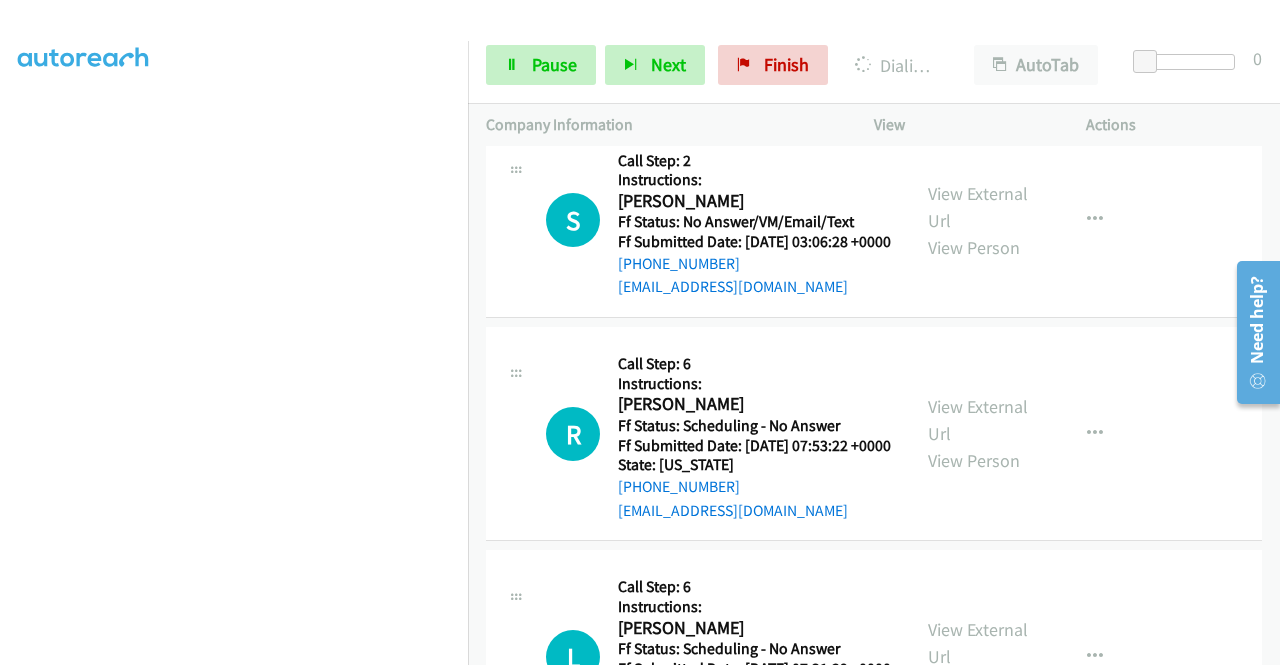 scroll, scrollTop: 15730, scrollLeft: 0, axis: vertical 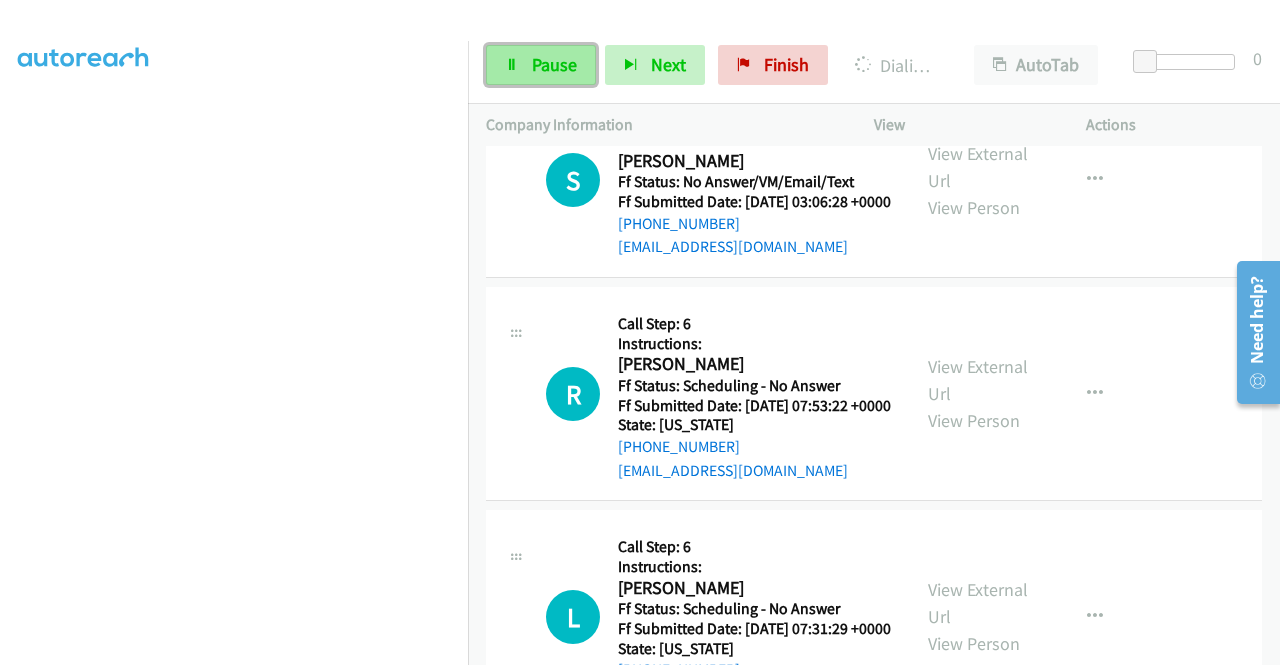 click on "Pause" at bounding box center (541, 65) 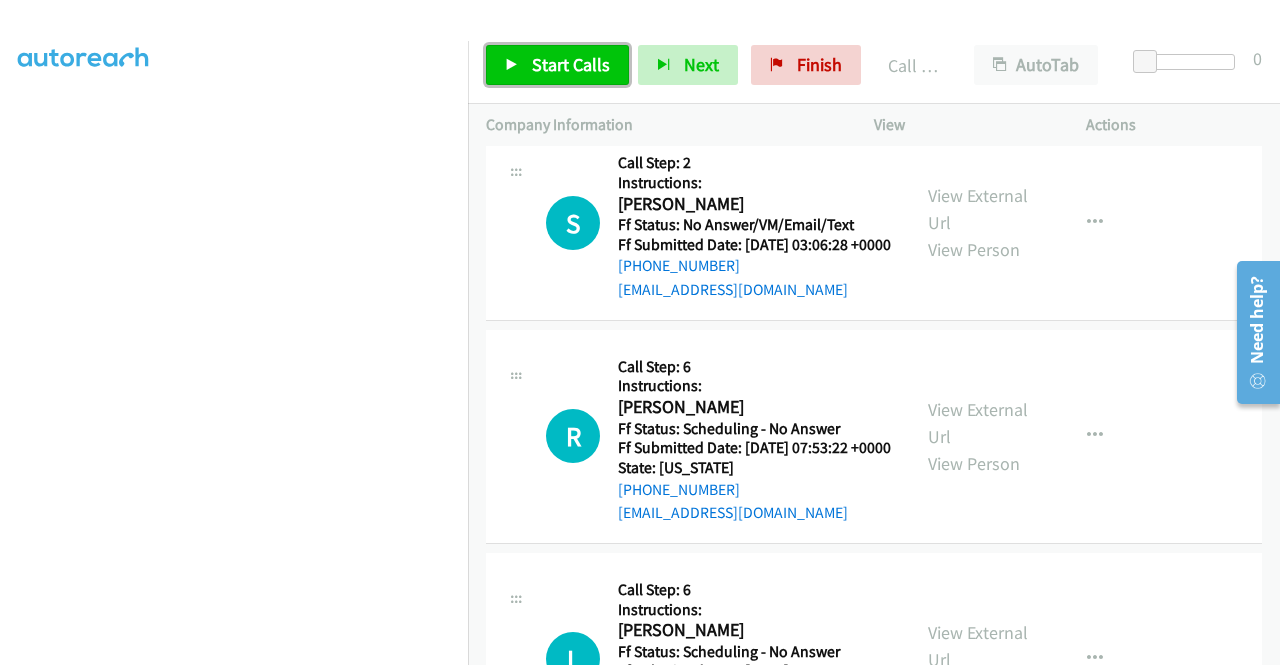 click on "Start Calls" at bounding box center (571, 64) 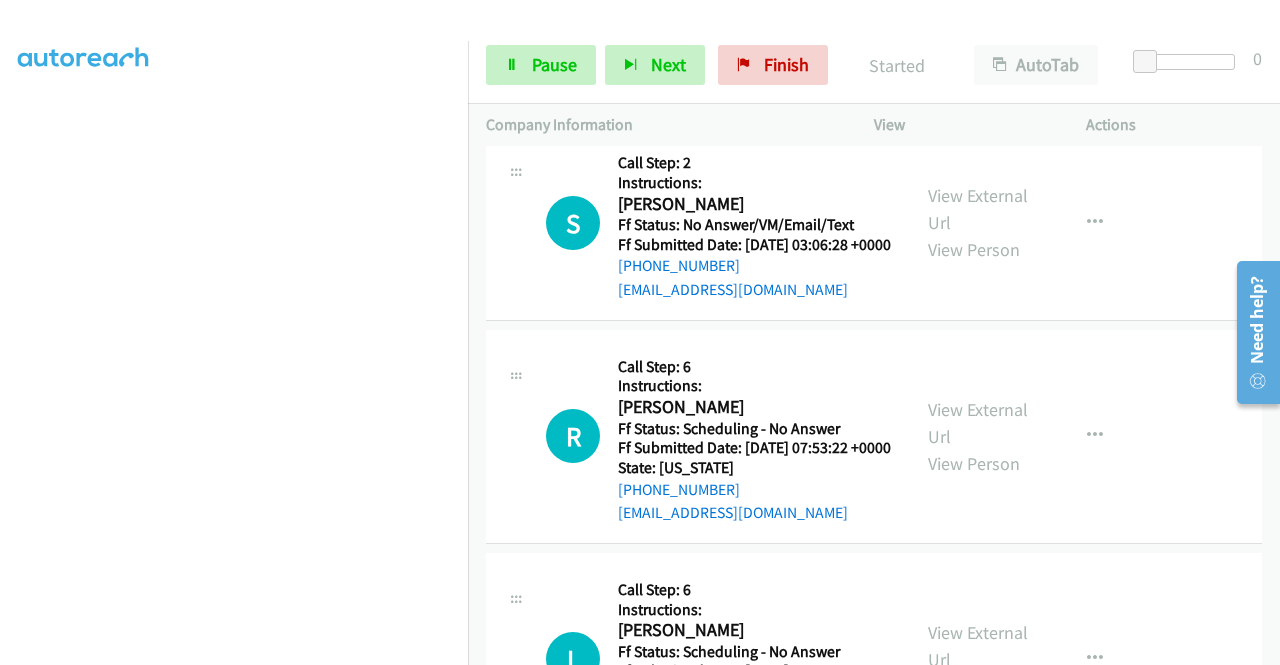 click on "+1 415-964-1034
Call failed - Please reload the list and try again
The Callbar Failed to Load Please Open it and Reload the Page
Hmm something isn't quite right.. Please refresh the page
Hmm something isn't quite right.. Please refresh the page
No records are currently dialable. We'll auto-refresh when new records are added or you can switch to another list or campaign.
Loading New Records ...
A
Callback Scheduled
Call Step: 1
Andrea Howell
America/Denver
Ff Status: Scheduling - No Answer
Ff Submitted Date: 2025-07-23 21:38:30 +0000
State: Colorado
+1 303-868-1023
andreahowellhomes@gmail.com
Call was successful?
View External Url
View Person
View External Url
Email
Schedule/Manage Callback
Skip Call
Add to do not call list
M
Callback Scheduled" at bounding box center (874, 405) 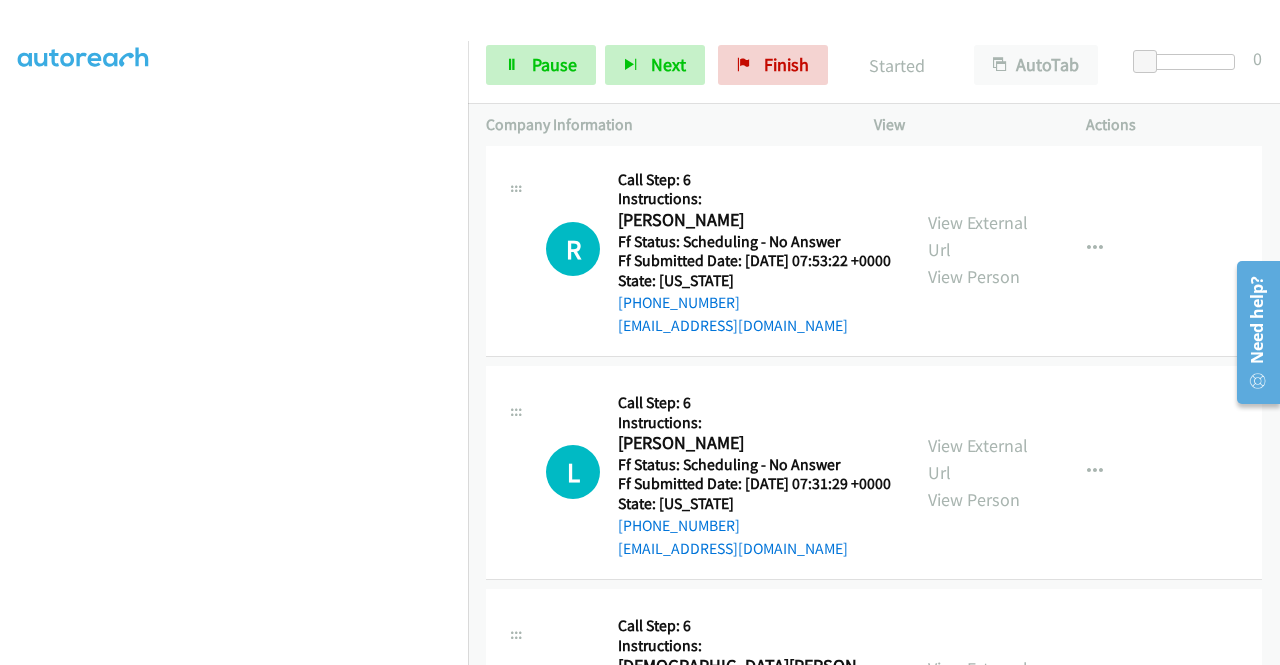 scroll, scrollTop: 15957, scrollLeft: 0, axis: vertical 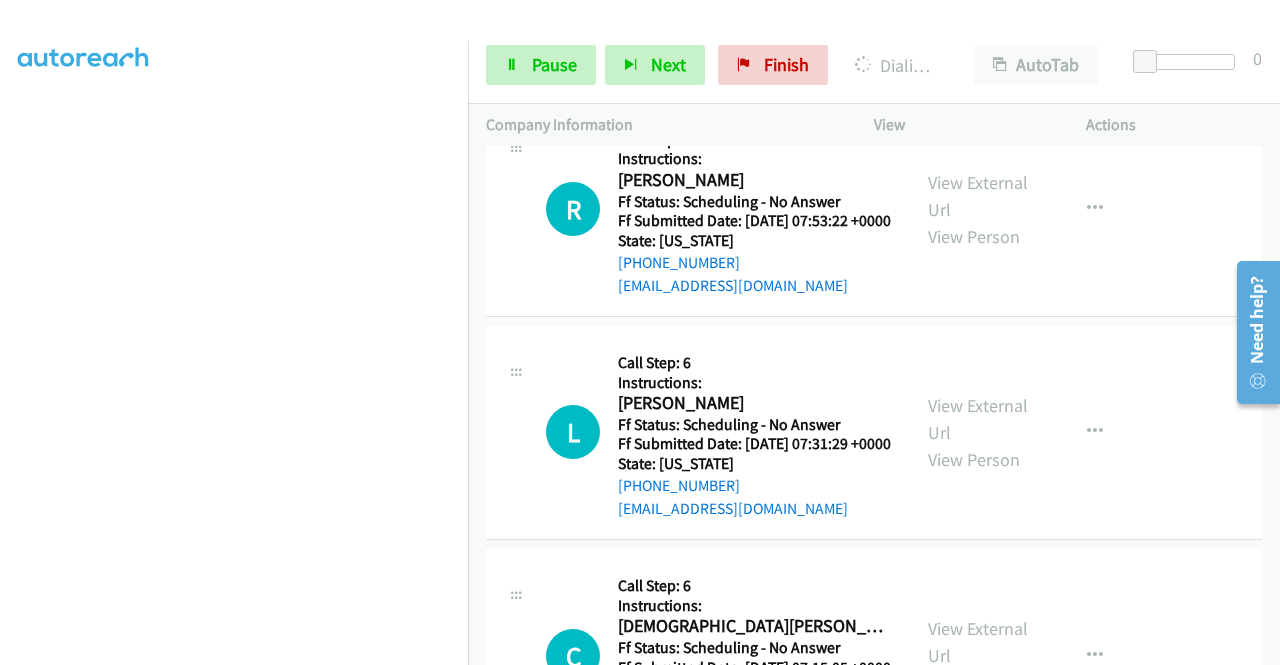click on "View External Url" at bounding box center (978, -677) 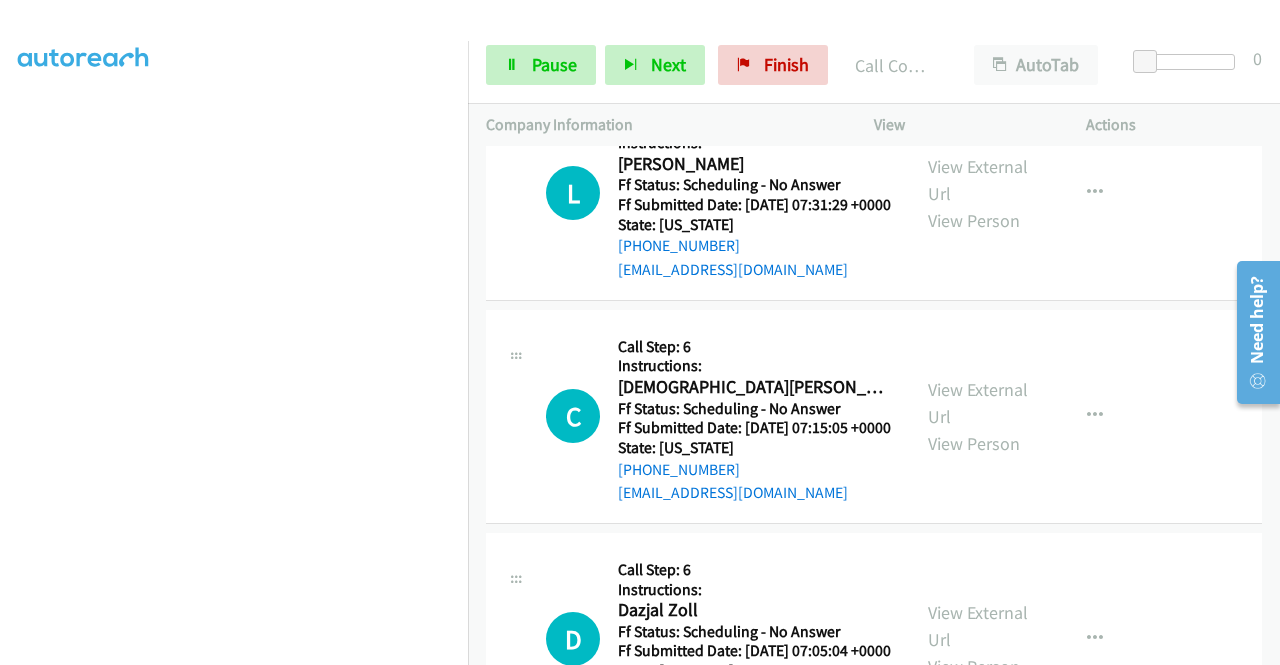 scroll, scrollTop: 16250, scrollLeft: 0, axis: vertical 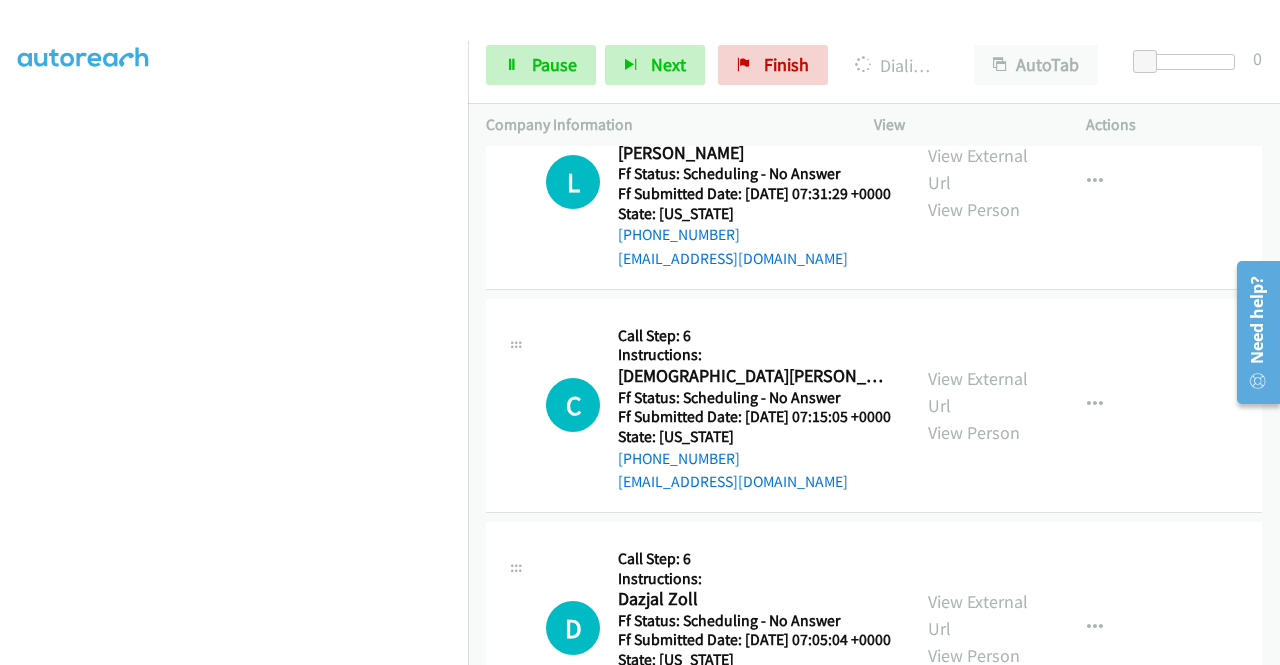 click on "View External Url
View Person
View External Url
Email
Schedule/Manage Callback
Skip Call
Add to do not call list" at bounding box center [1025, -692] 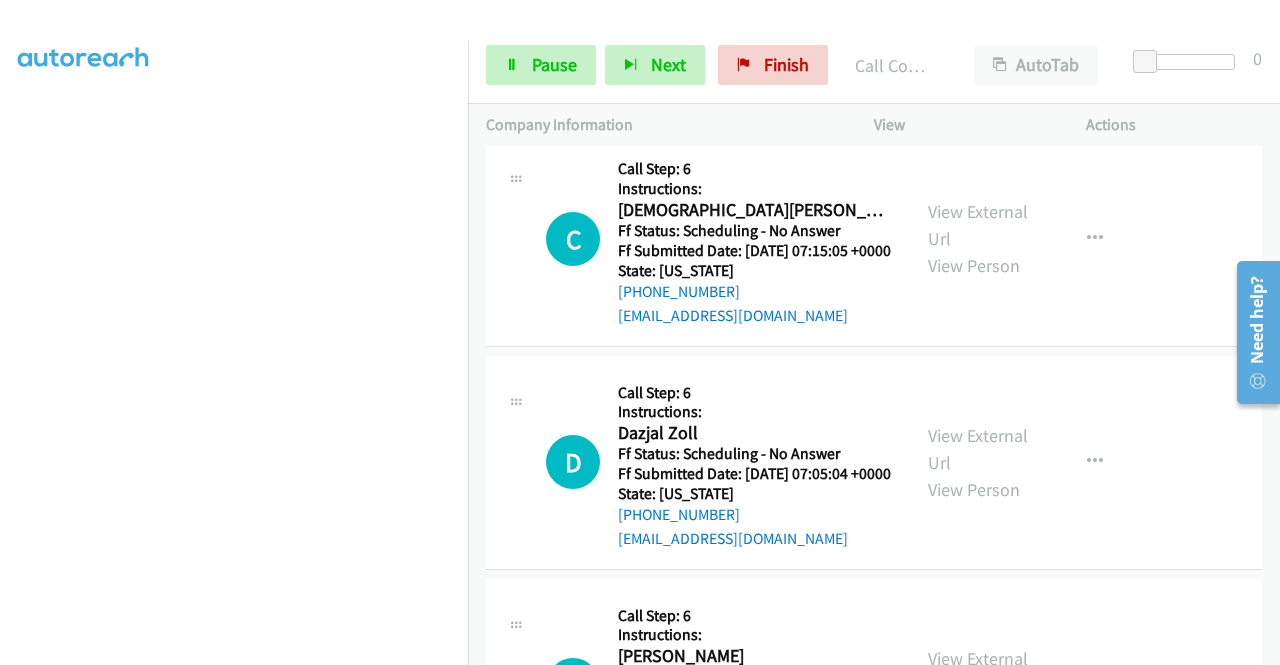 scroll, scrollTop: 16477, scrollLeft: 0, axis: vertical 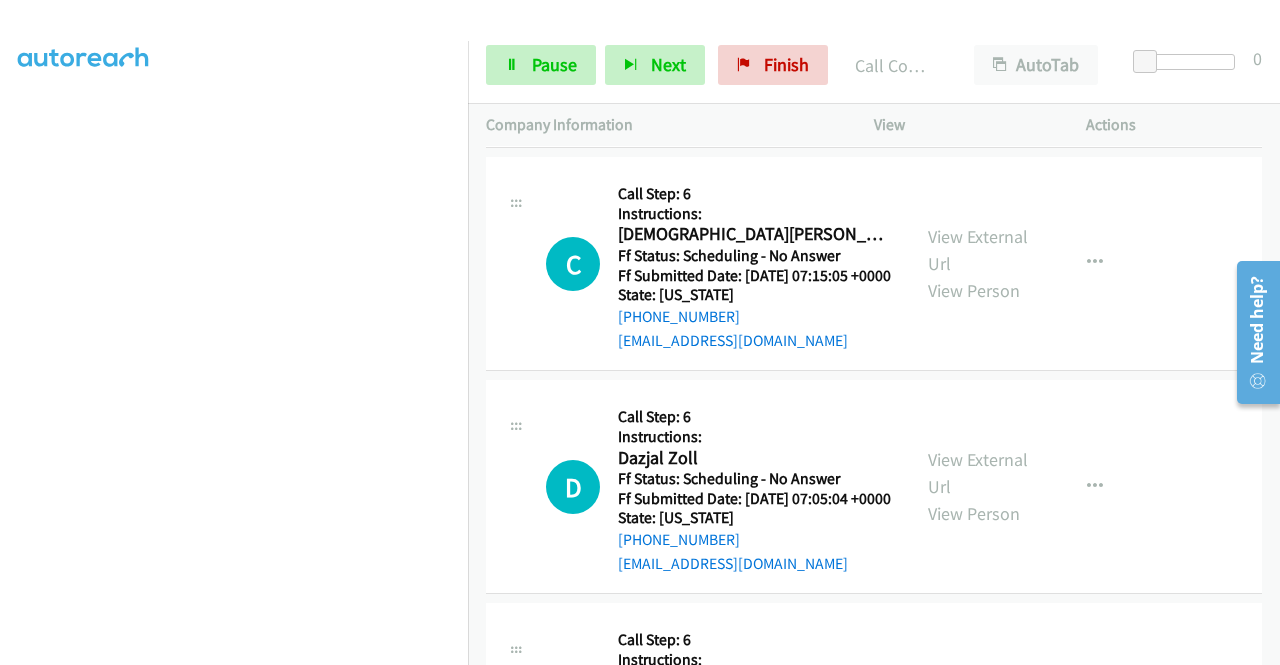 click on "View External Url" at bounding box center [978, -644] 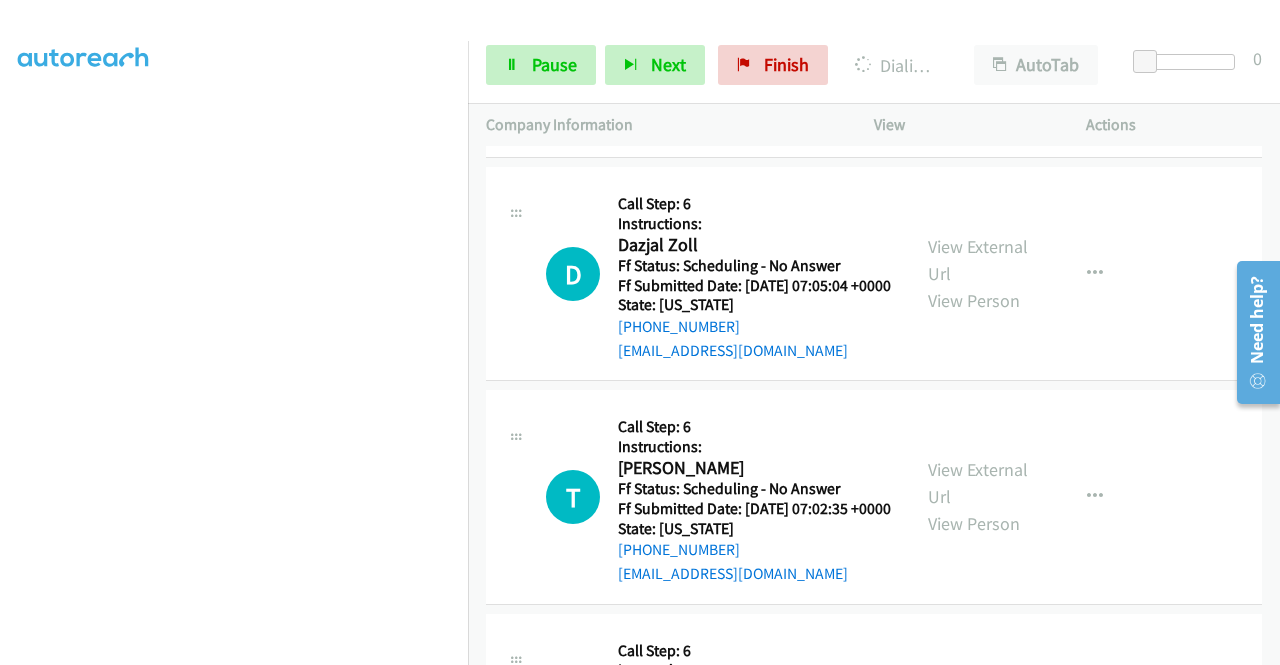 scroll, scrollTop: 16730, scrollLeft: 0, axis: vertical 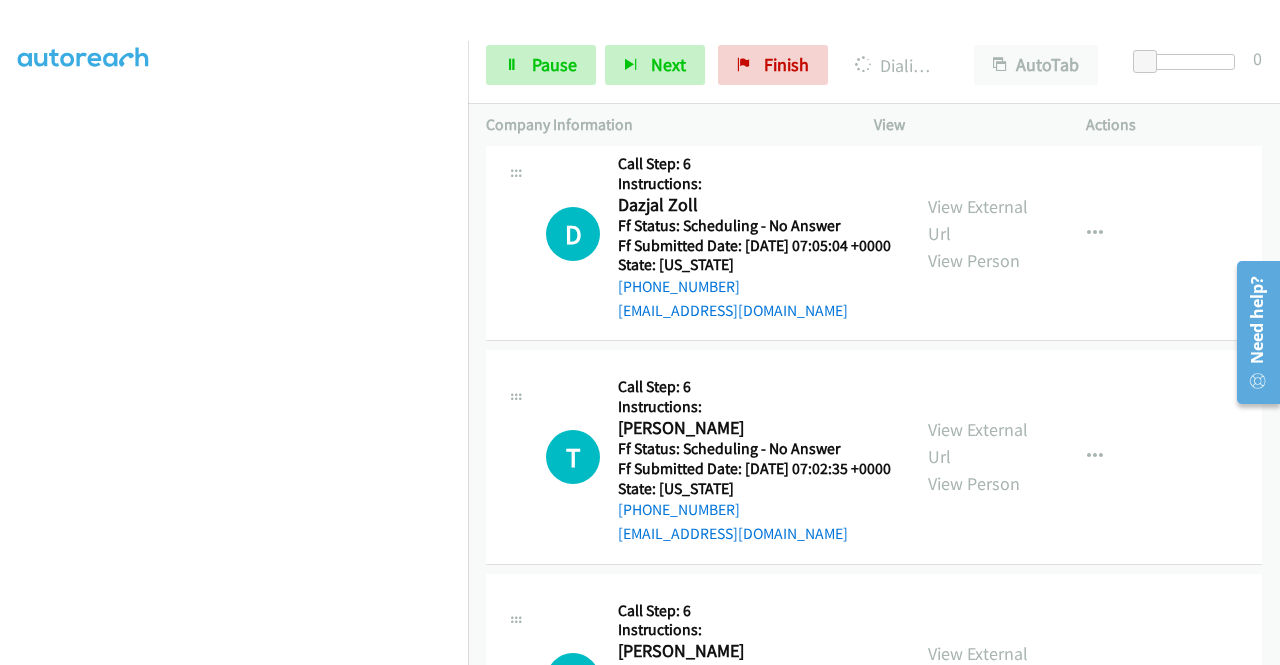click on "View External Url" at bounding box center [978, -663] 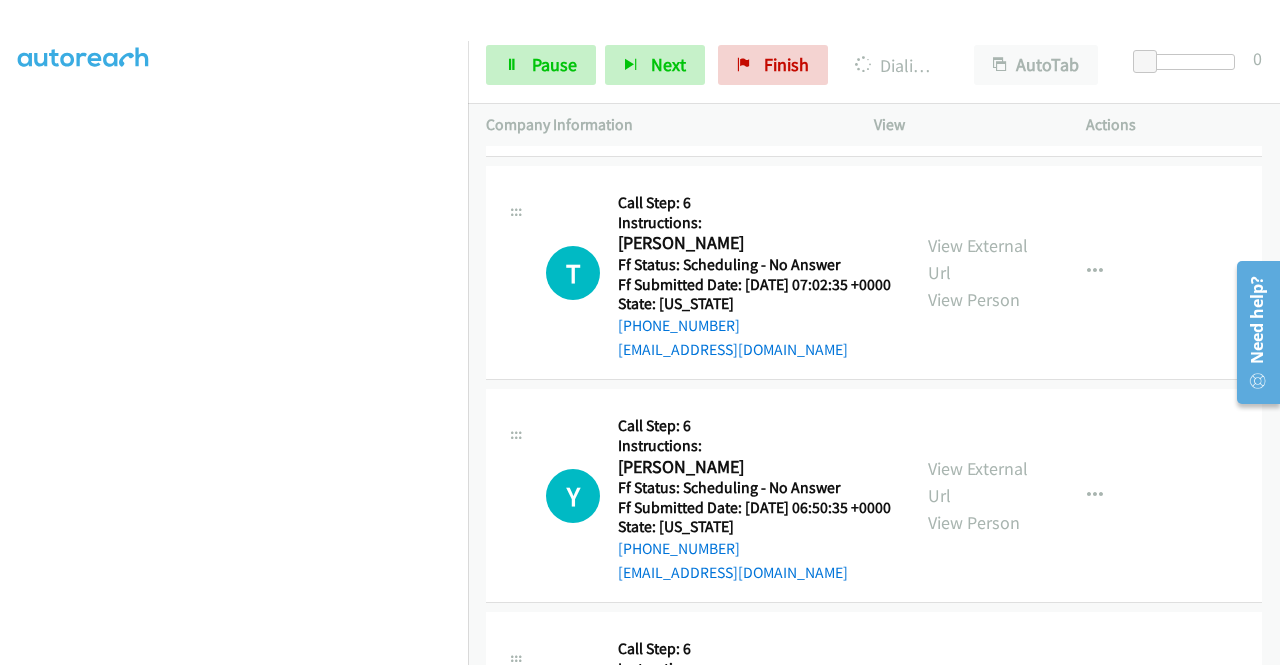scroll, scrollTop: 17064, scrollLeft: 0, axis: vertical 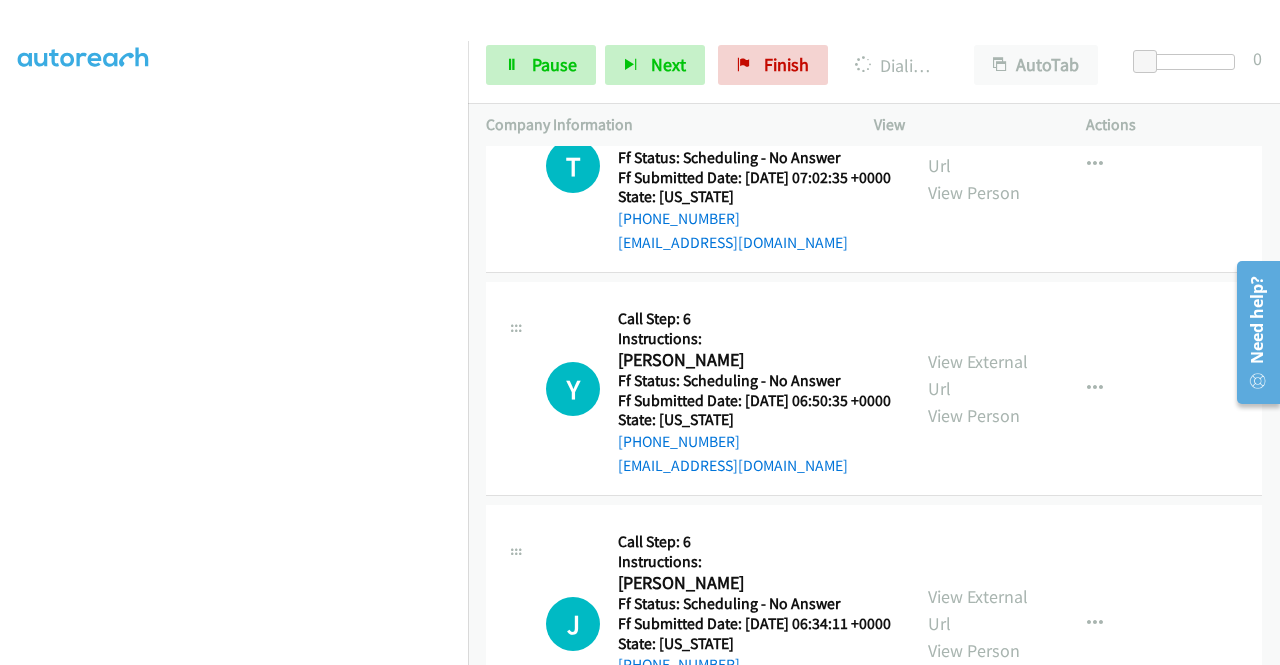 click on "View External Url
View Person
View External Url
Email
Schedule/Manage Callback
Skip Call
Add to do not call list" at bounding box center (1025, -728) 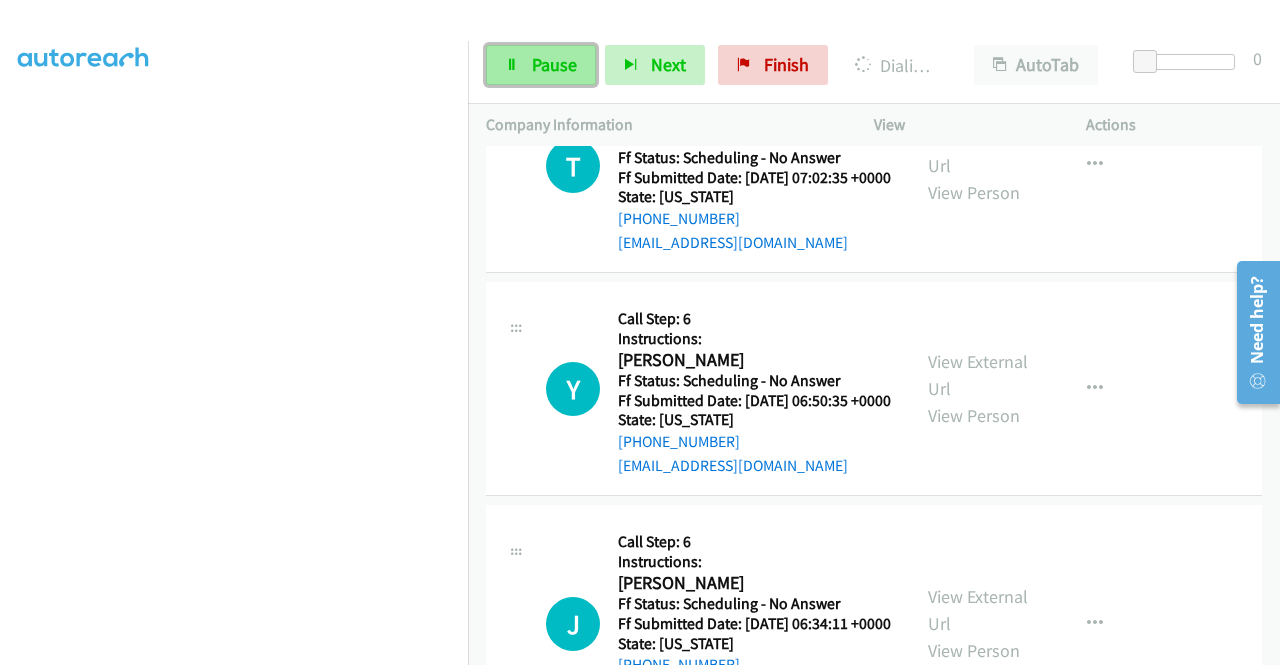 click on "Pause" at bounding box center [554, 64] 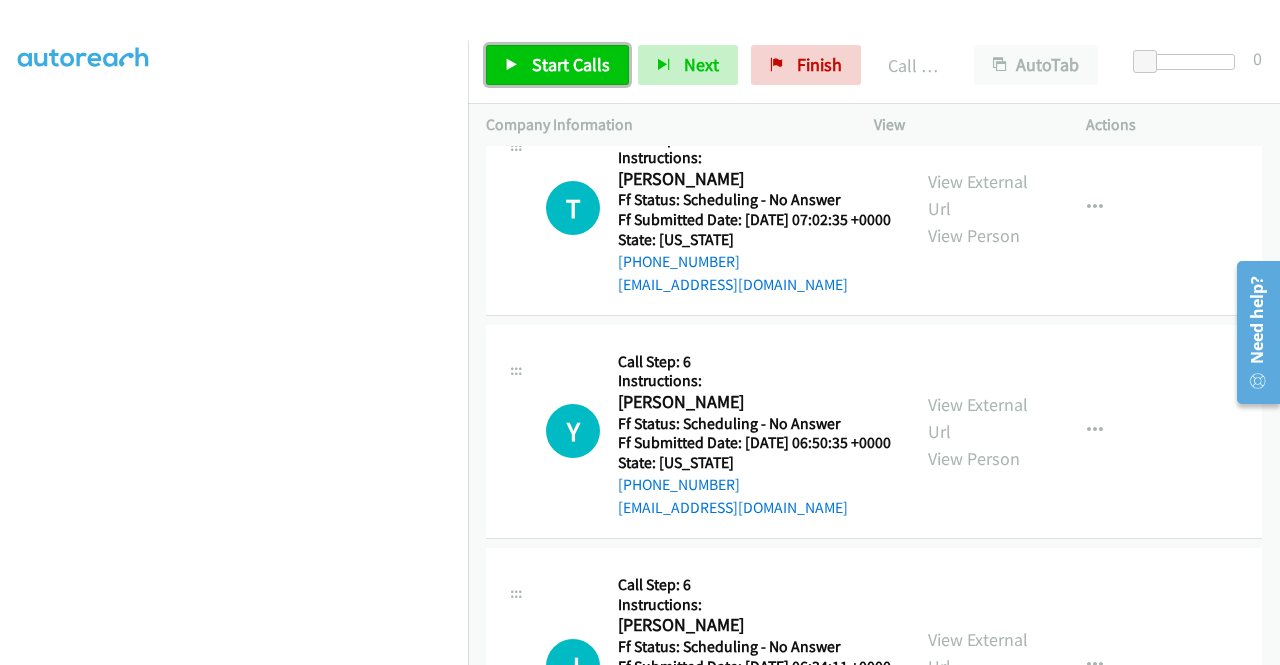 click on "Start Calls" at bounding box center (571, 64) 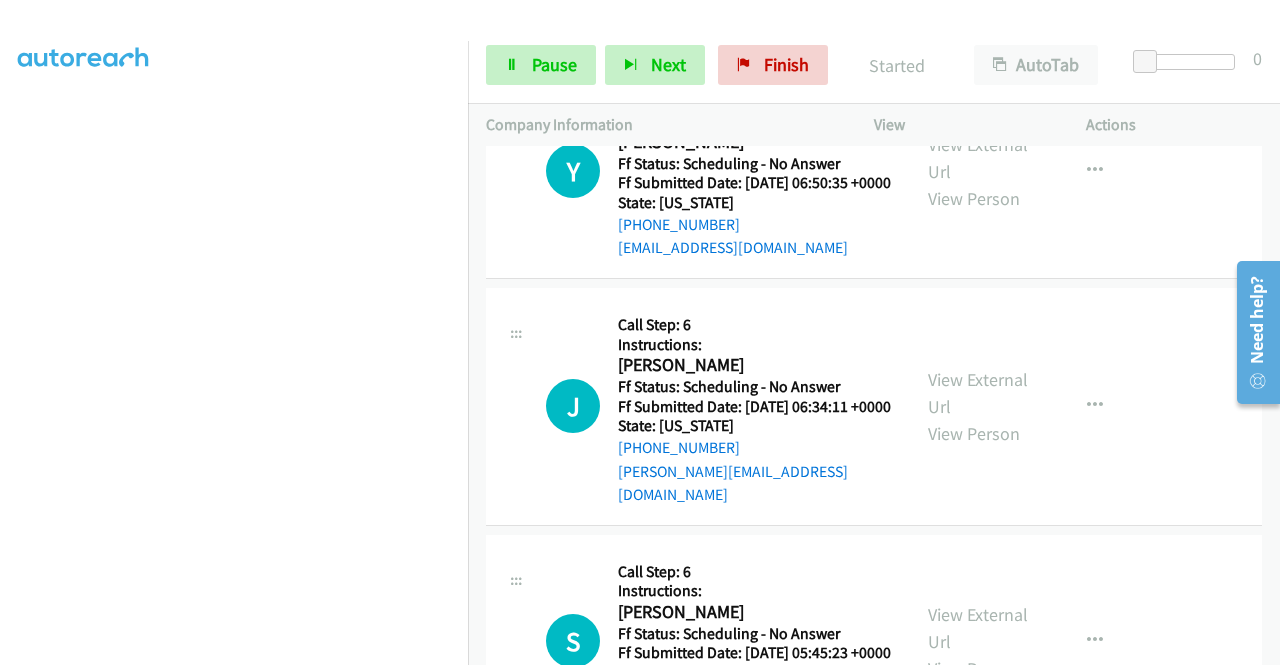 scroll, scrollTop: 17344, scrollLeft: 0, axis: vertical 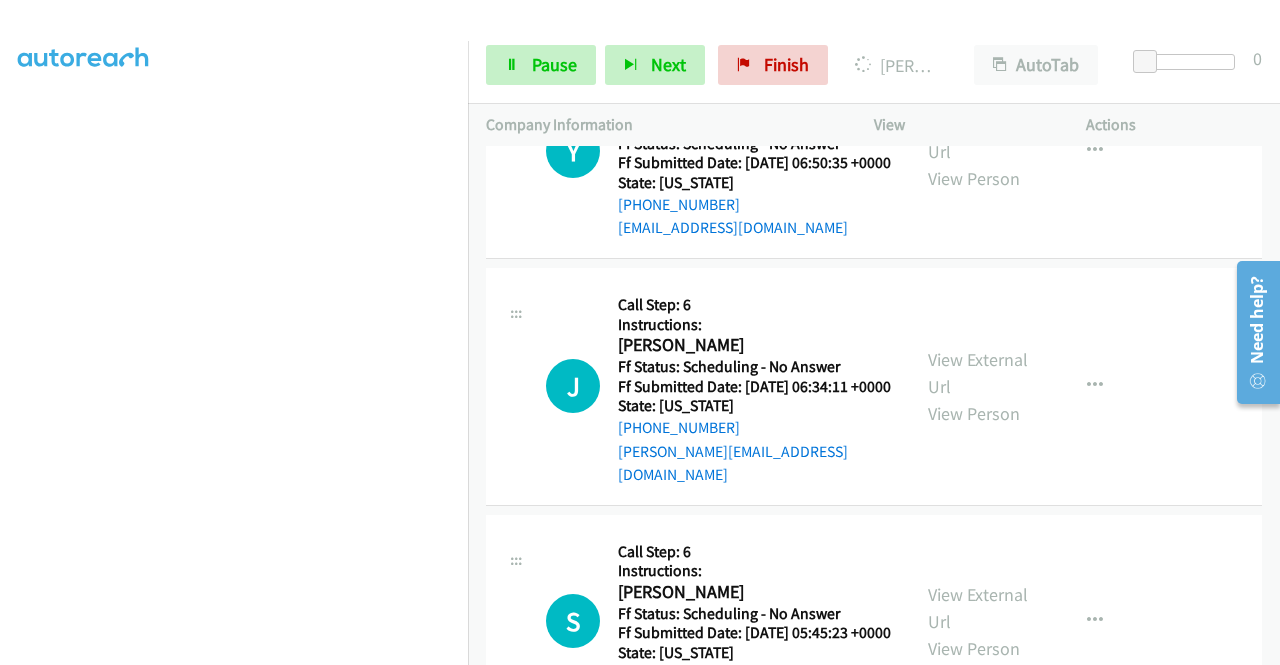click on "View External Url" at bounding box center (978, -755) 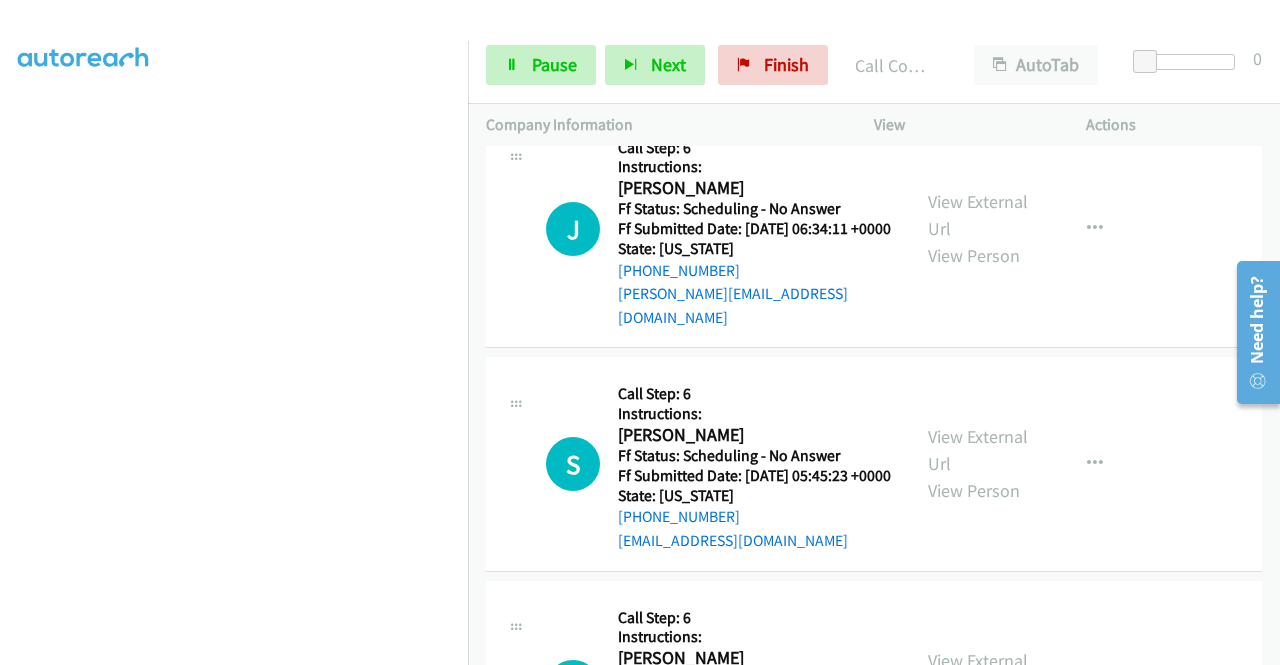 scroll, scrollTop: 17610, scrollLeft: 0, axis: vertical 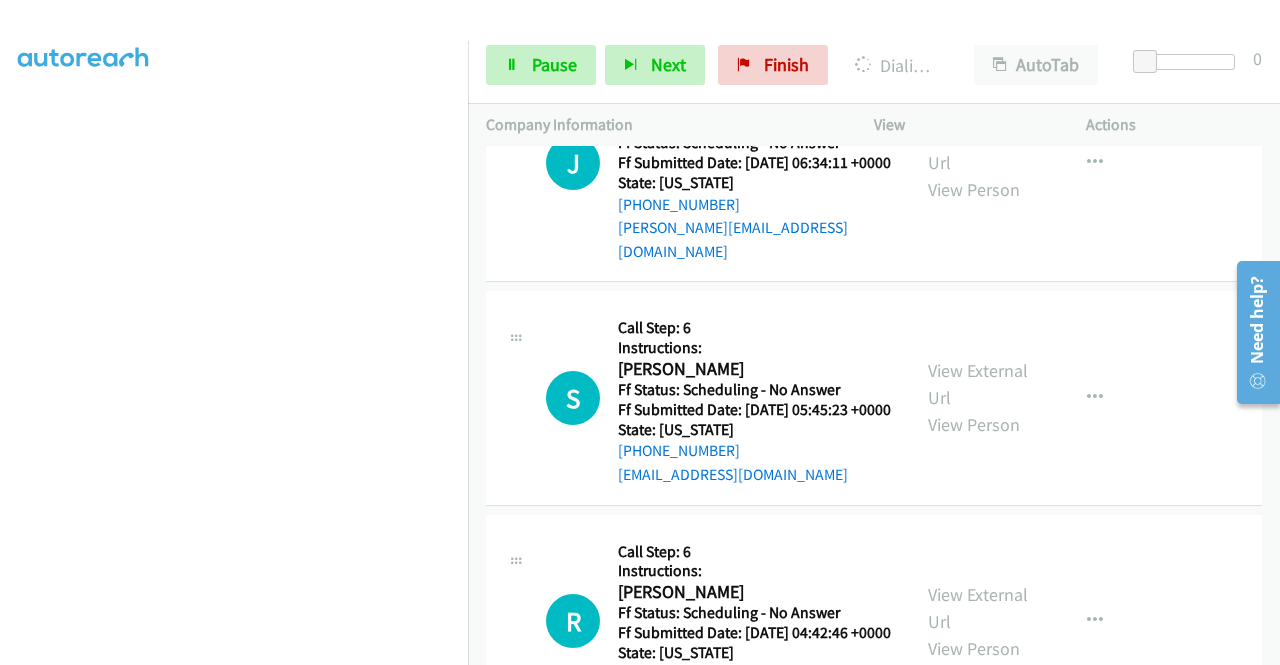 click on "View External Url" at bounding box center (978, -755) 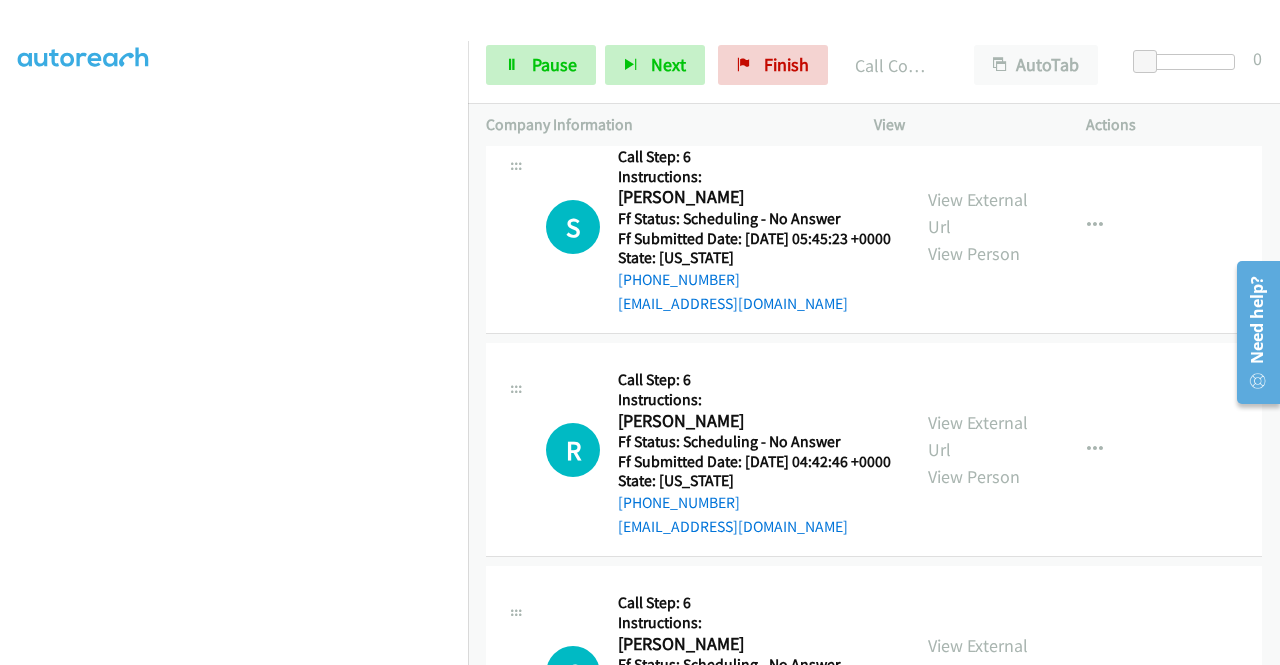 scroll, scrollTop: 17837, scrollLeft: 0, axis: vertical 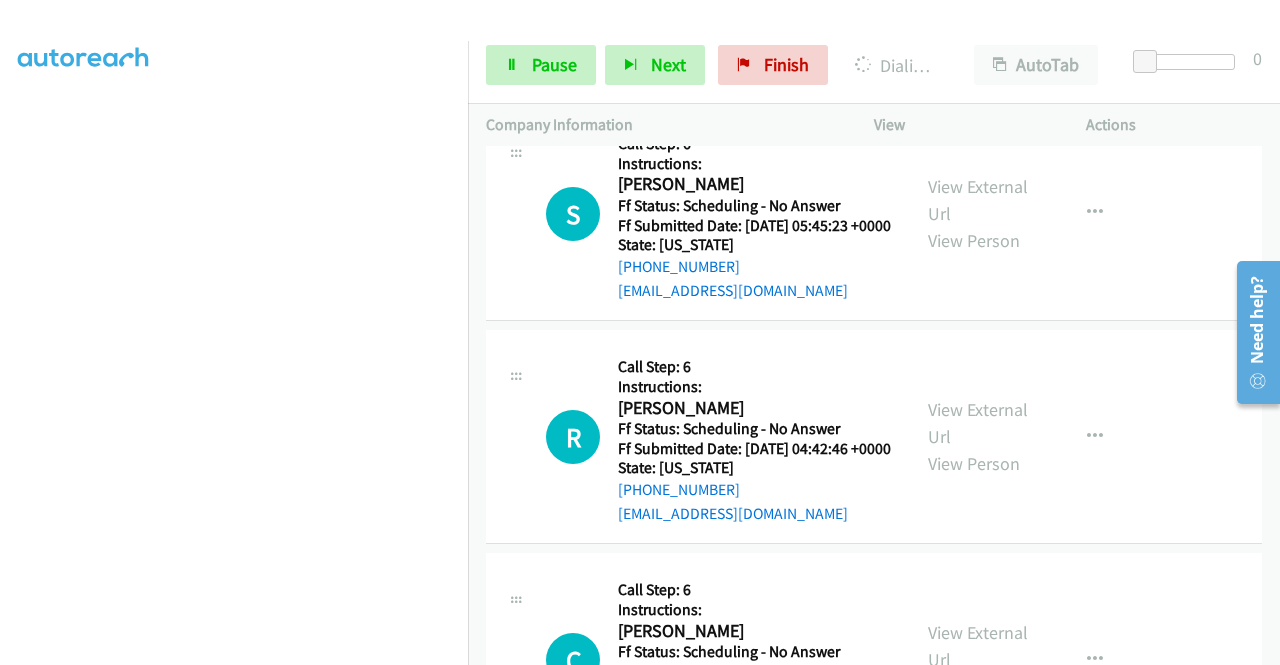 click on "View External Url" at bounding box center [978, -716] 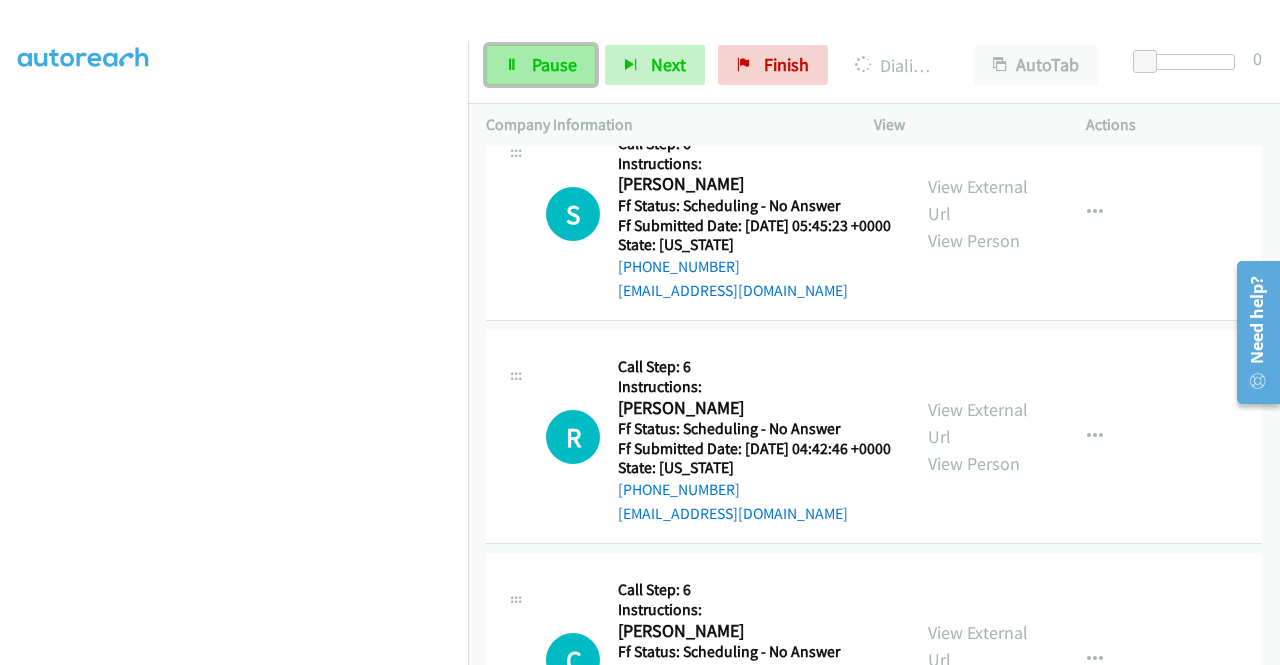click at bounding box center [512, 66] 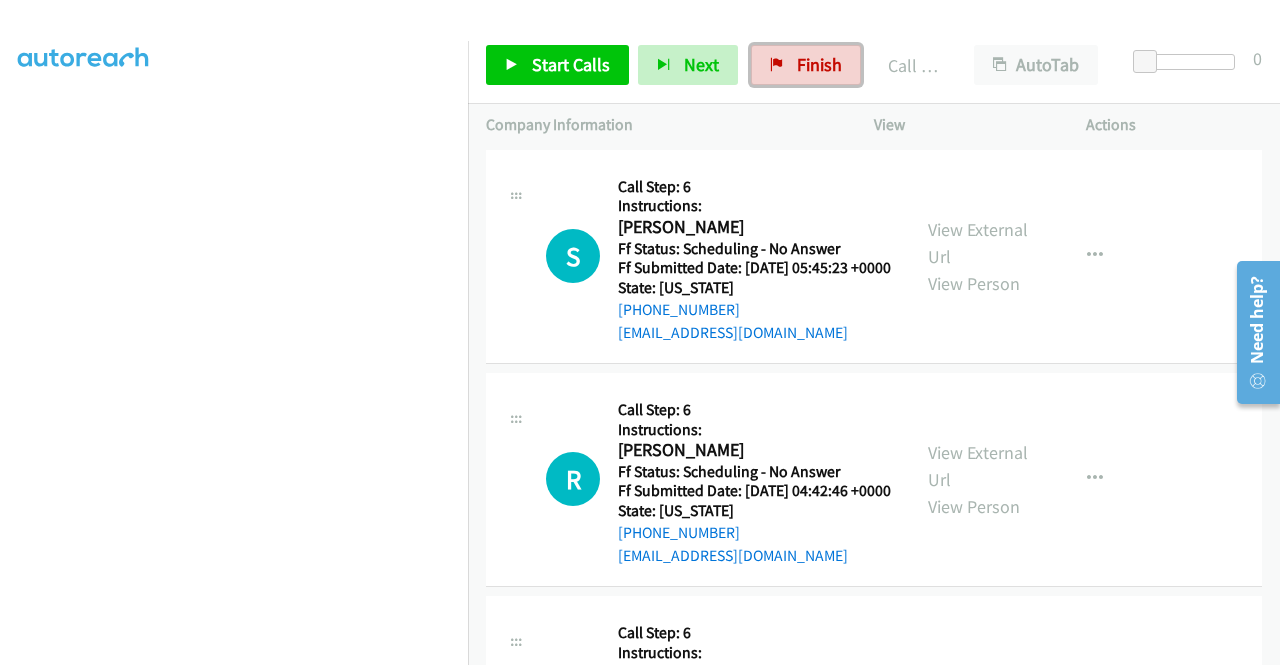 click on "Finish" at bounding box center (806, 65) 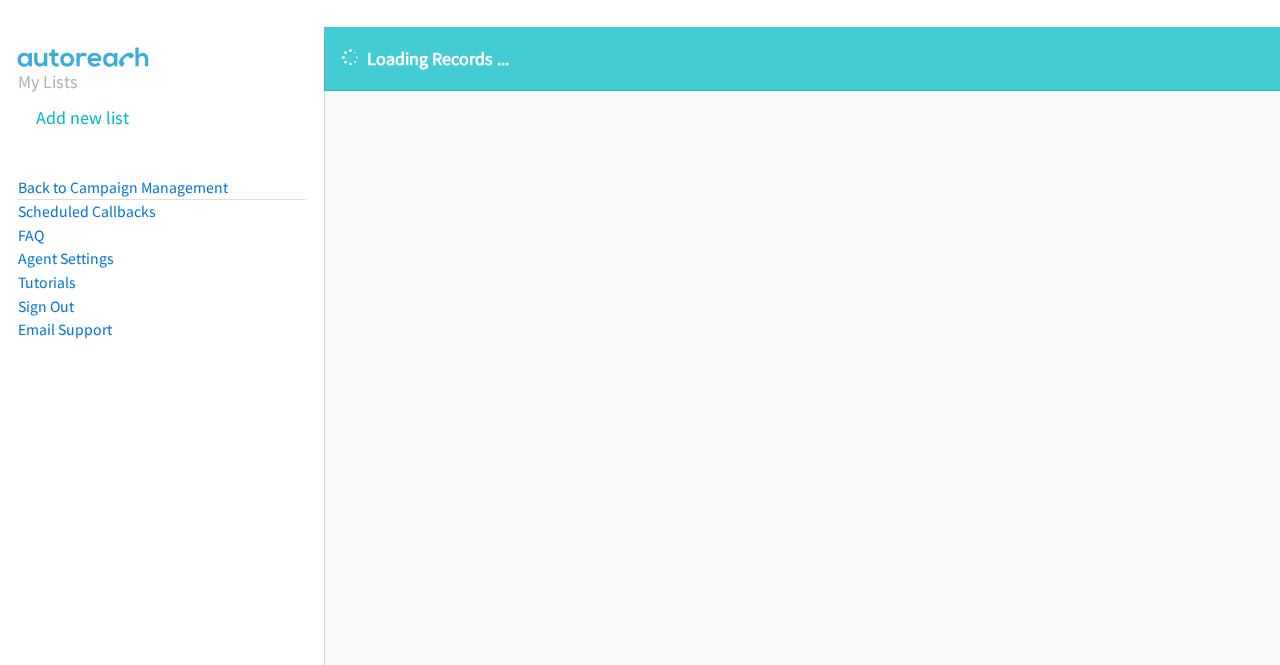 scroll, scrollTop: 0, scrollLeft: 0, axis: both 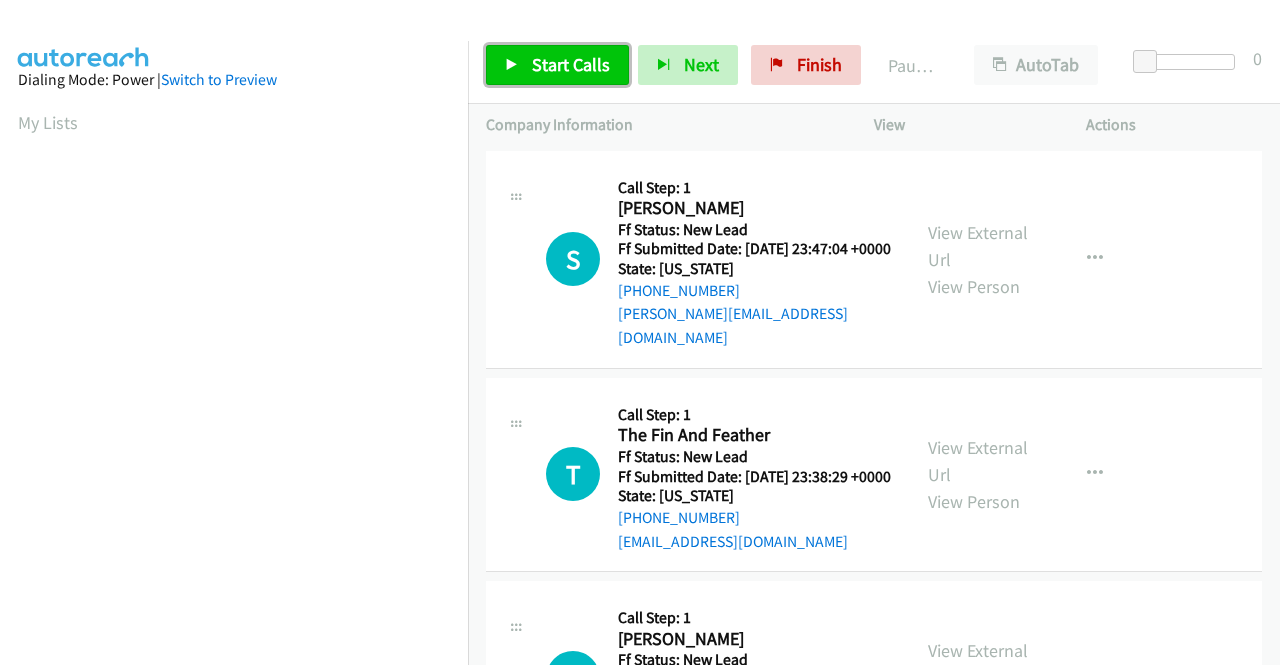 click on "Start Calls" at bounding box center [557, 65] 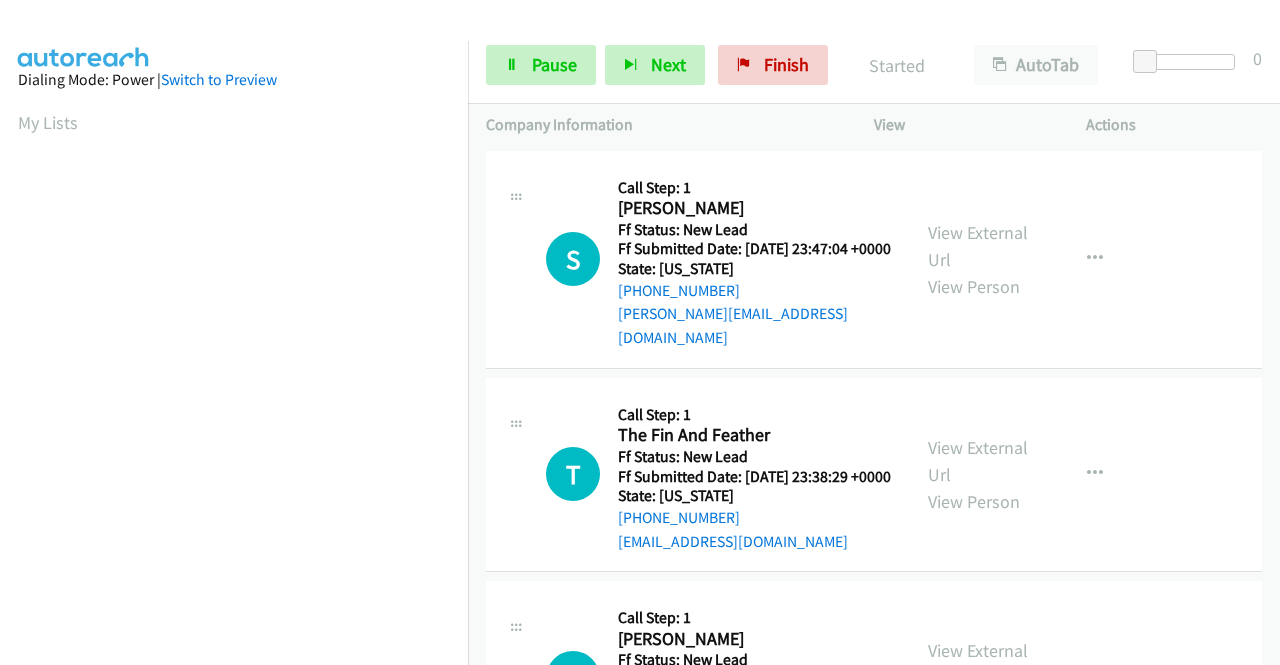 scroll, scrollTop: 0, scrollLeft: 0, axis: both 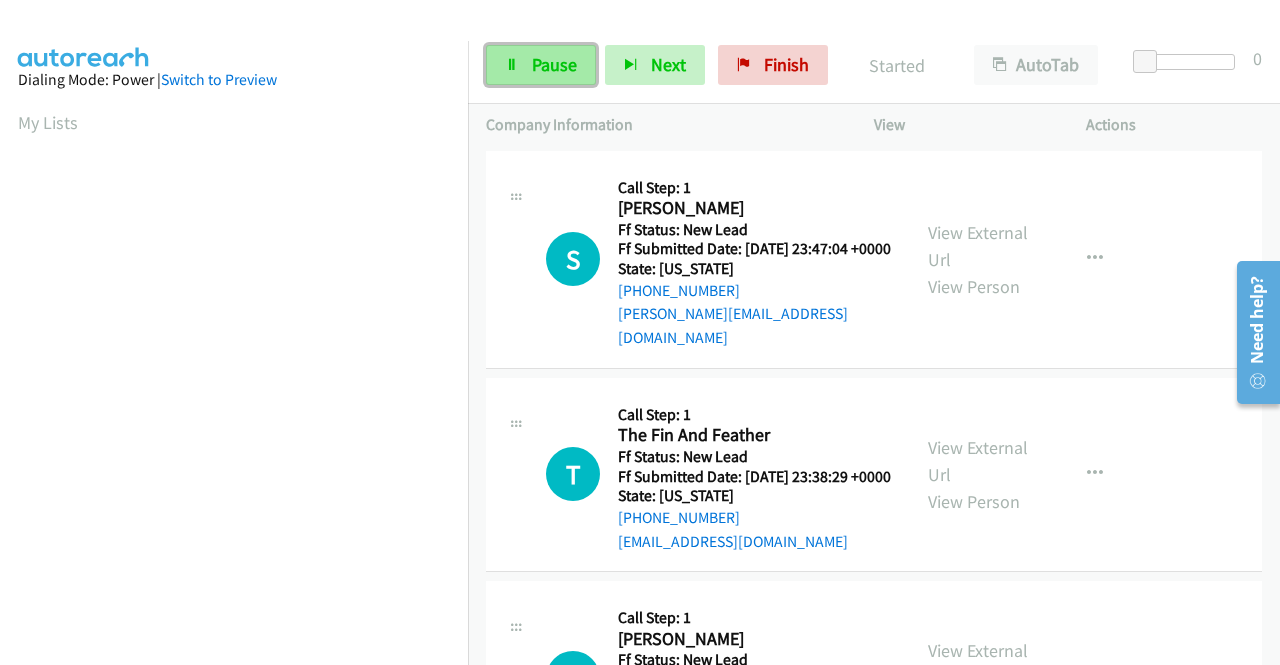 click on "Pause" at bounding box center [554, 64] 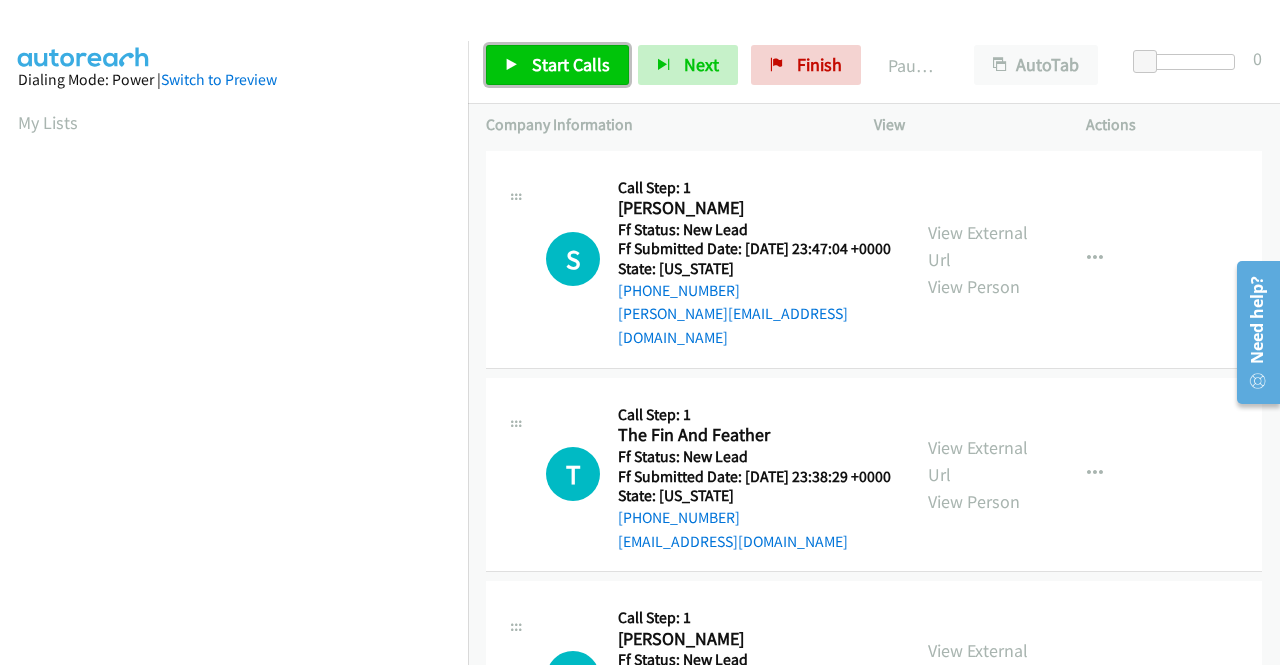 click on "Start Calls" at bounding box center (571, 64) 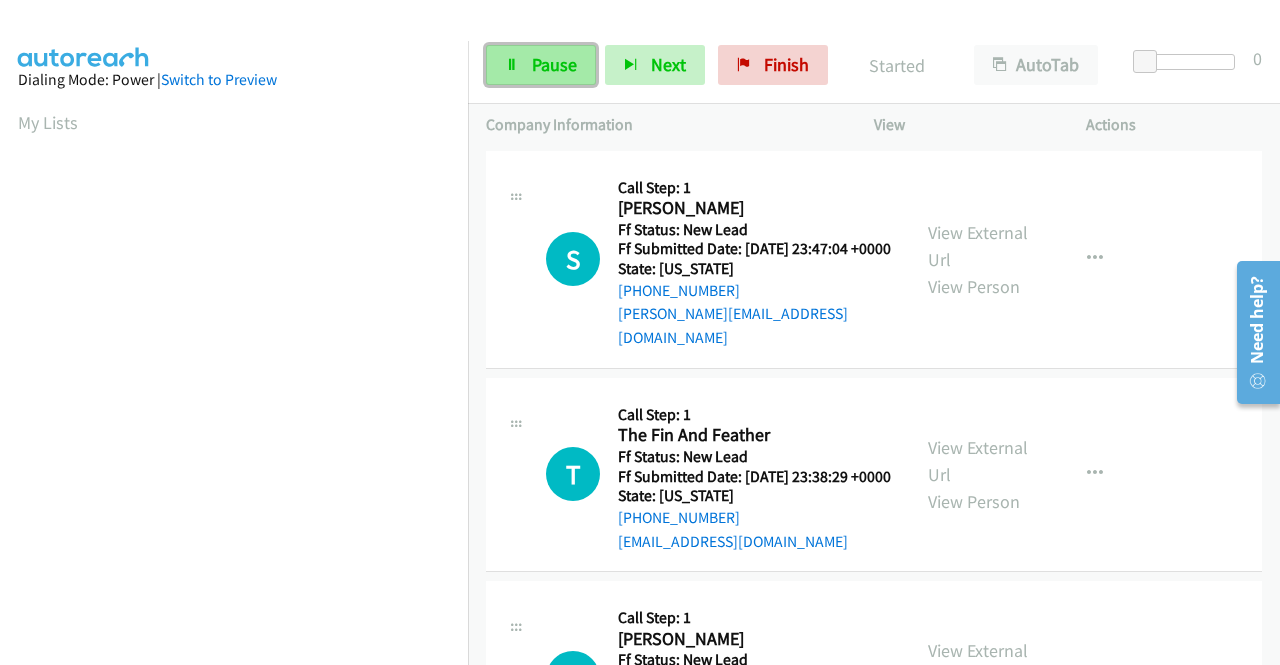 click at bounding box center [512, 66] 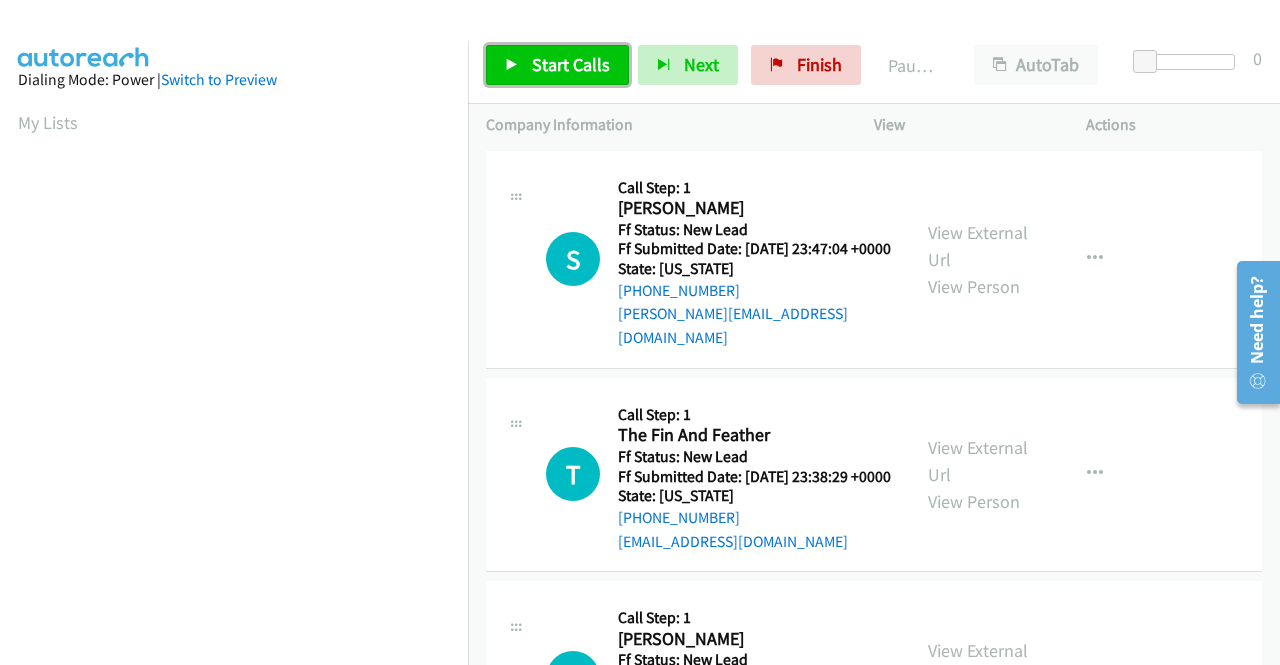click at bounding box center (512, 66) 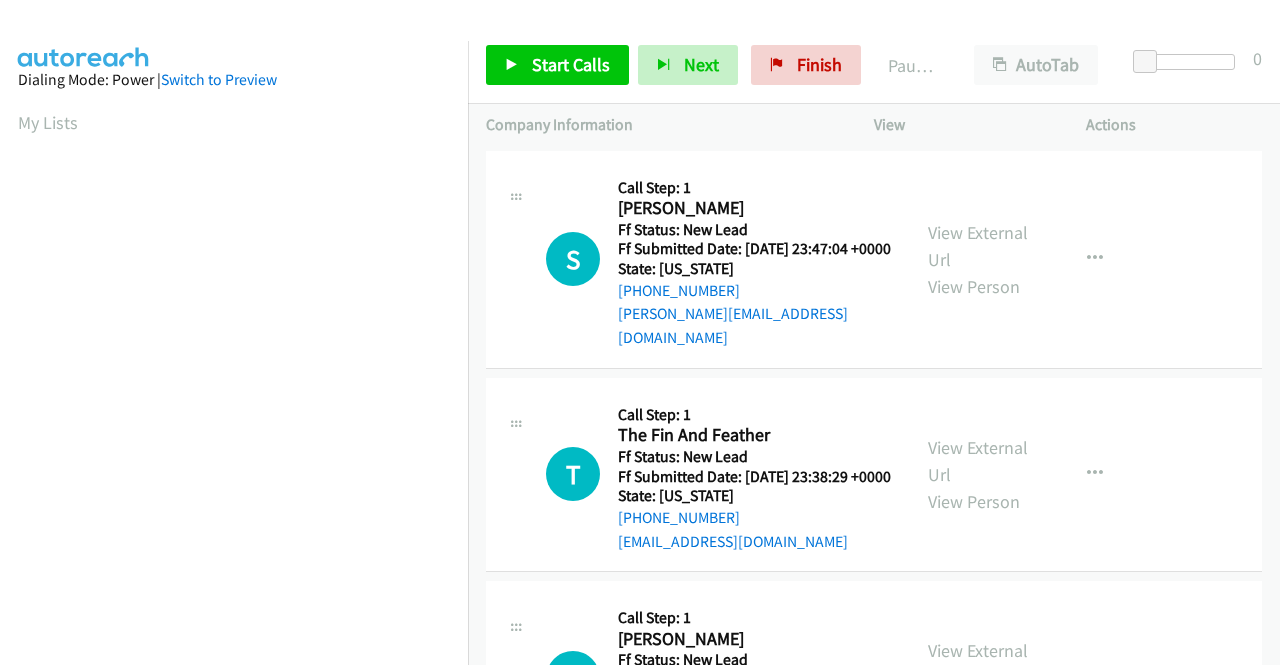 scroll, scrollTop: 0, scrollLeft: 0, axis: both 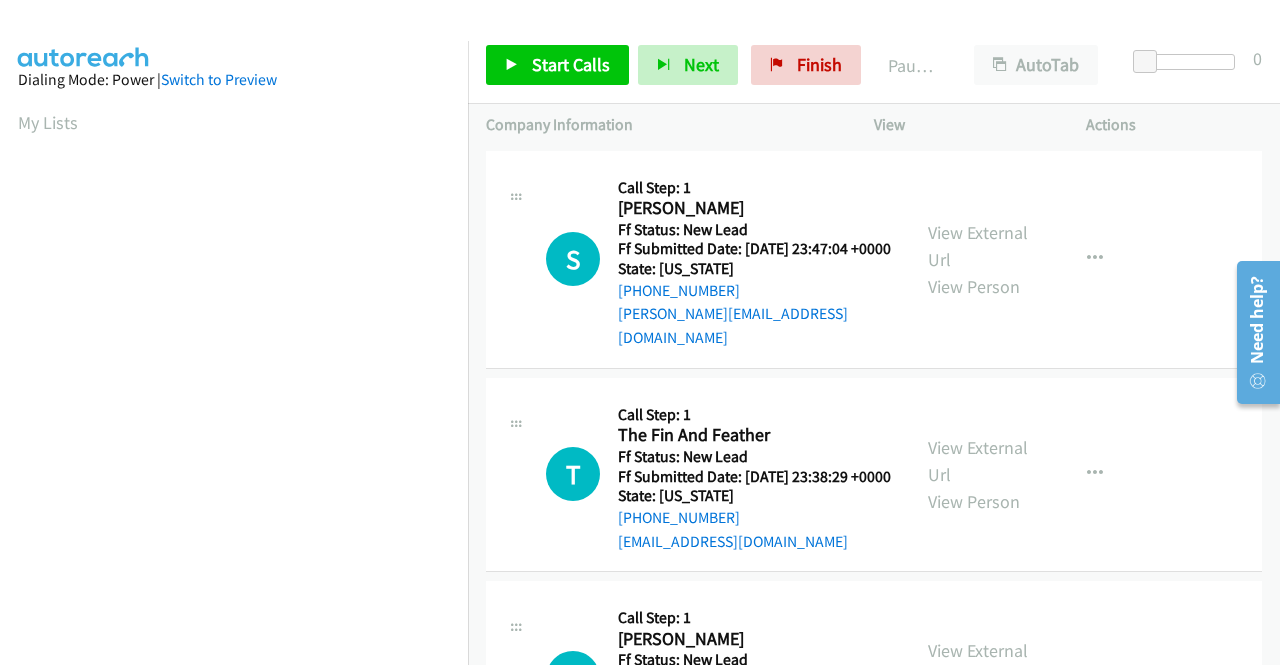 click on "My Lists" at bounding box center [234, 122] 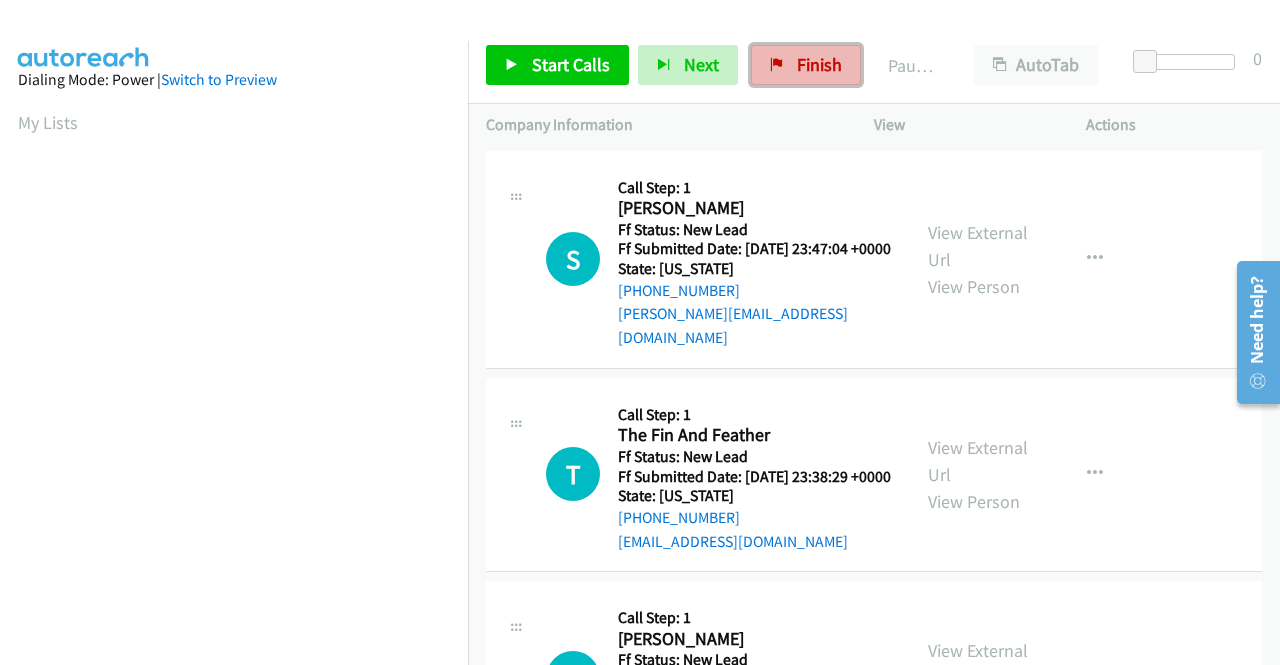 click on "Finish" at bounding box center (819, 64) 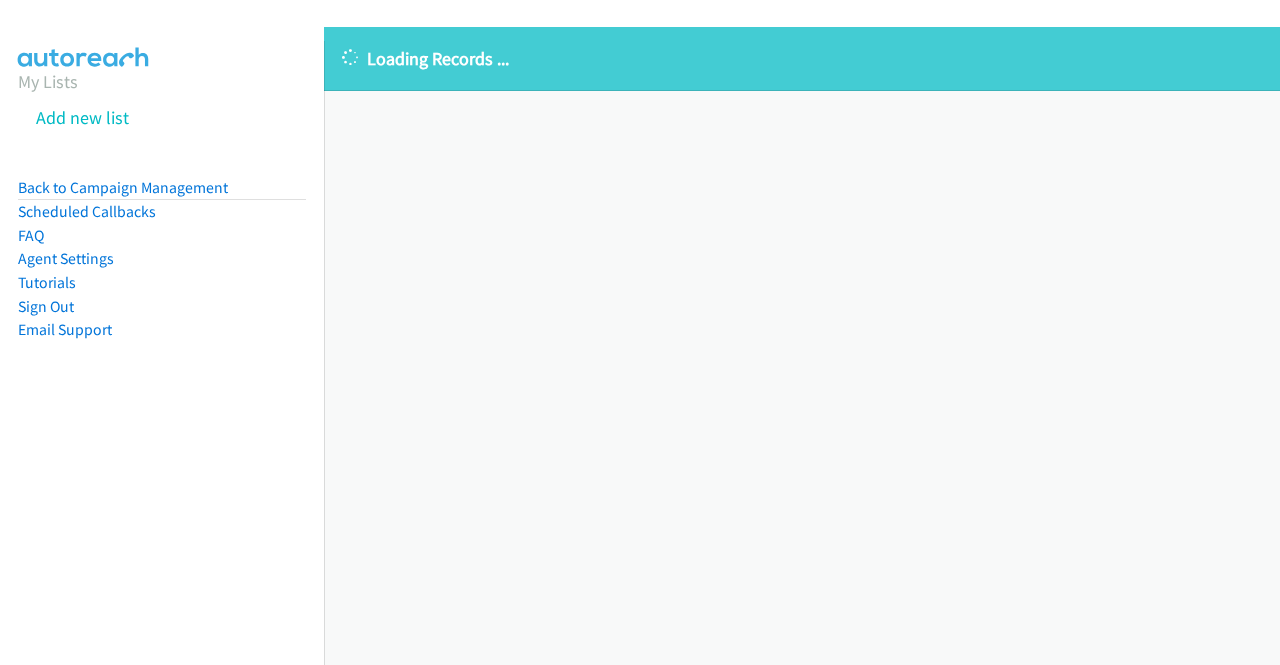 scroll, scrollTop: 0, scrollLeft: 0, axis: both 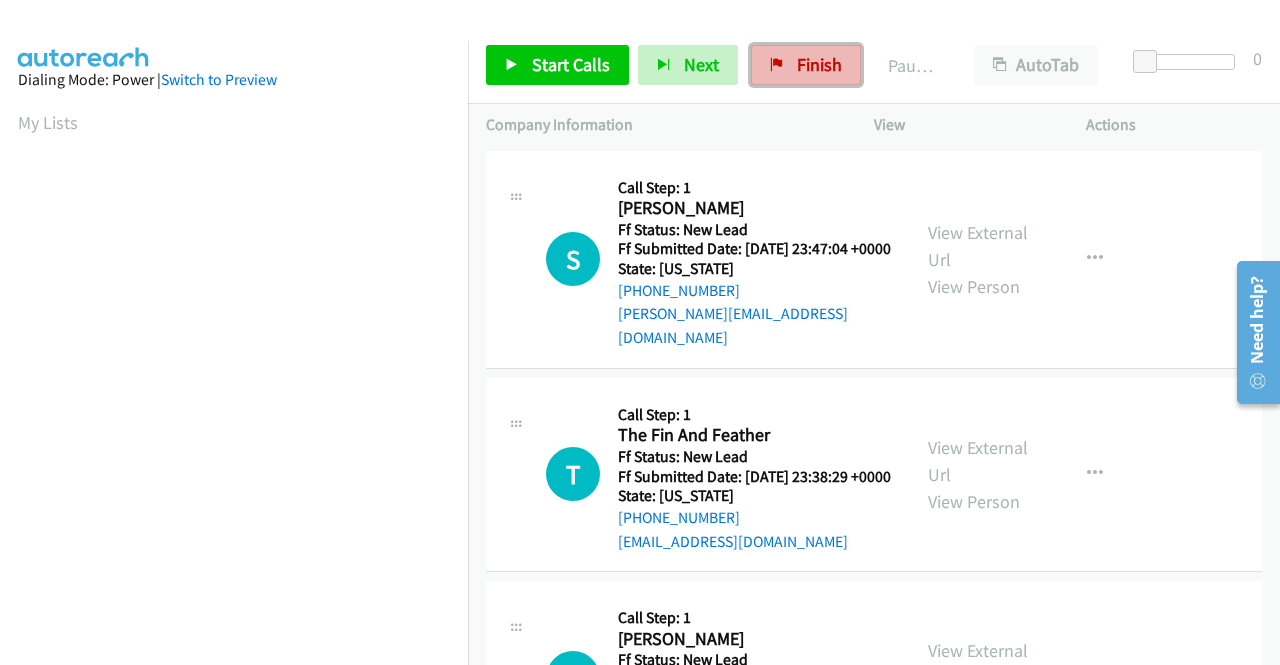 click on "Finish" at bounding box center (819, 64) 